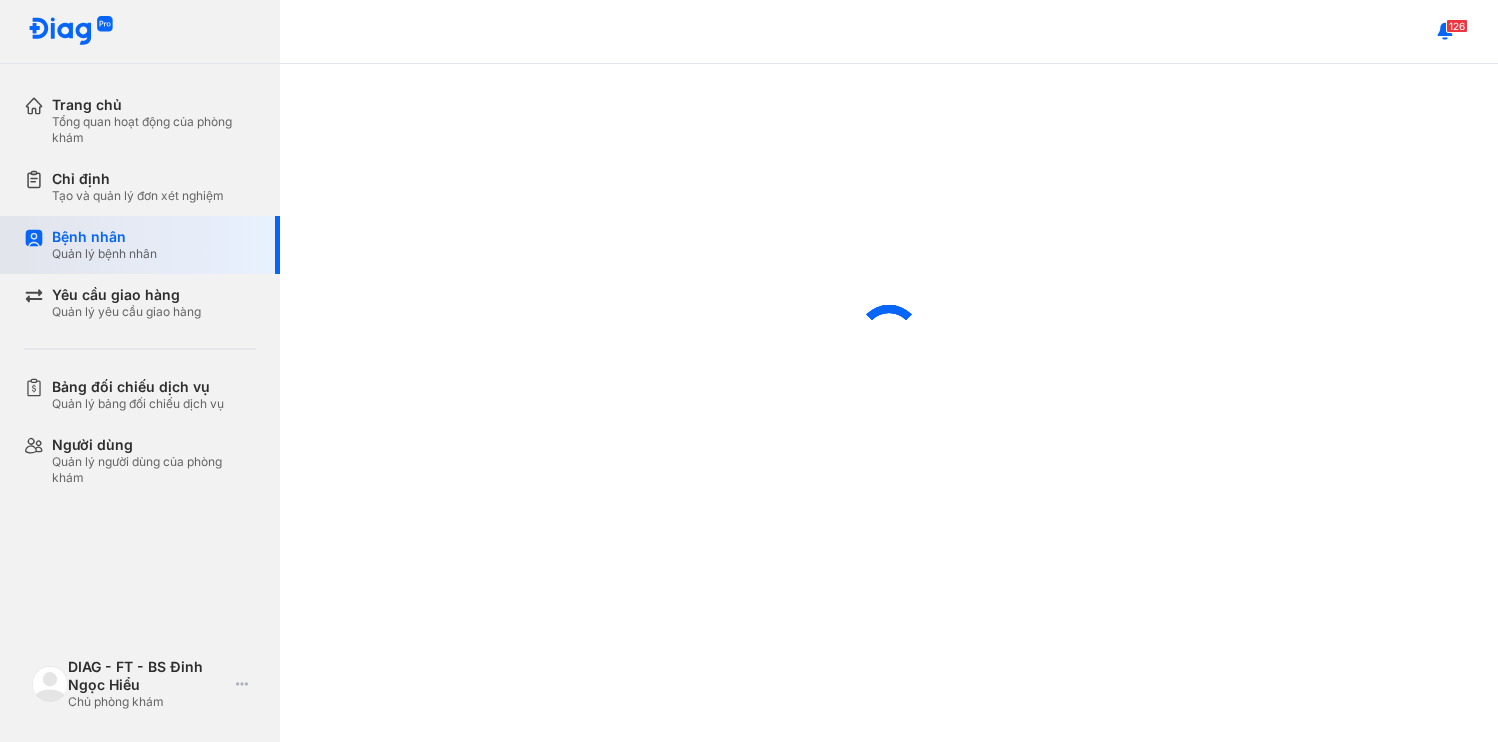 scroll, scrollTop: 0, scrollLeft: 0, axis: both 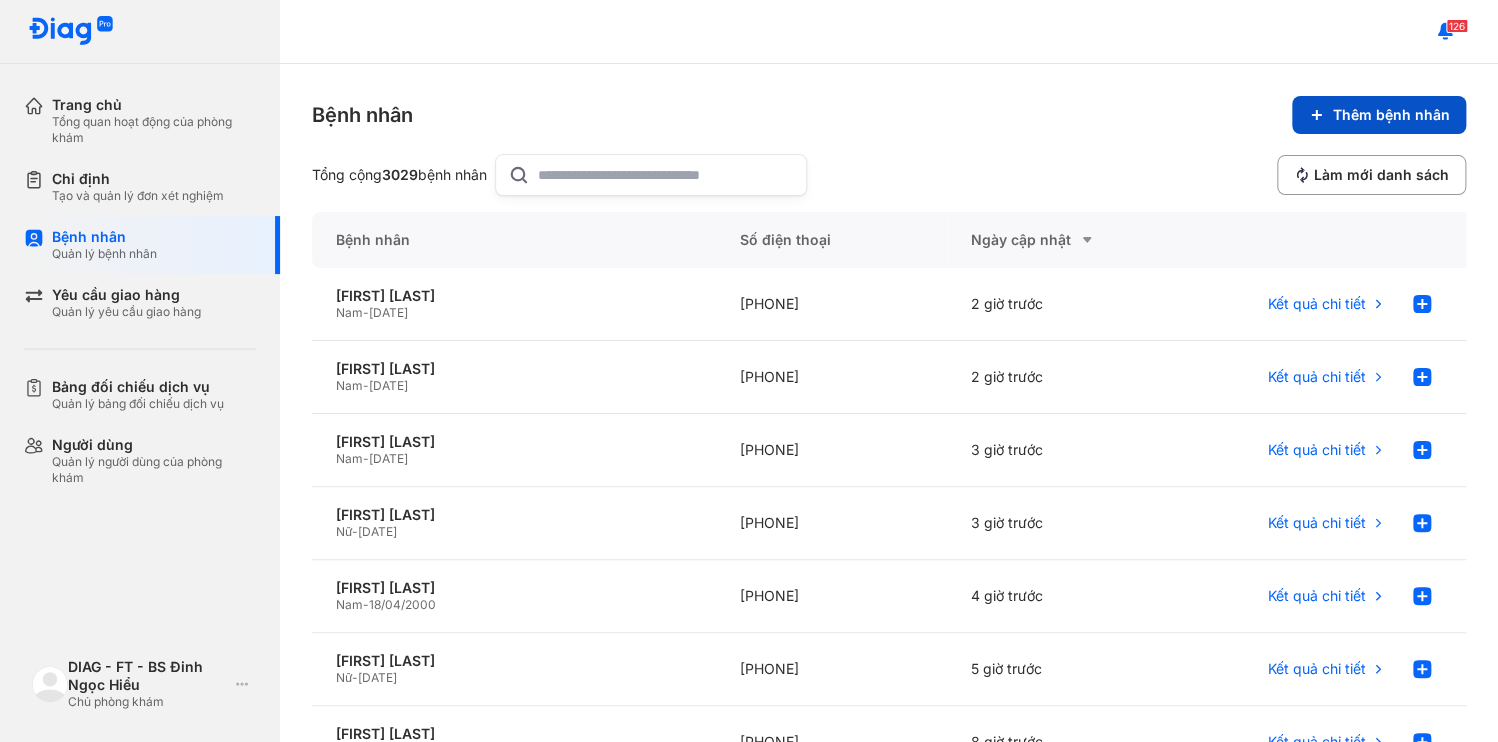 click on "Thêm bệnh nhân" 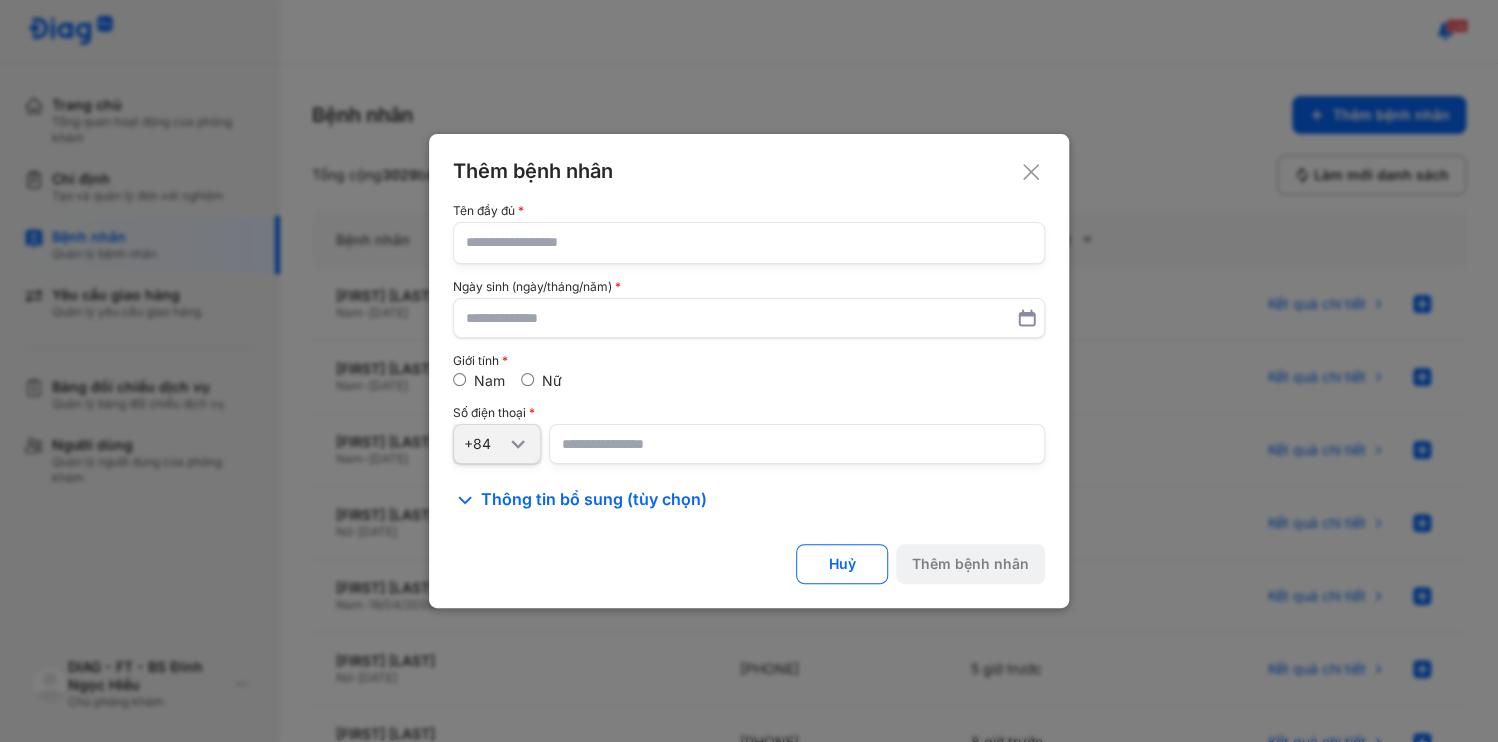 type 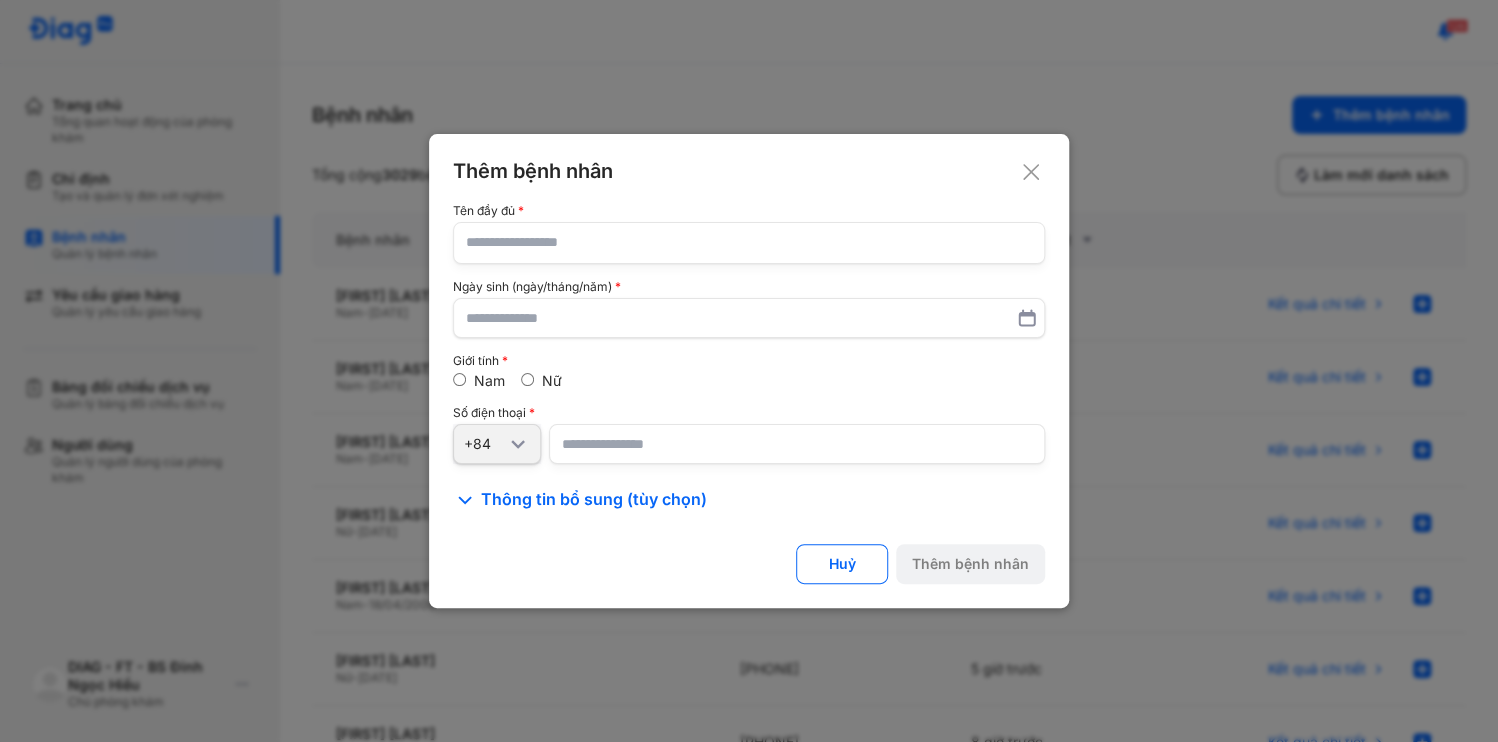 click 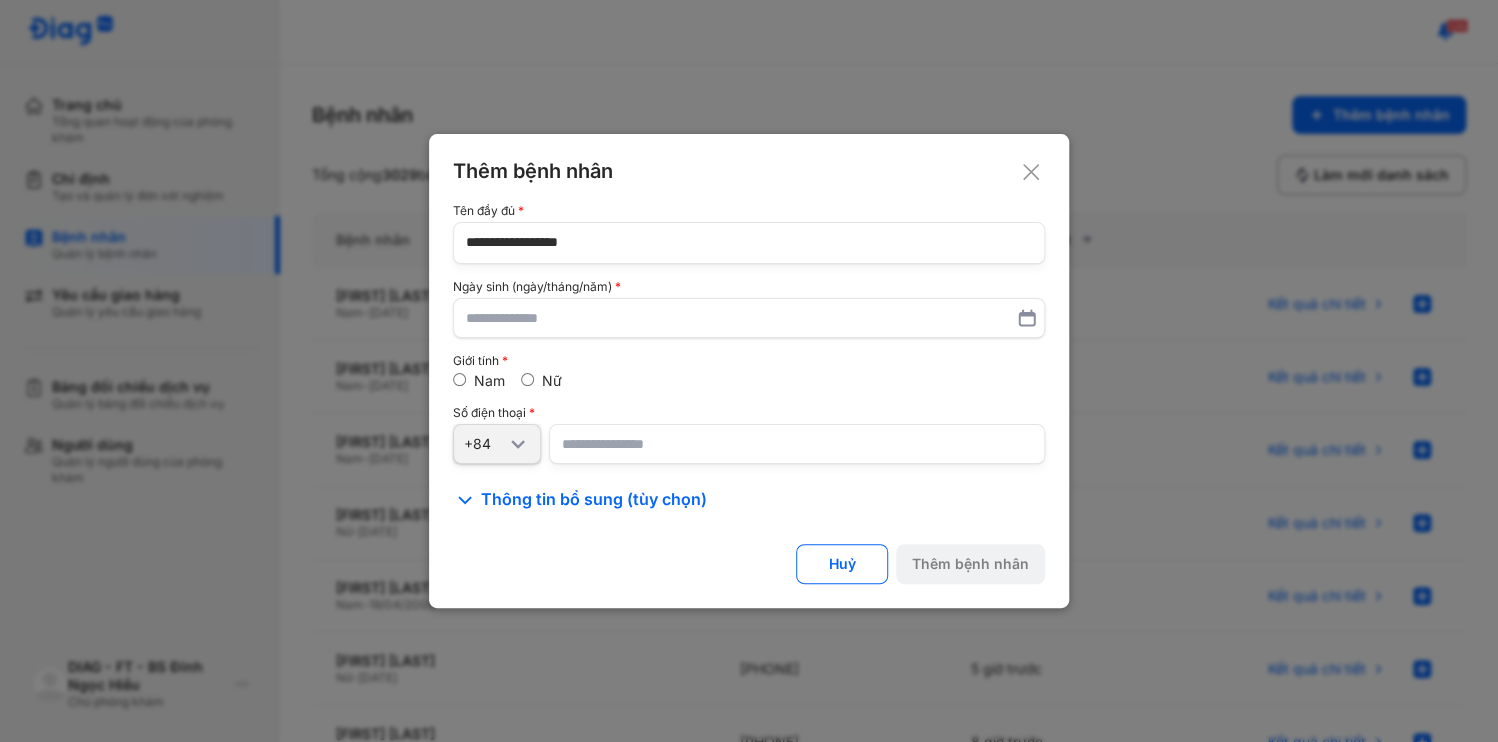 type on "**********" 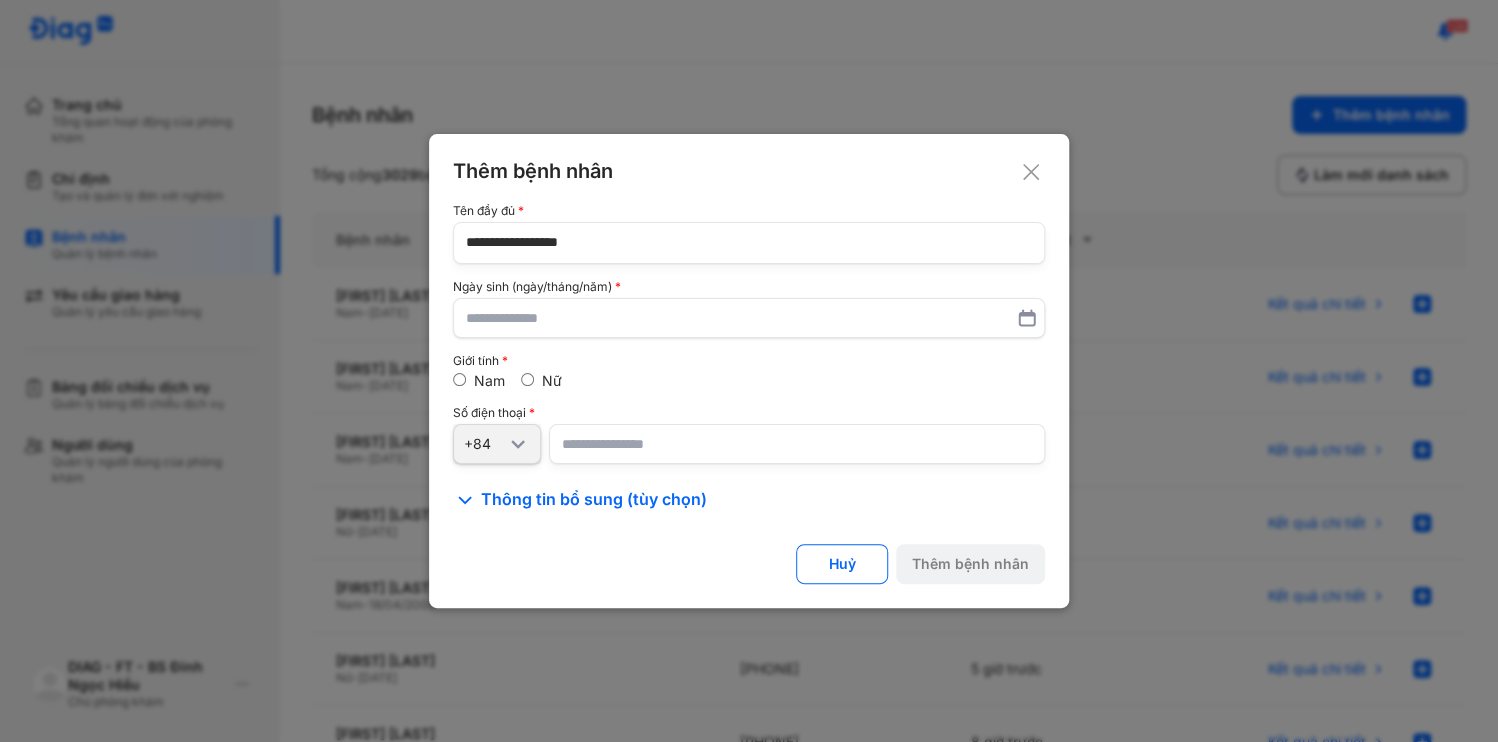 click at bounding box center [797, 444] 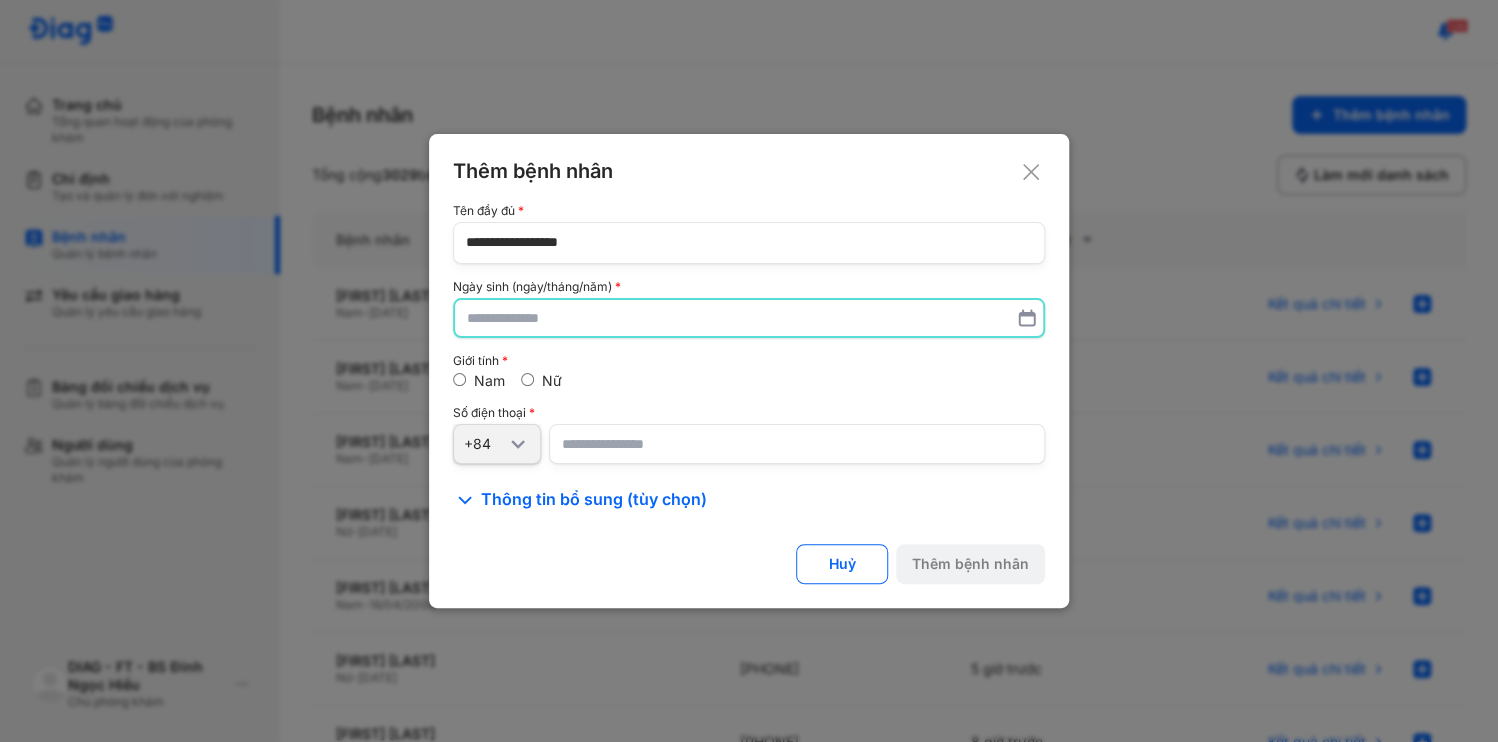 click at bounding box center [749, 318] 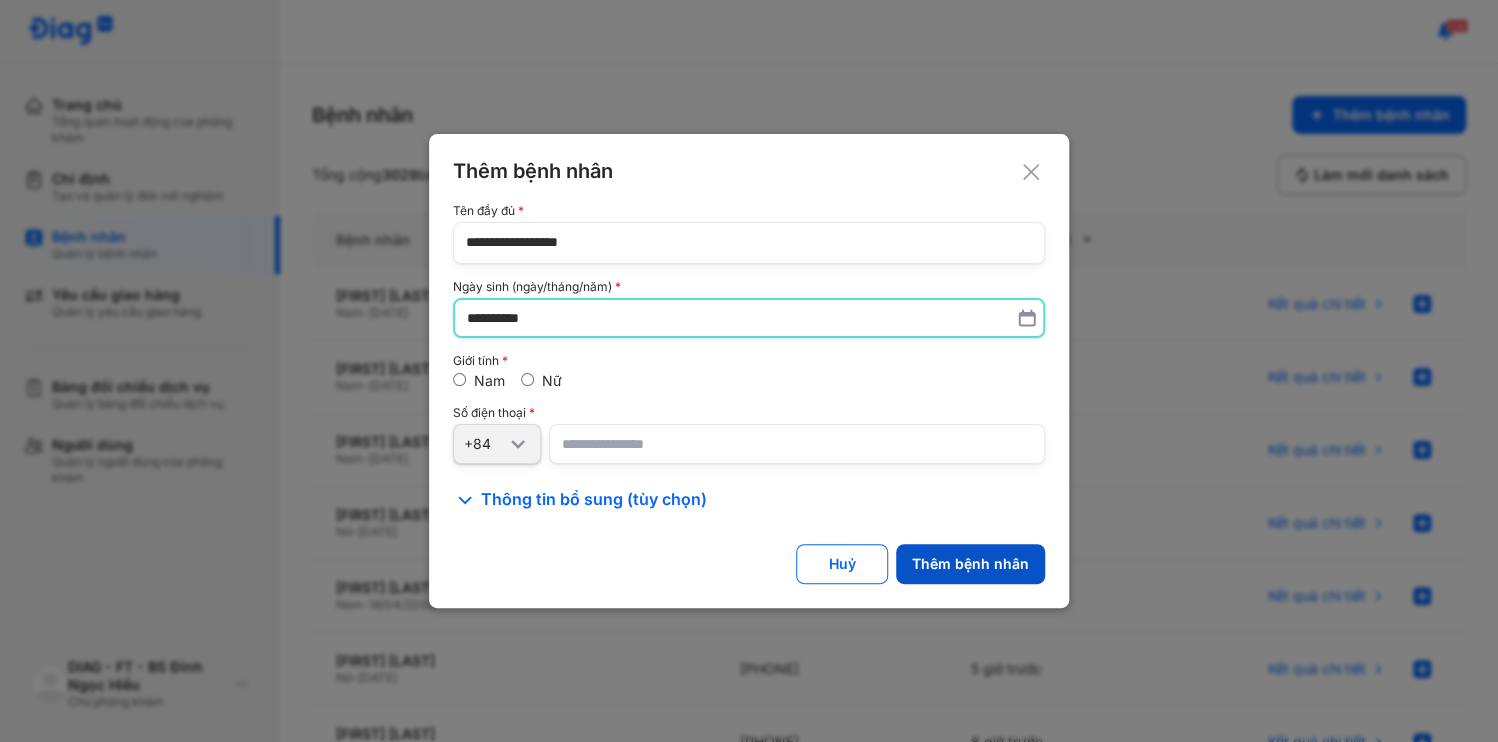 type on "**********" 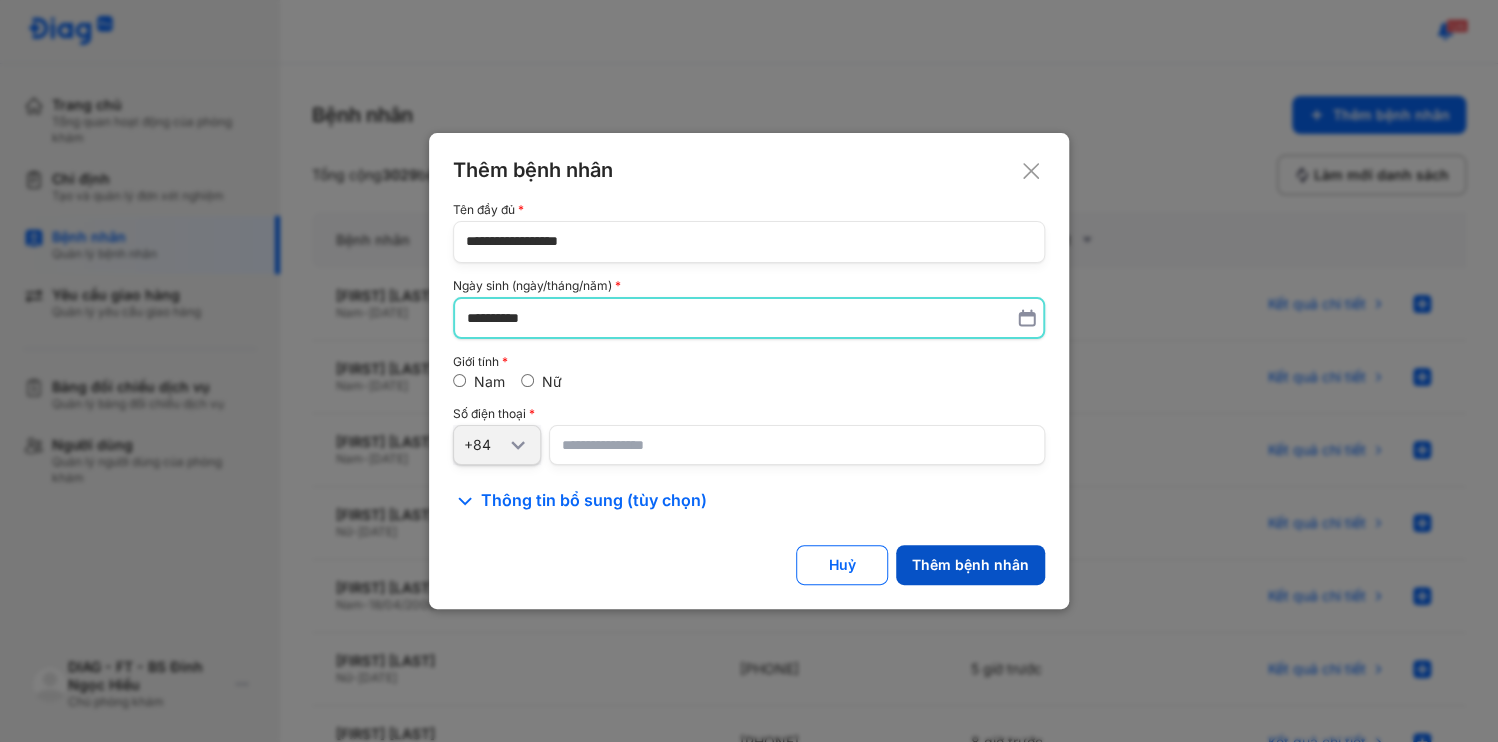 click on "Thêm bệnh nhân" 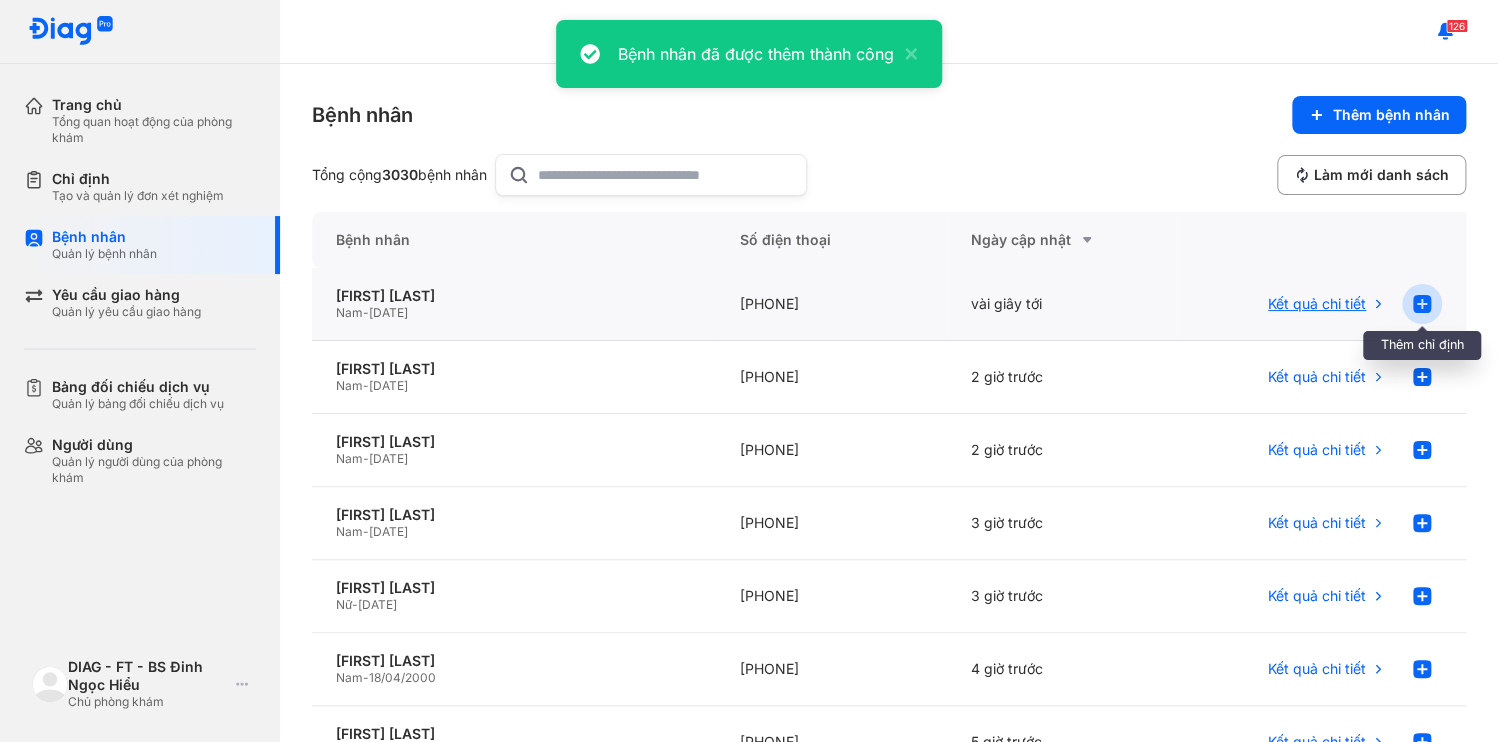 click 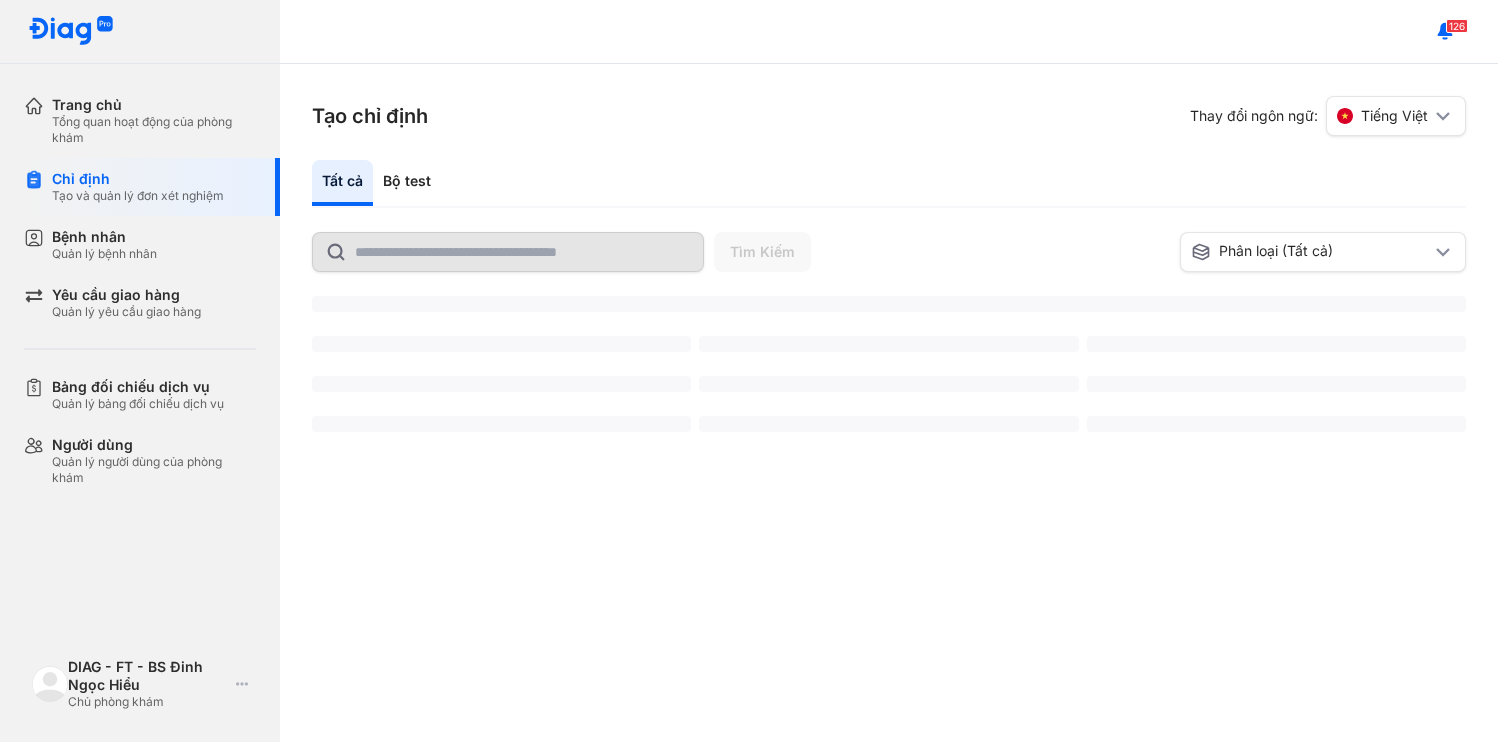scroll, scrollTop: 0, scrollLeft: 0, axis: both 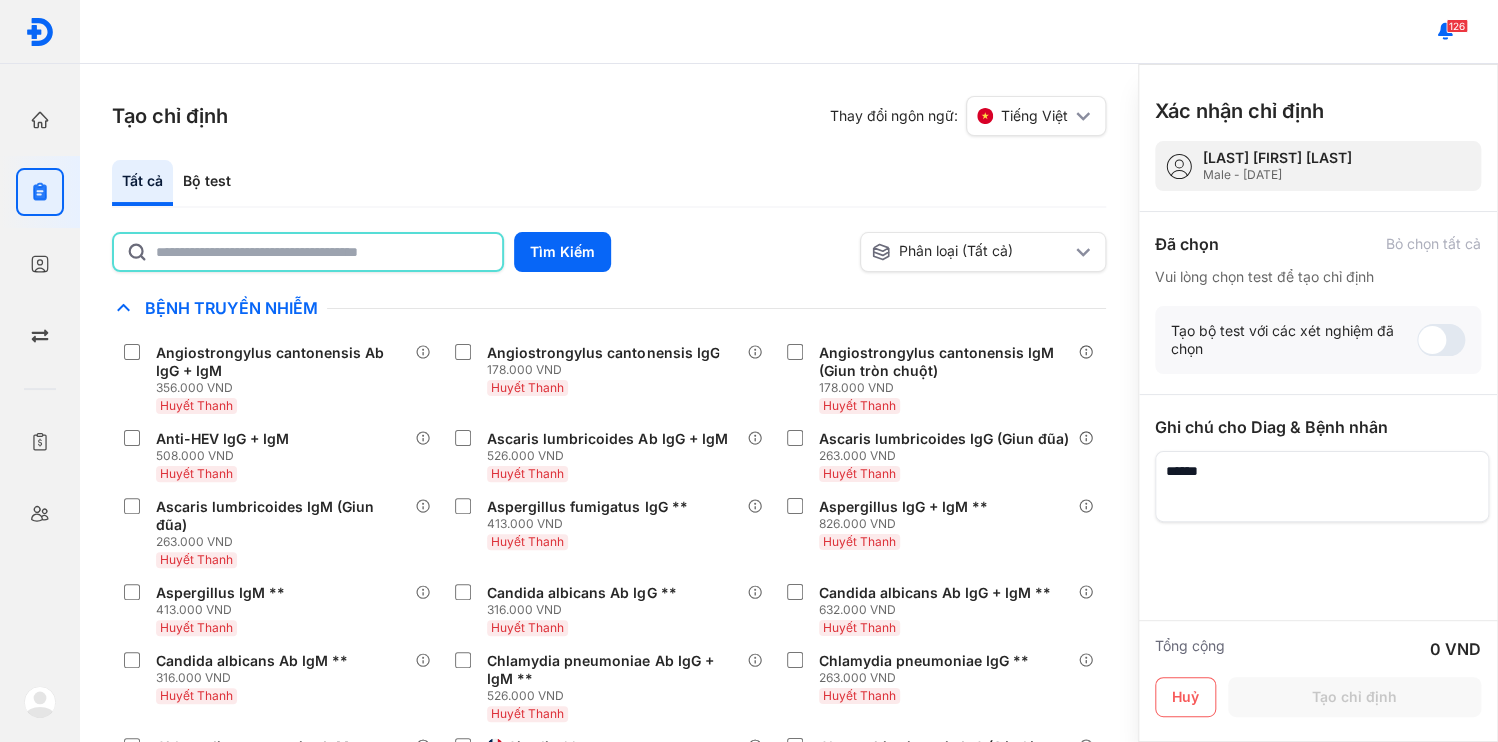 click 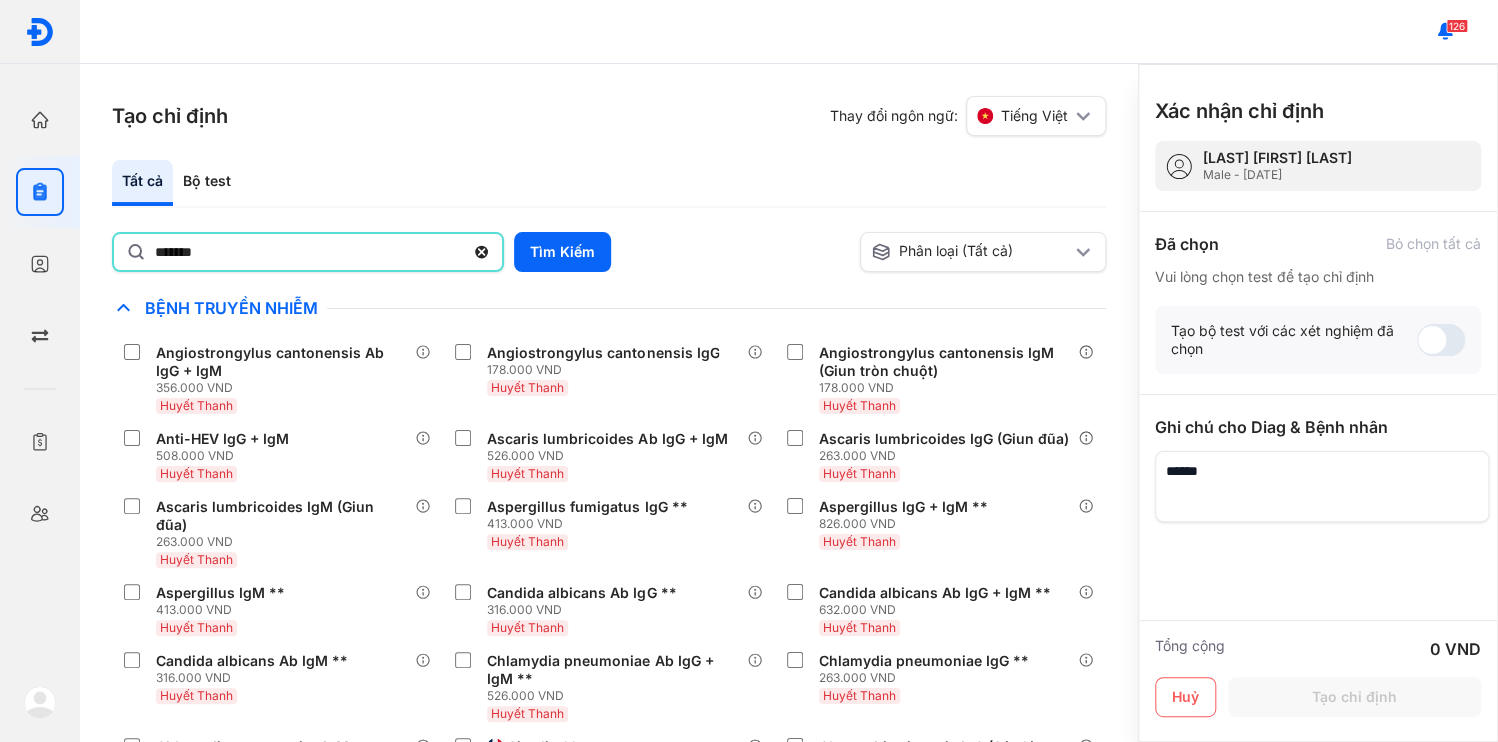 type on "**********" 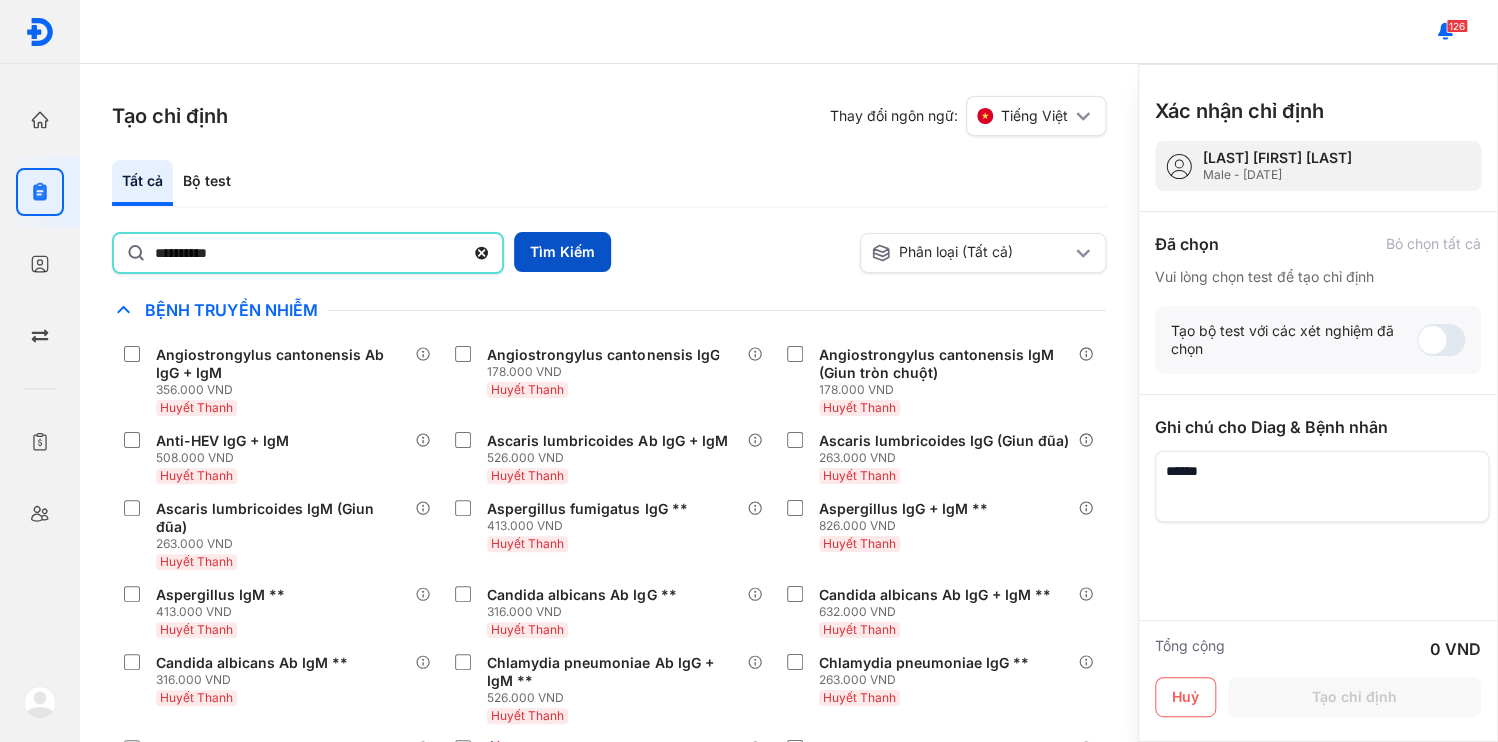 click on "Tìm Kiếm" at bounding box center [562, 252] 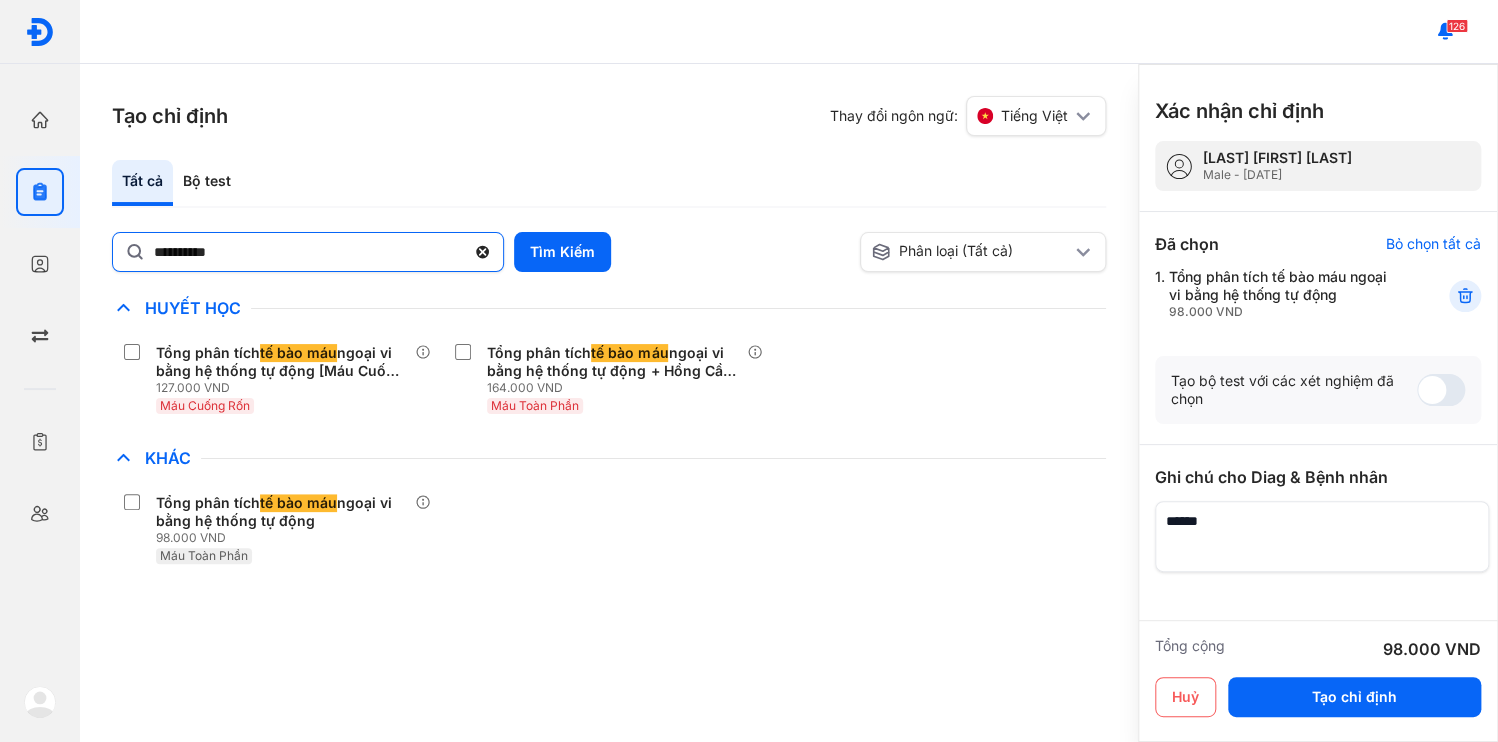 click 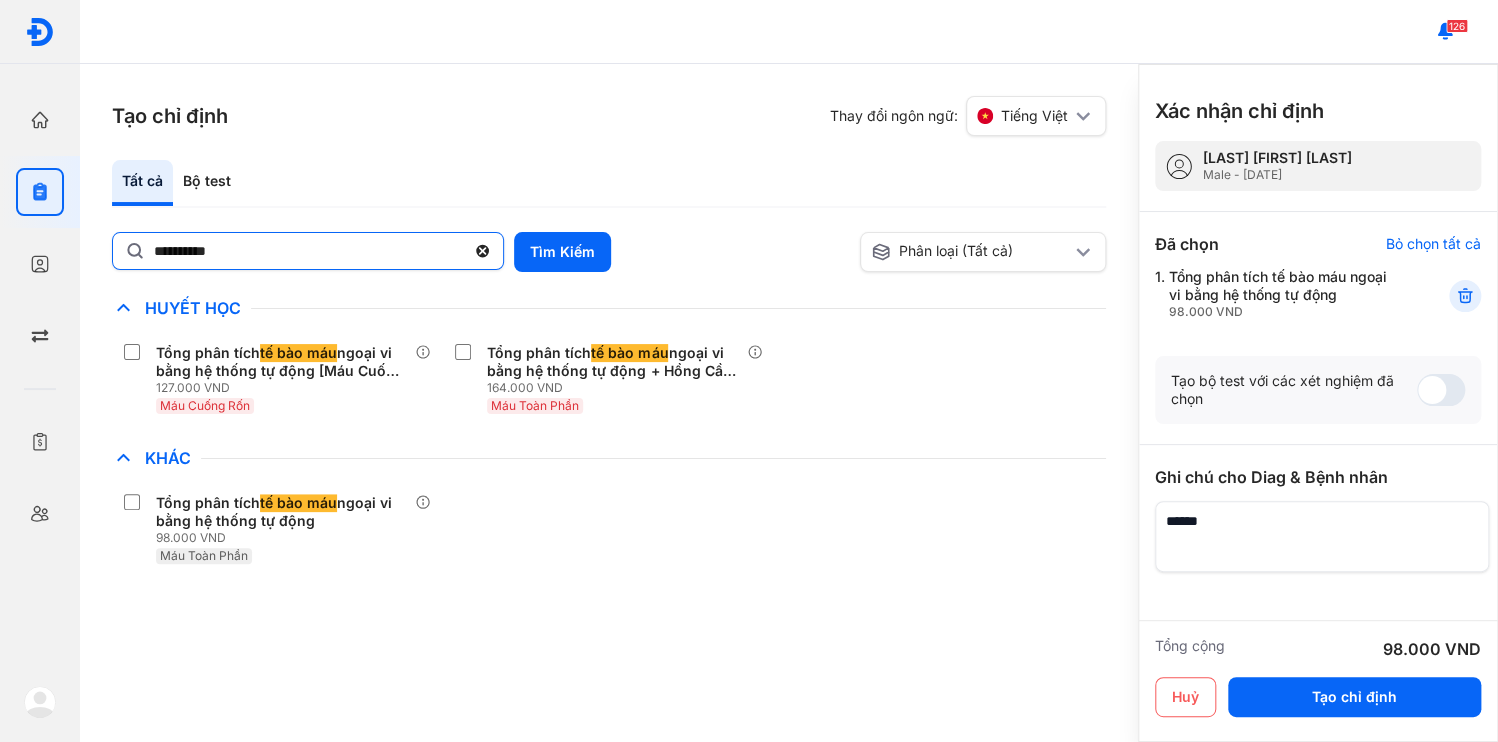 click on "**********" 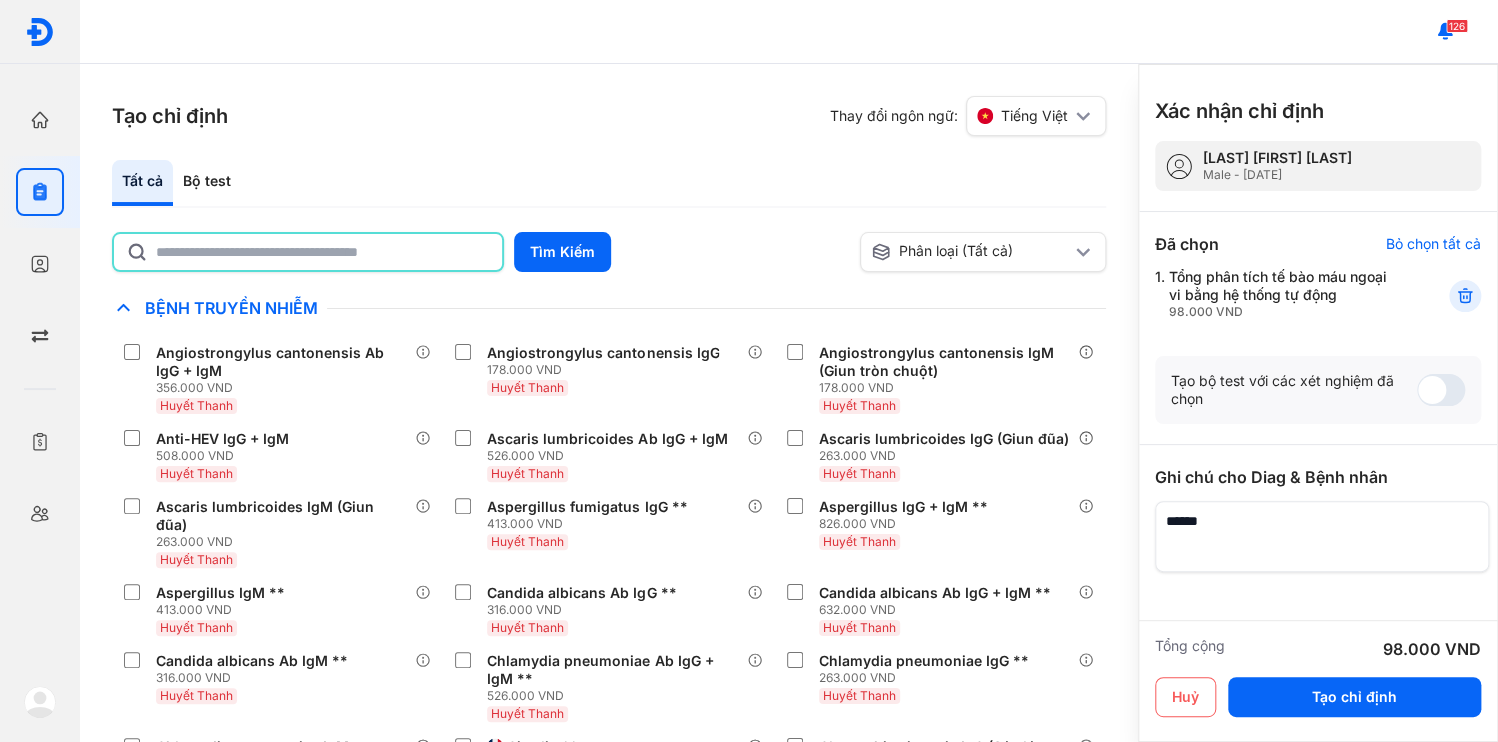 click 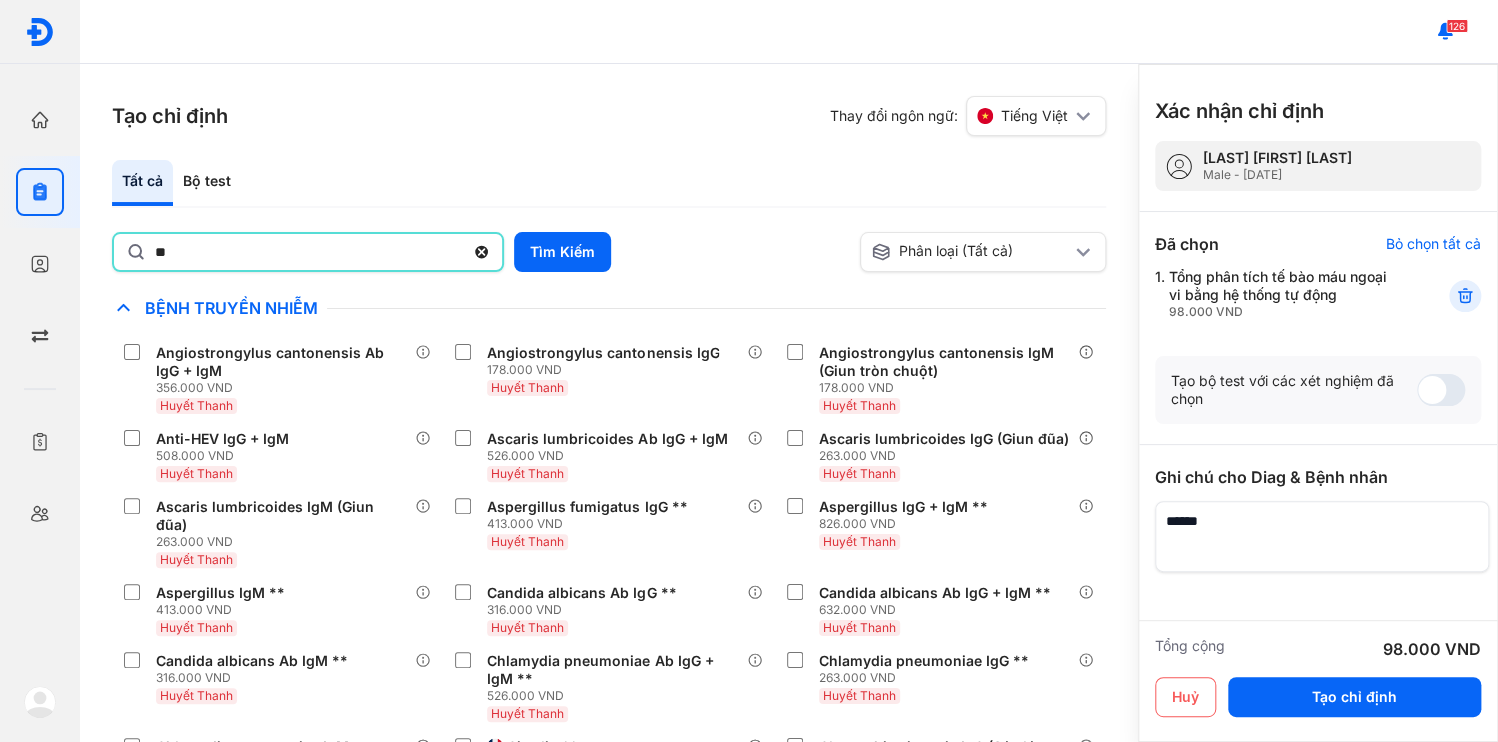 type on "*" 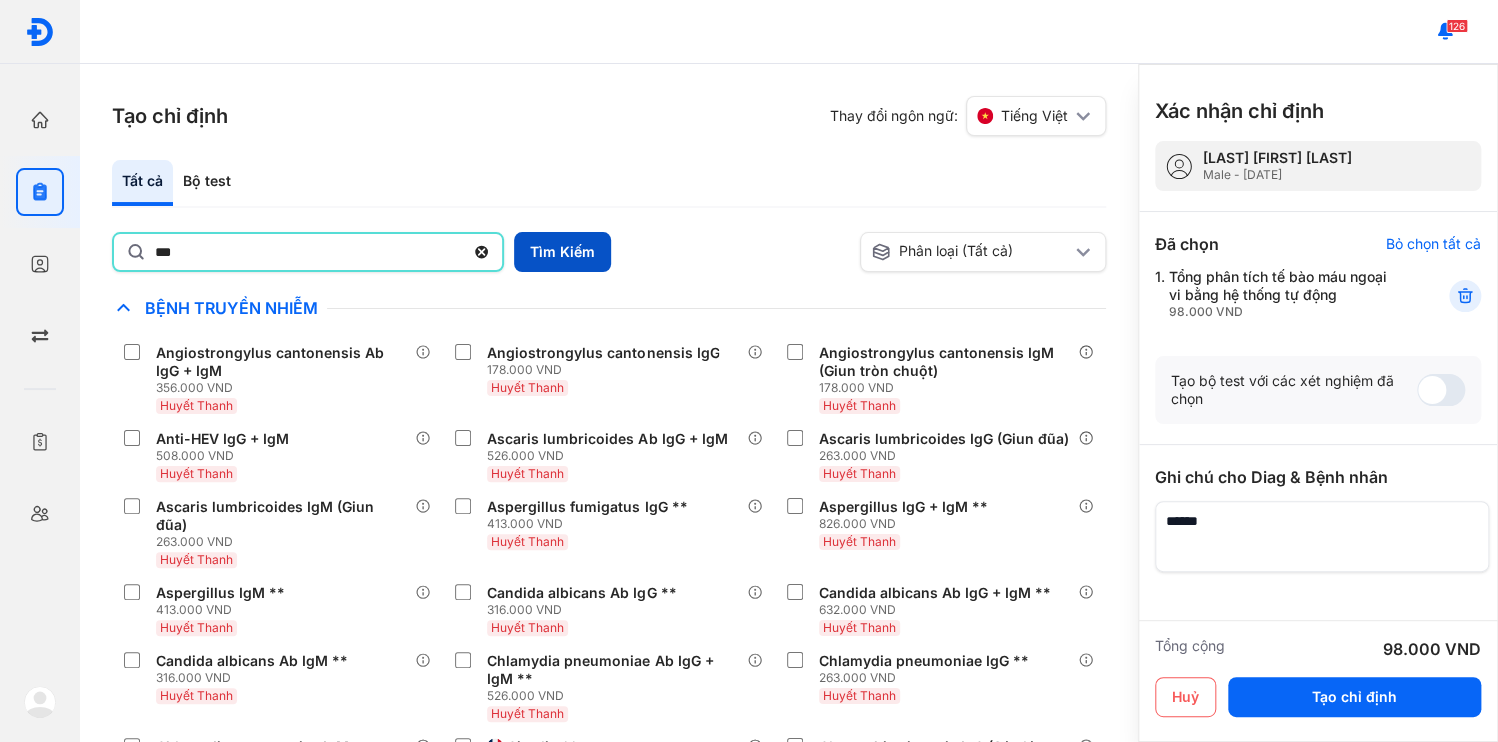 type on "***" 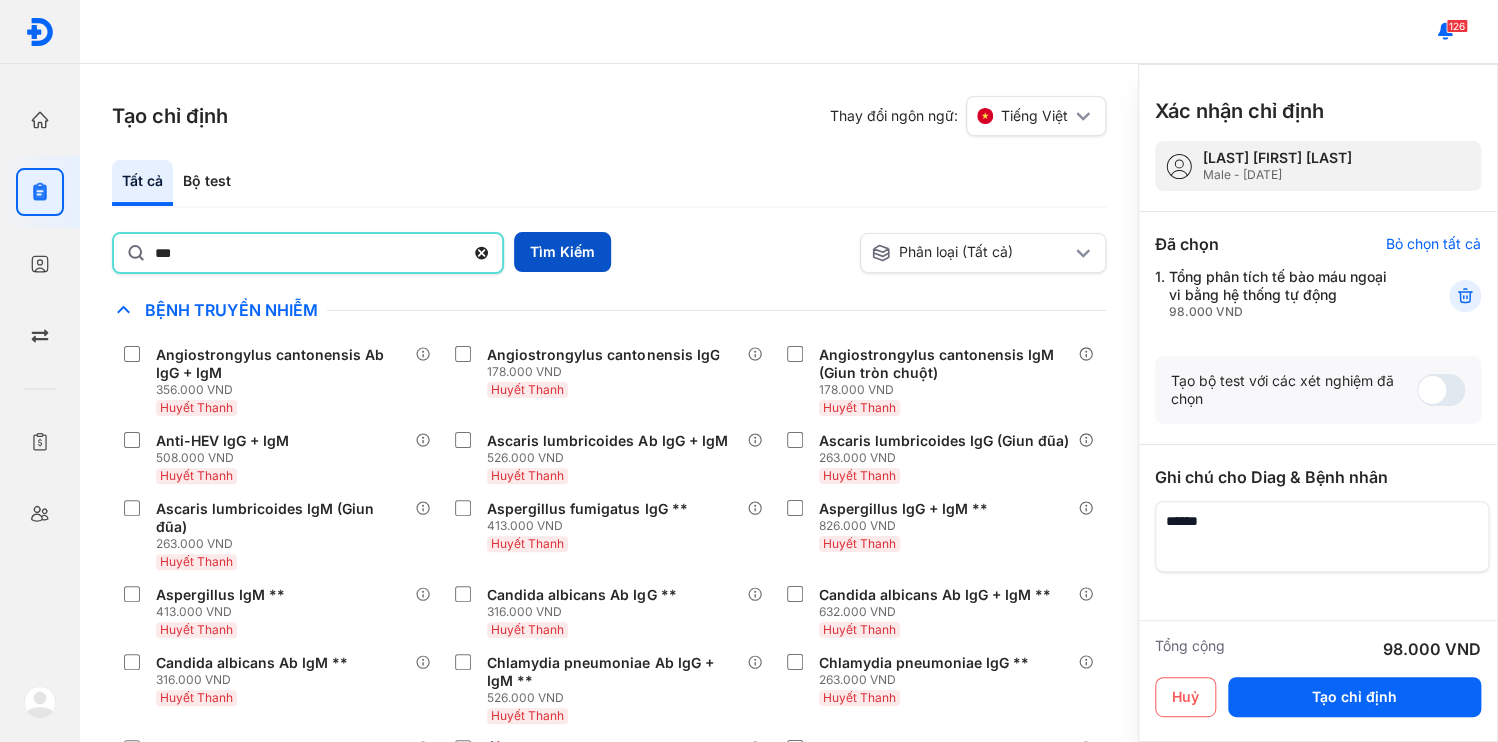 click on "Tìm Kiếm" at bounding box center (562, 252) 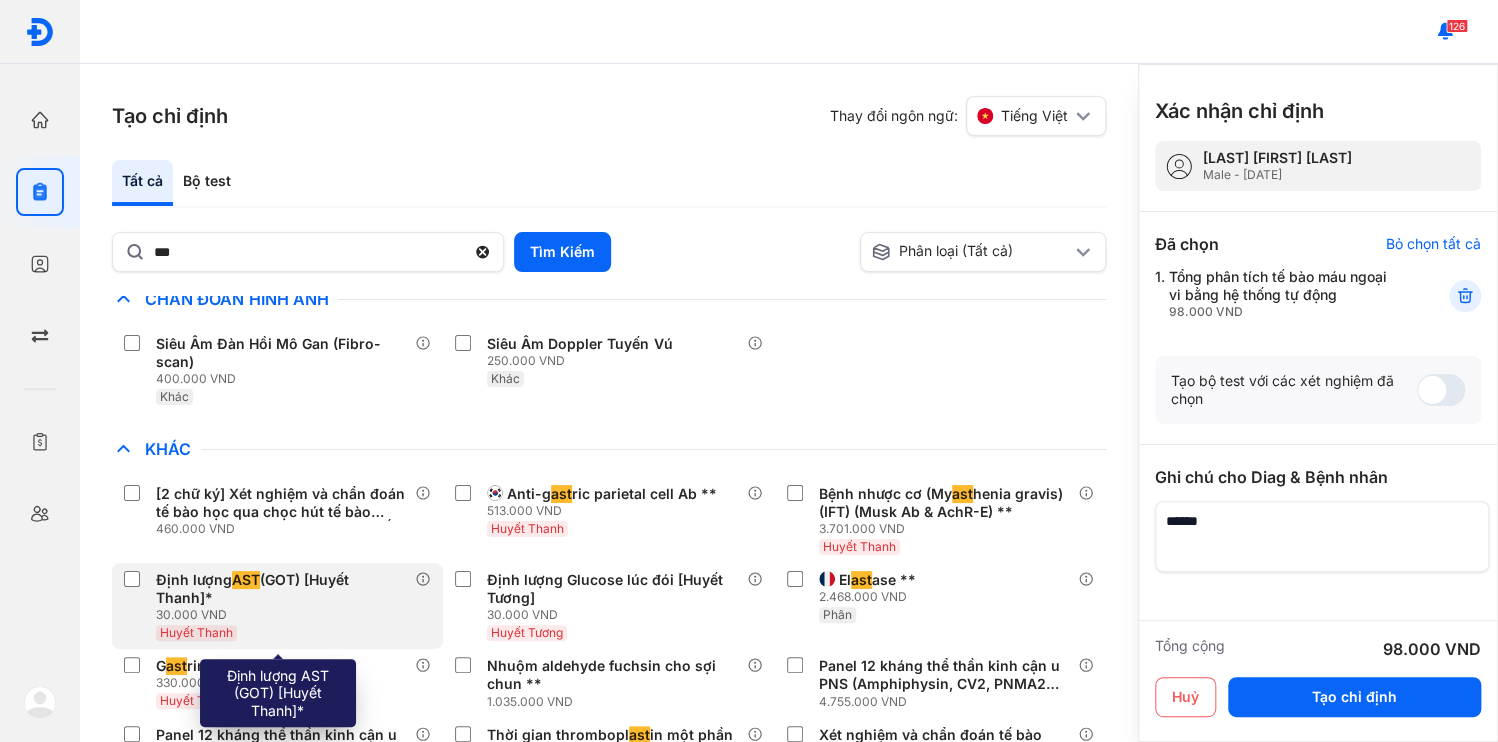scroll, scrollTop: 160, scrollLeft: 0, axis: vertical 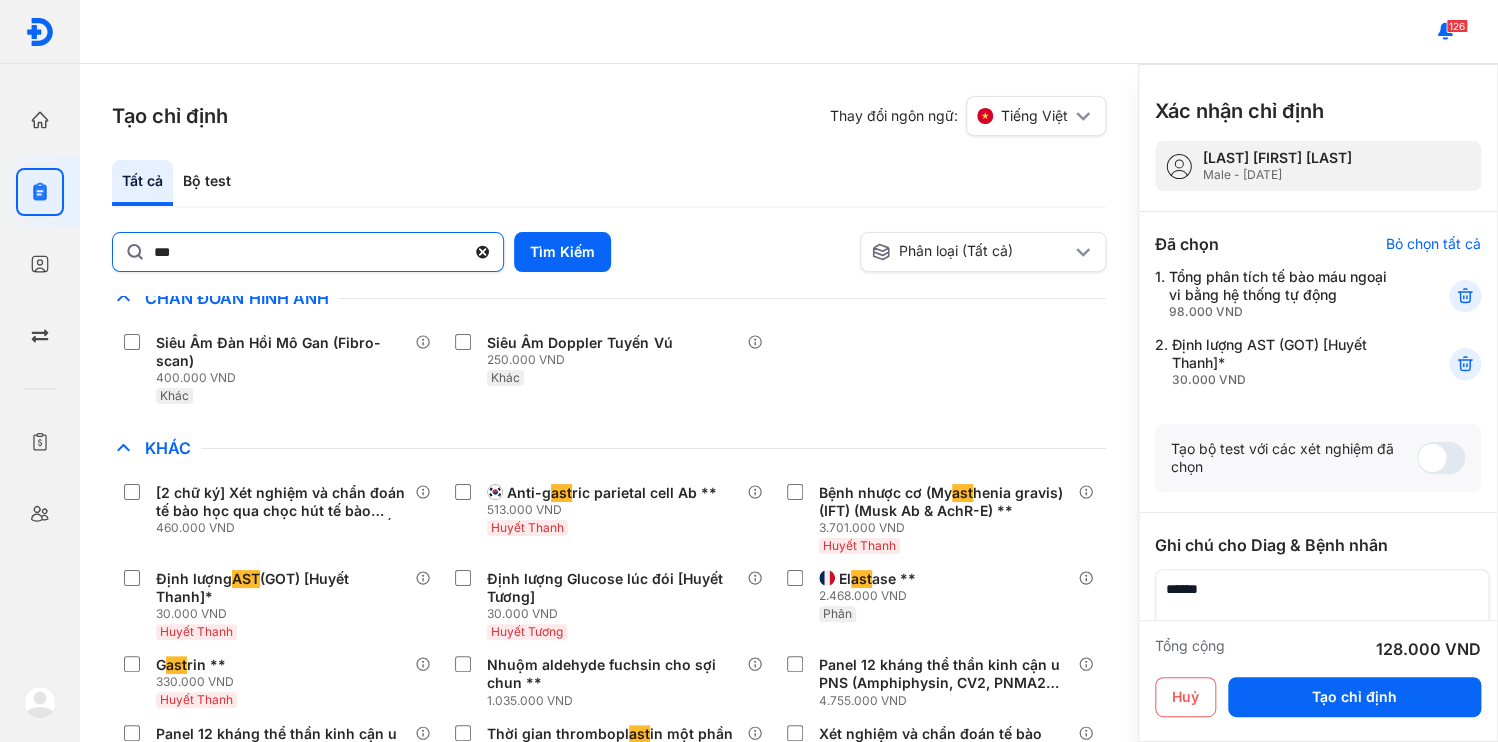 click 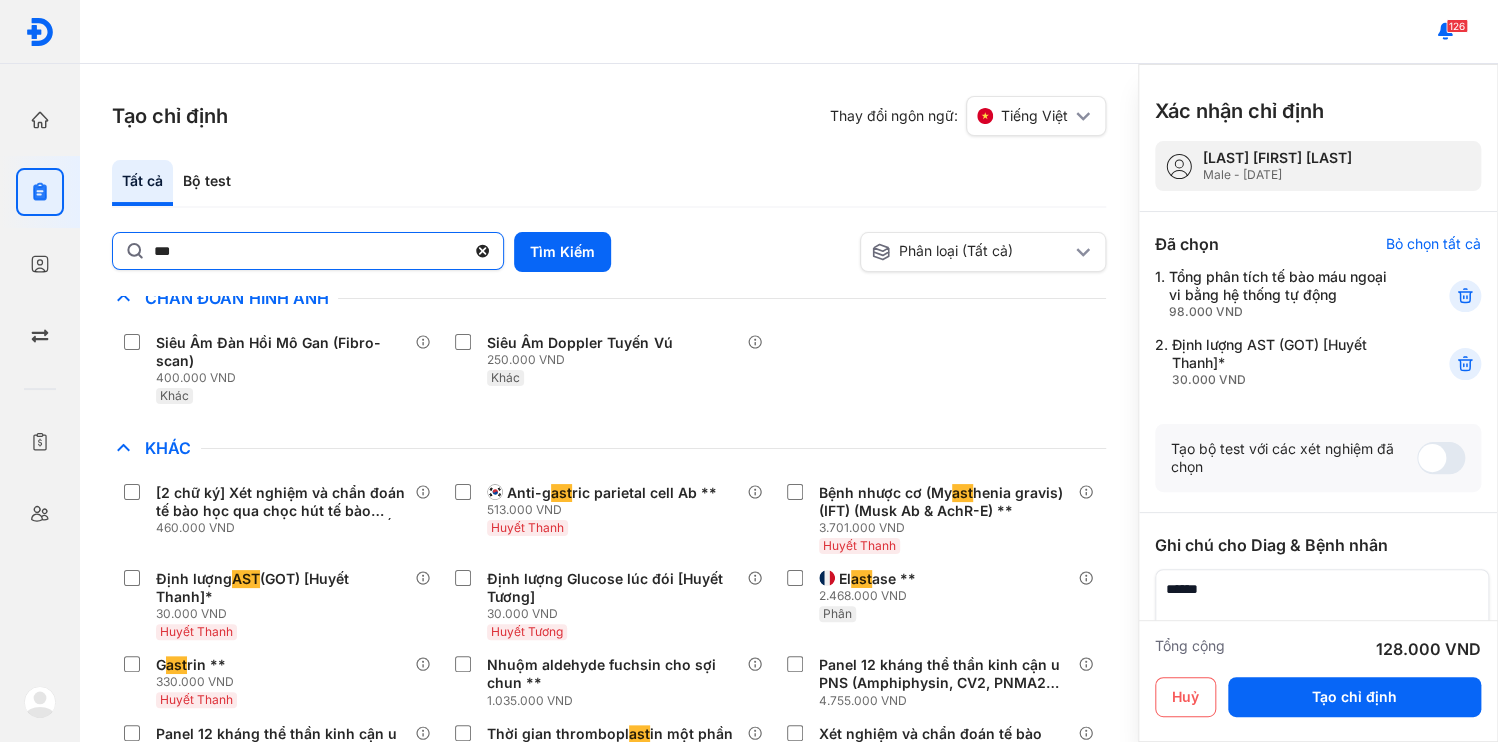 click on "***" 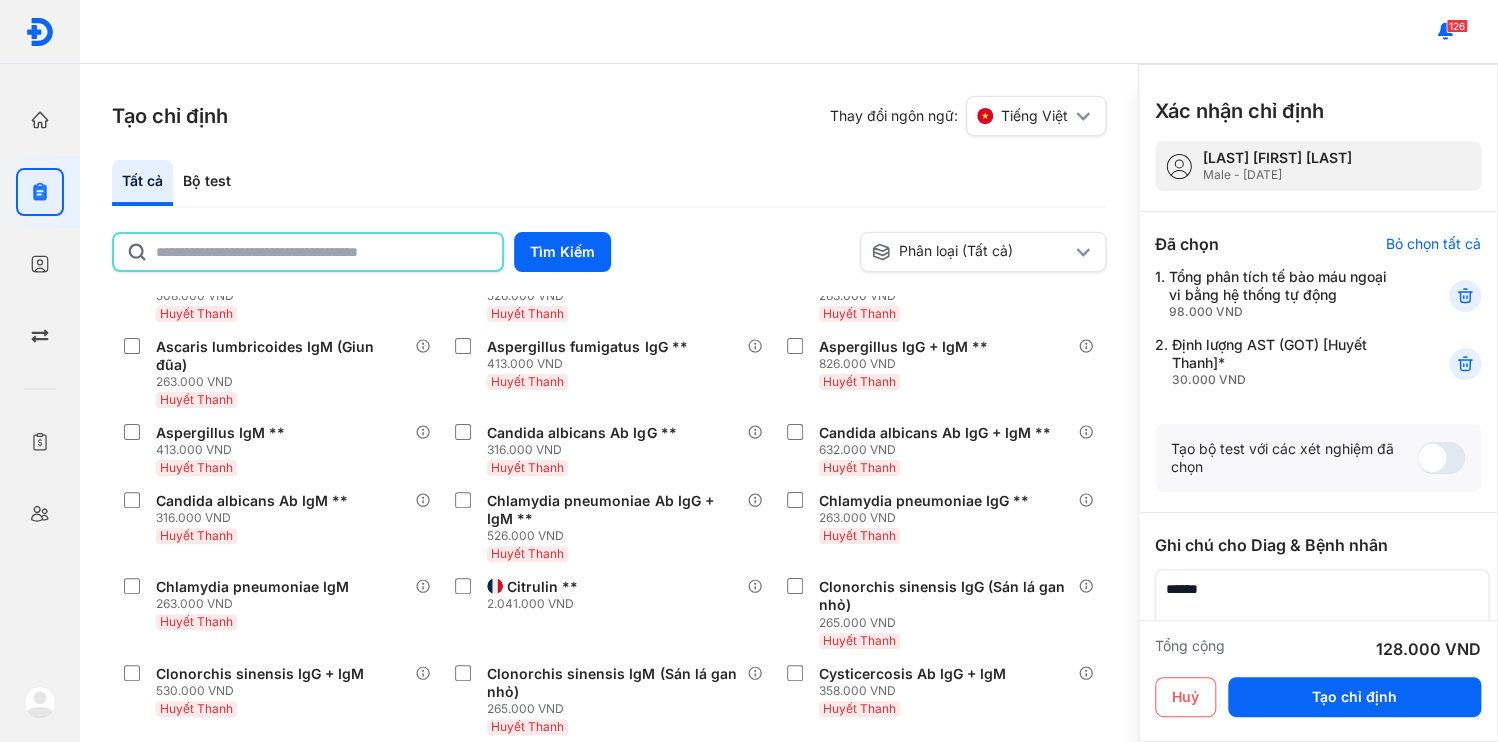 scroll, scrollTop: 3198, scrollLeft: 0, axis: vertical 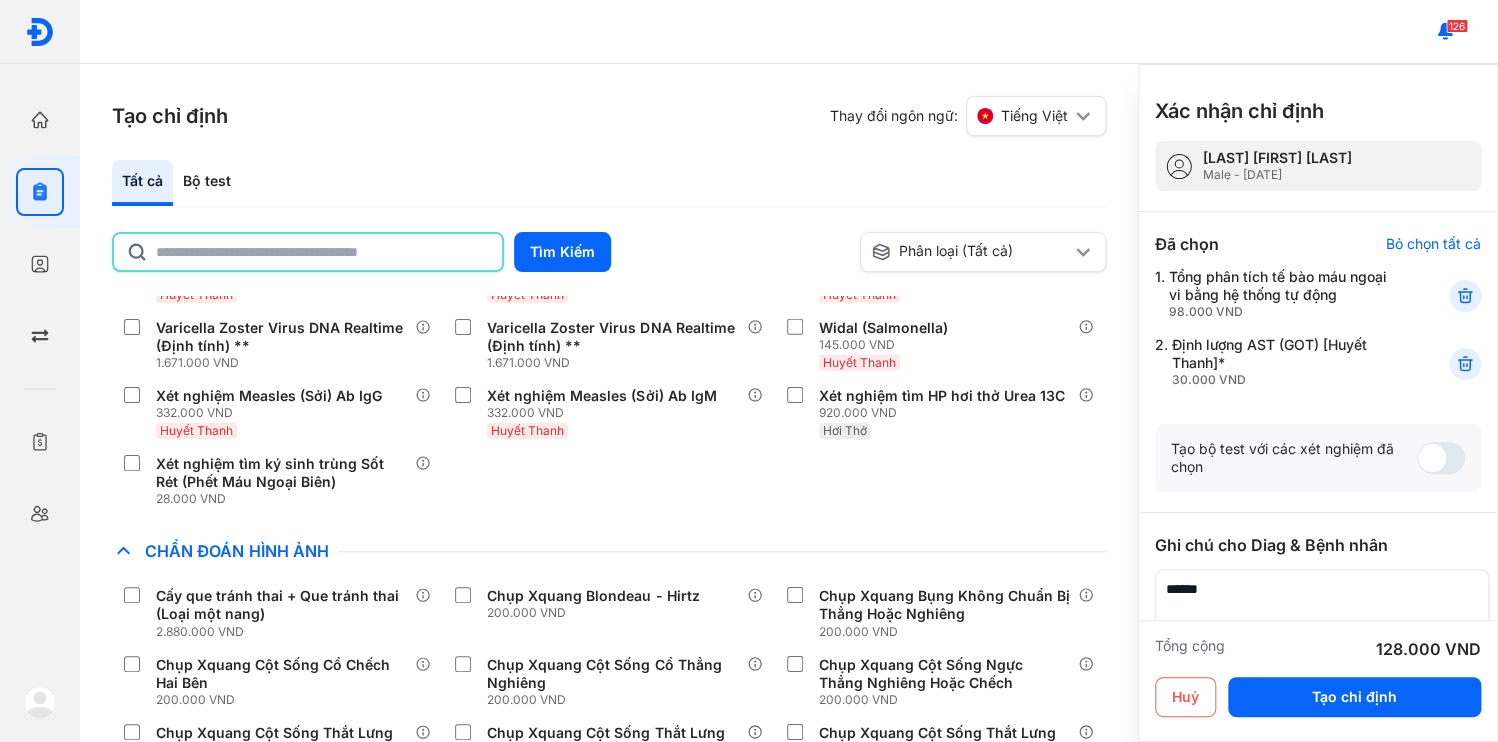 click 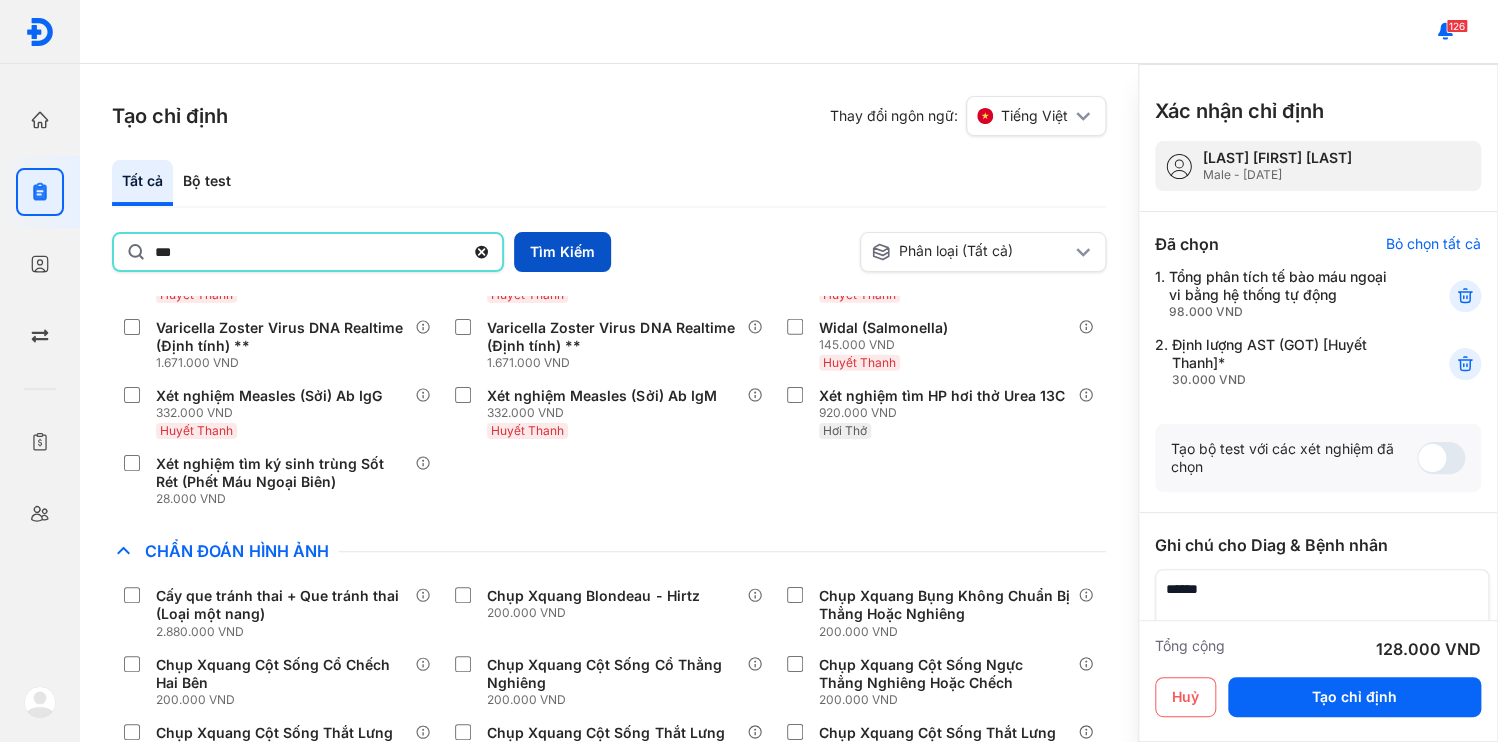 type on "***" 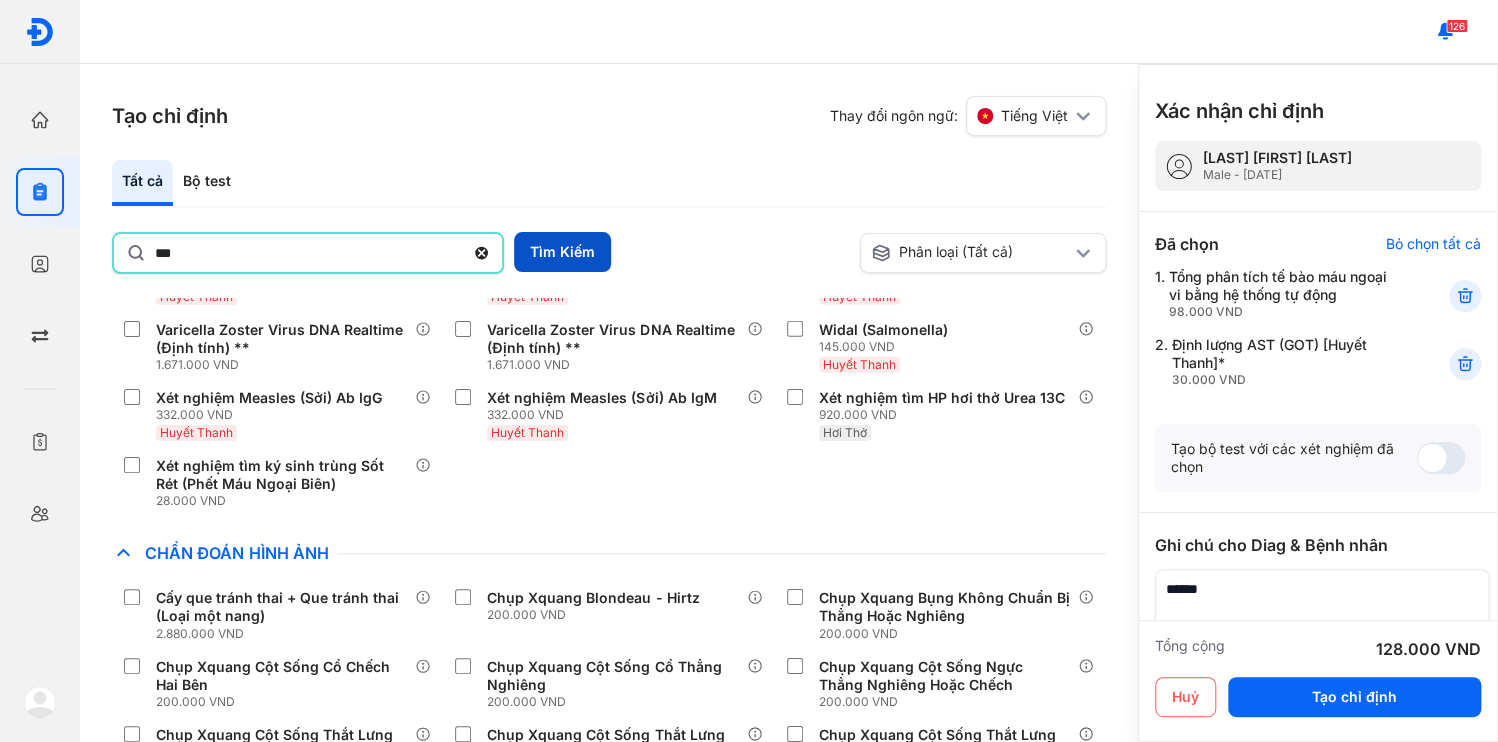 click on "Tìm Kiếm" at bounding box center (562, 252) 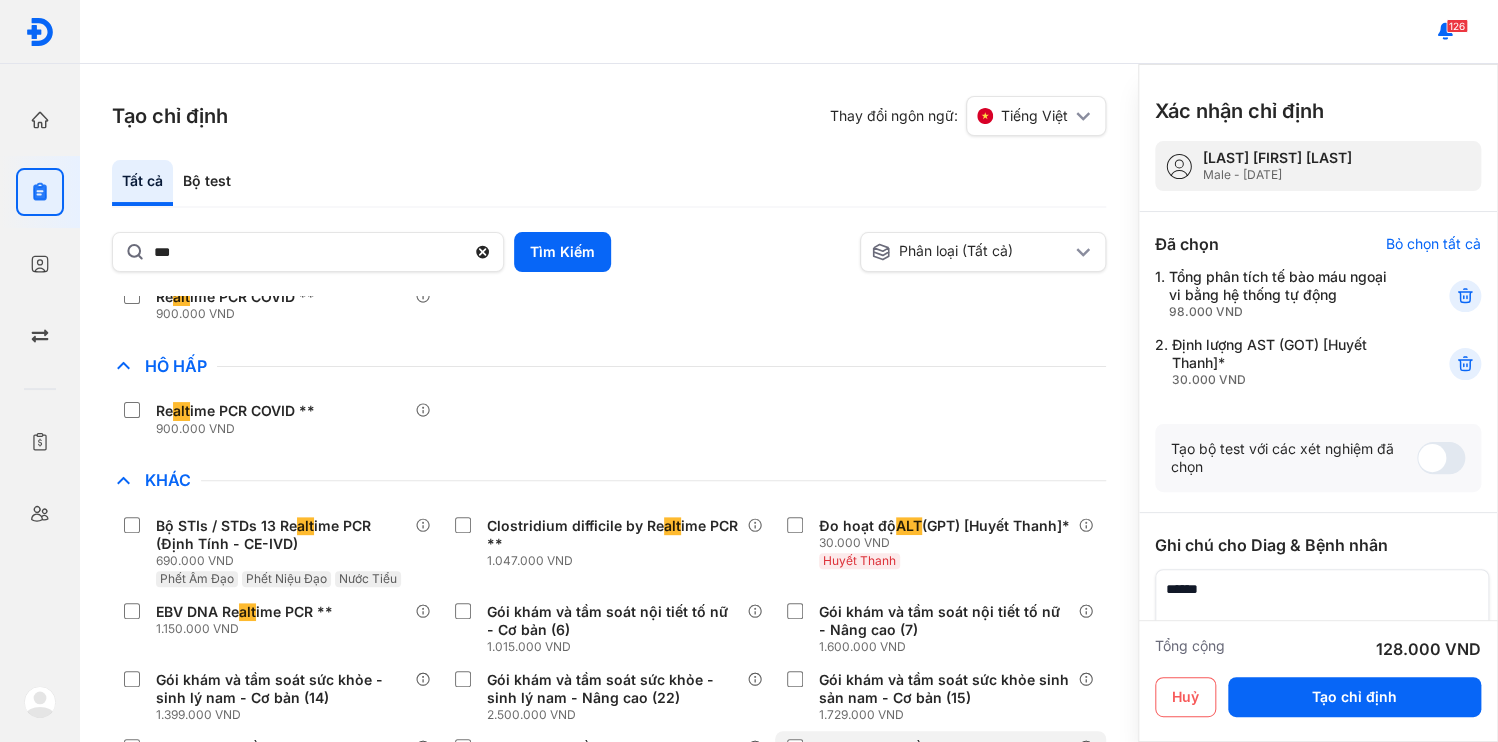 scroll, scrollTop: 126, scrollLeft: 0, axis: vertical 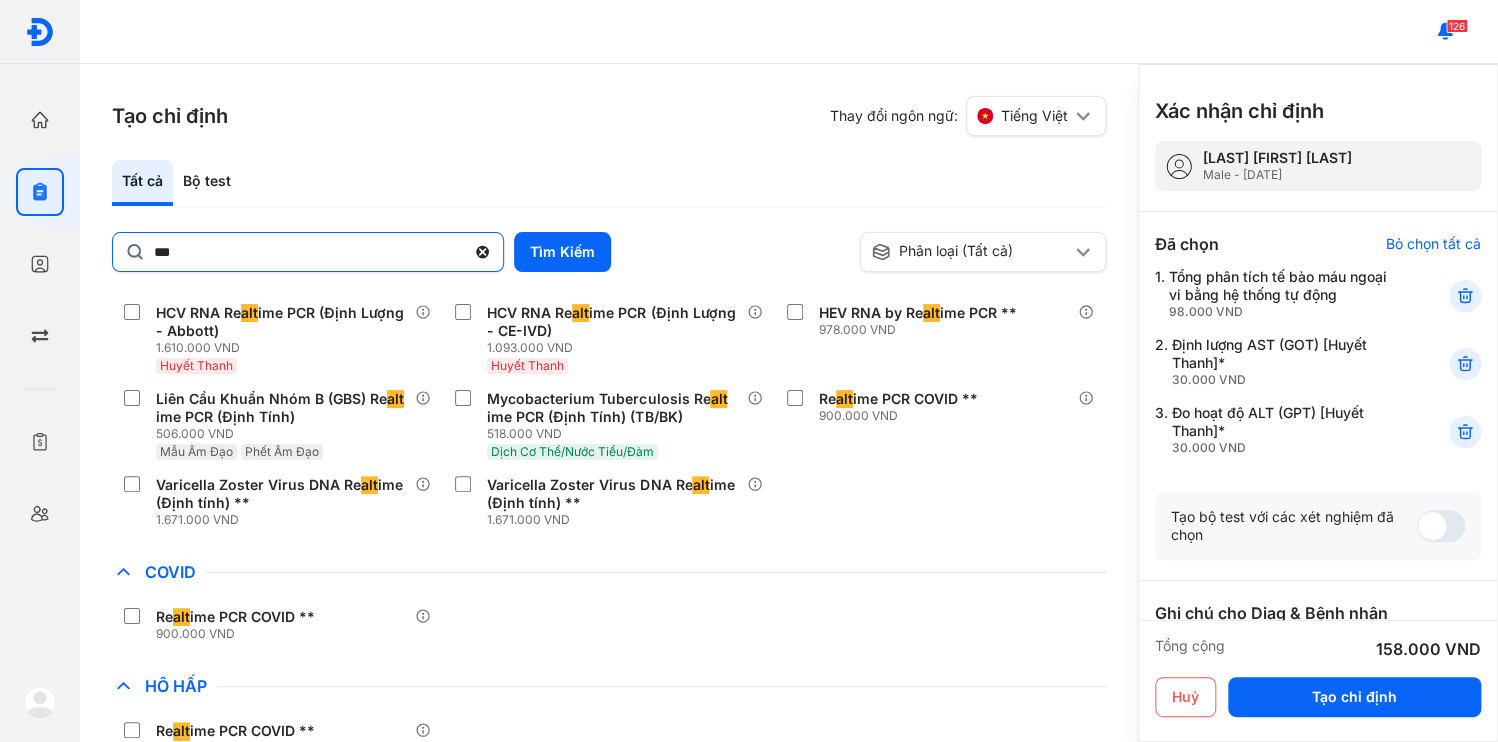 click 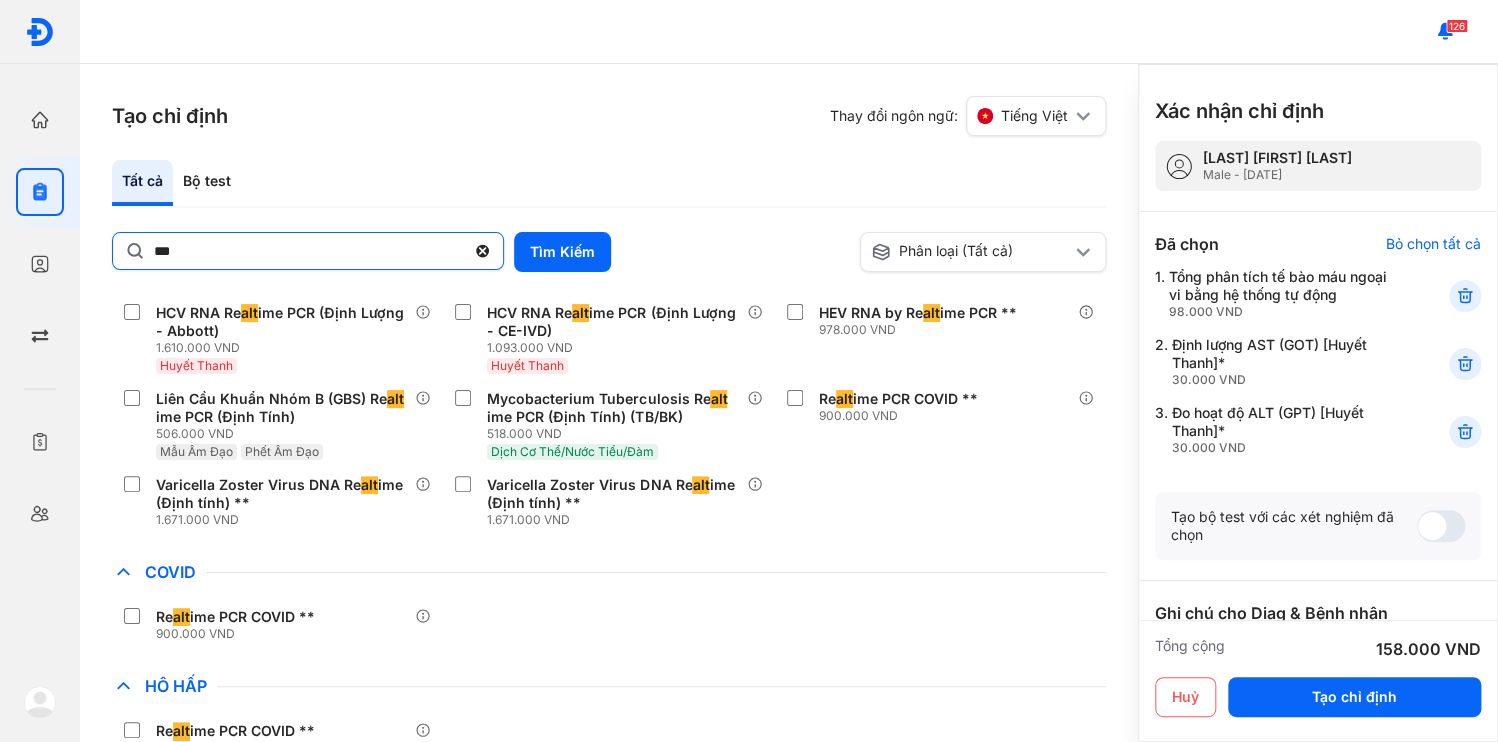 click on "***" 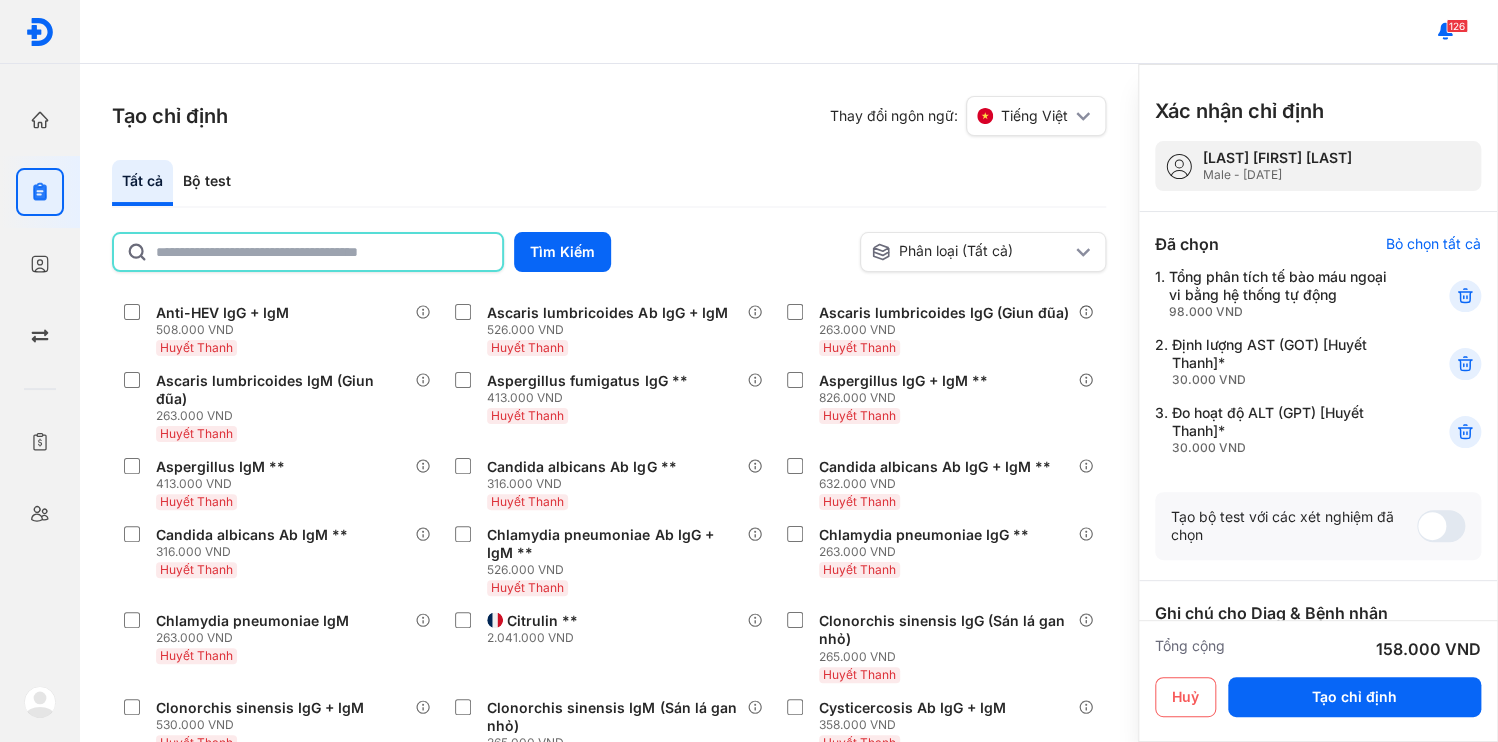 scroll, scrollTop: 994, scrollLeft: 0, axis: vertical 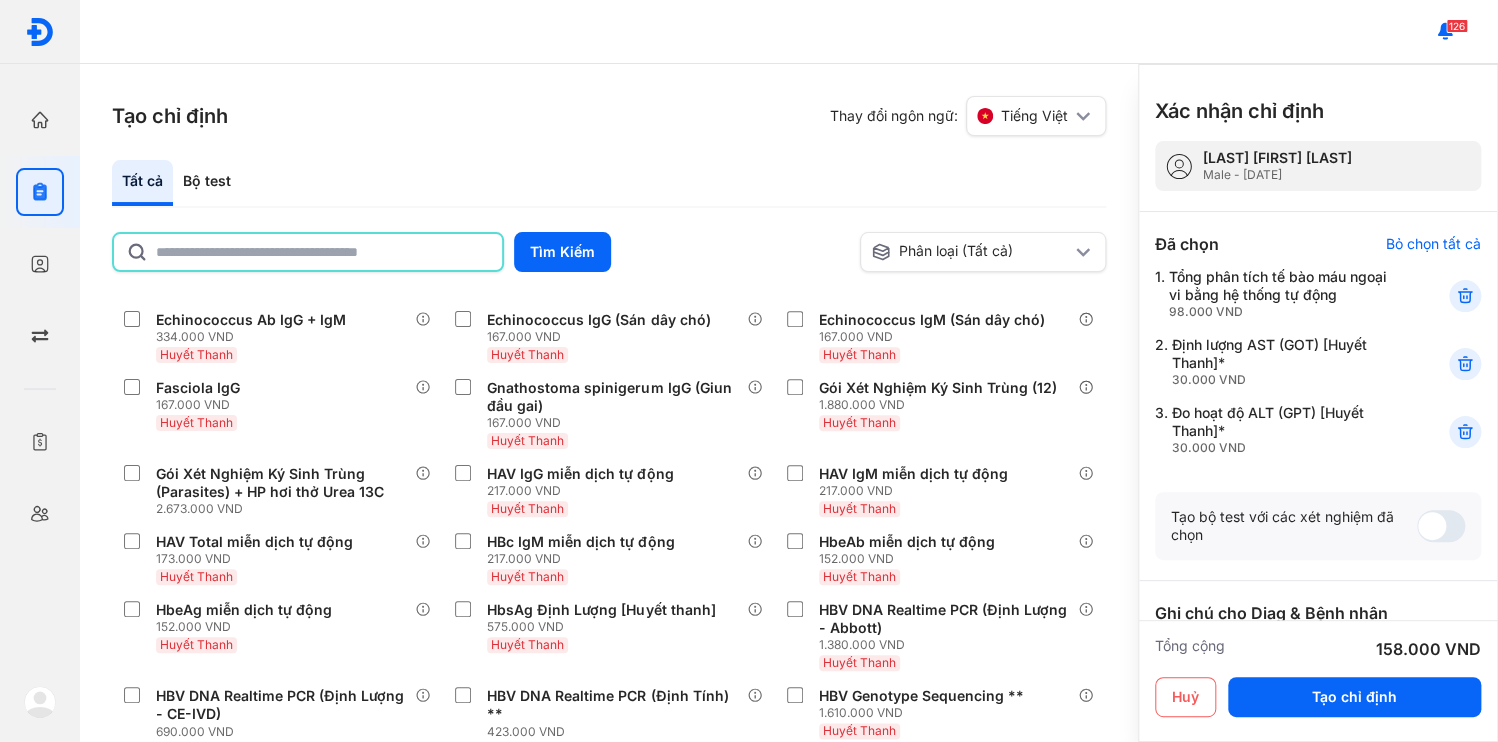 click 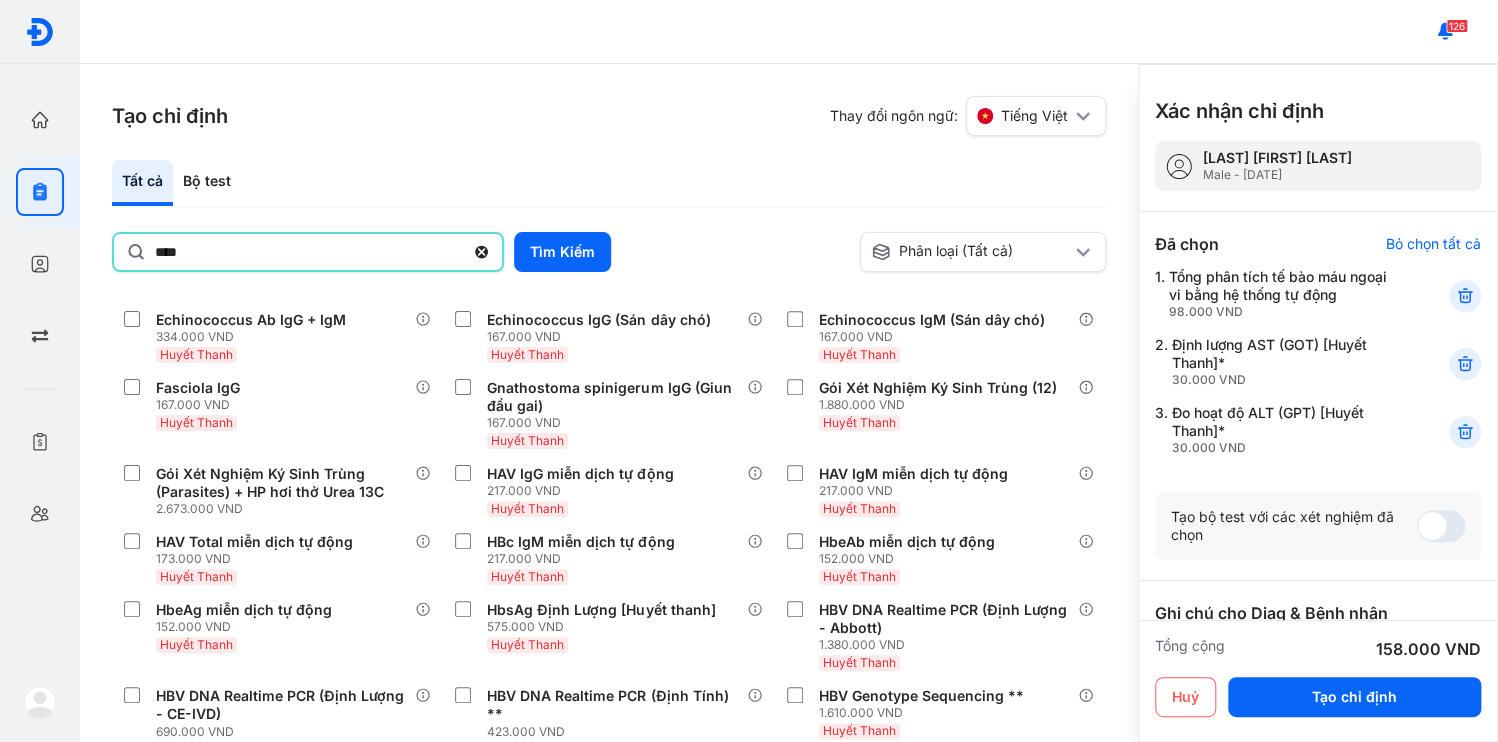 type on "****" 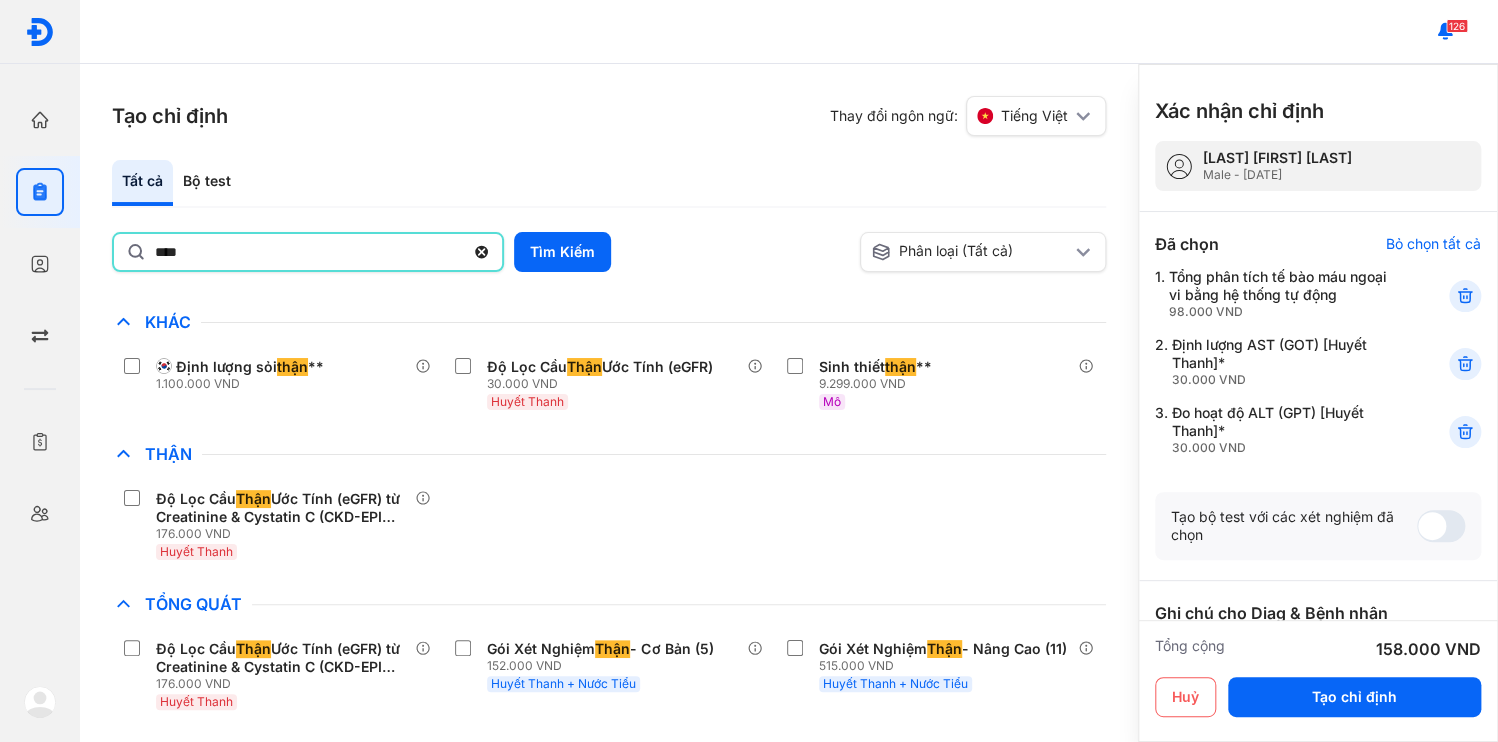 scroll, scrollTop: 0, scrollLeft: 0, axis: both 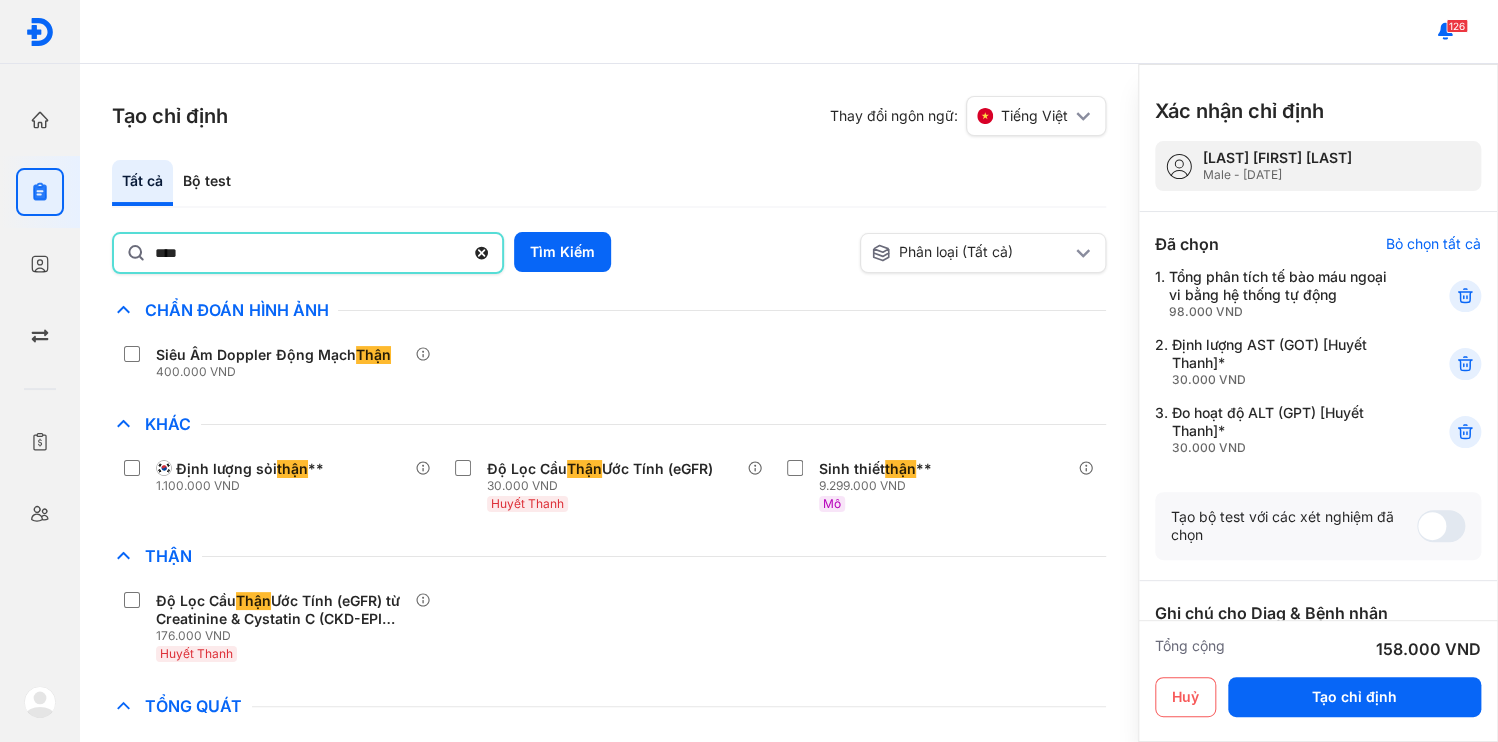 drag, startPoint x: 668, startPoint y: 326, endPoint x: 682, endPoint y: 340, distance: 19.79899 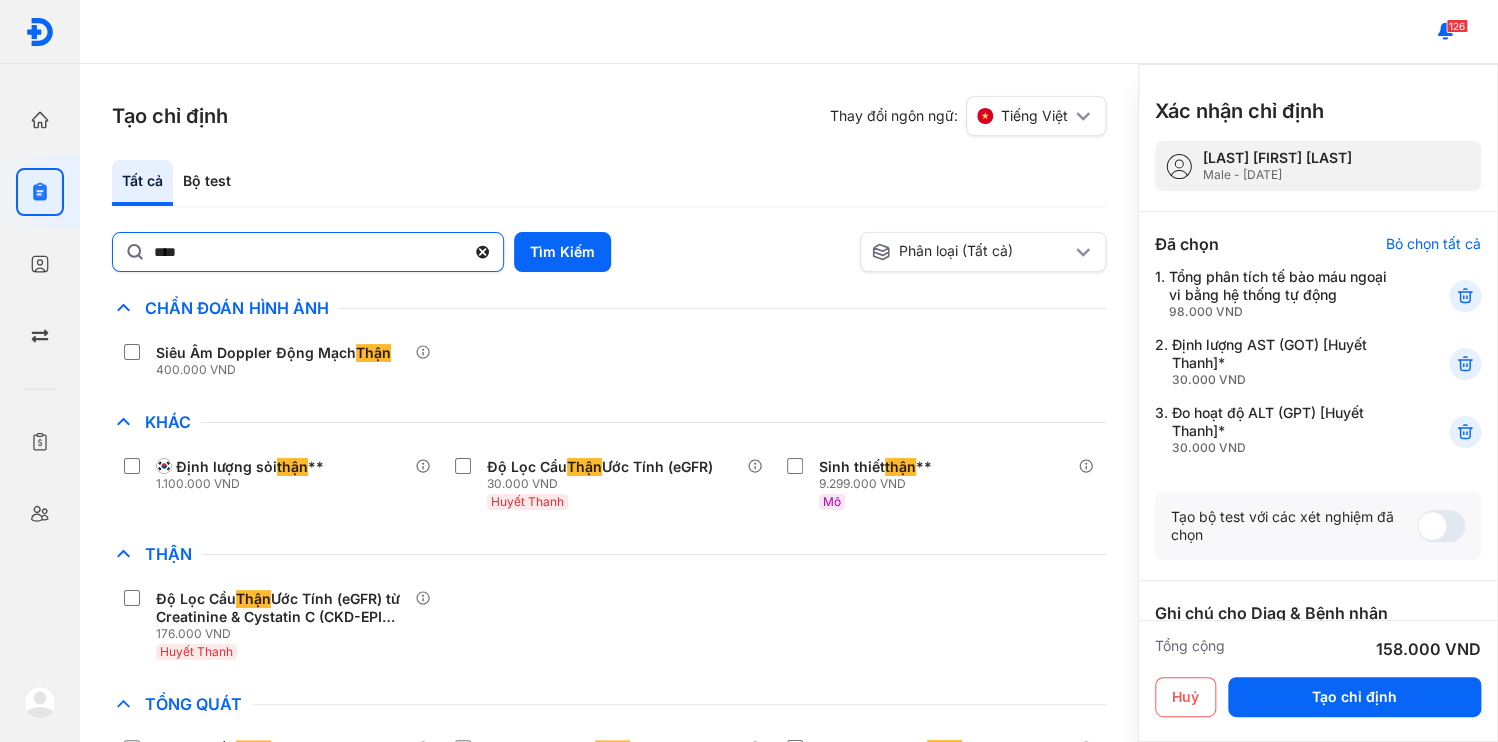 click 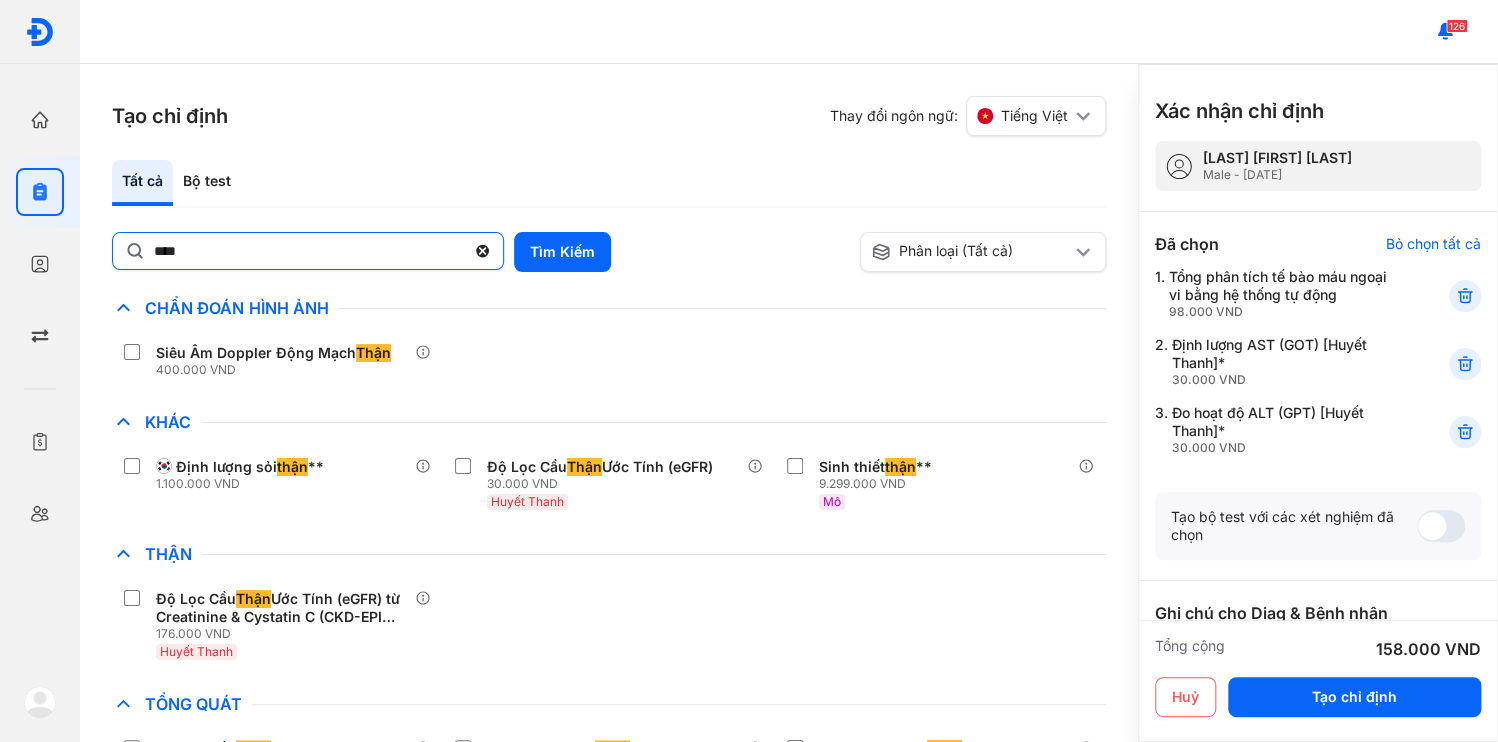 click on "****" 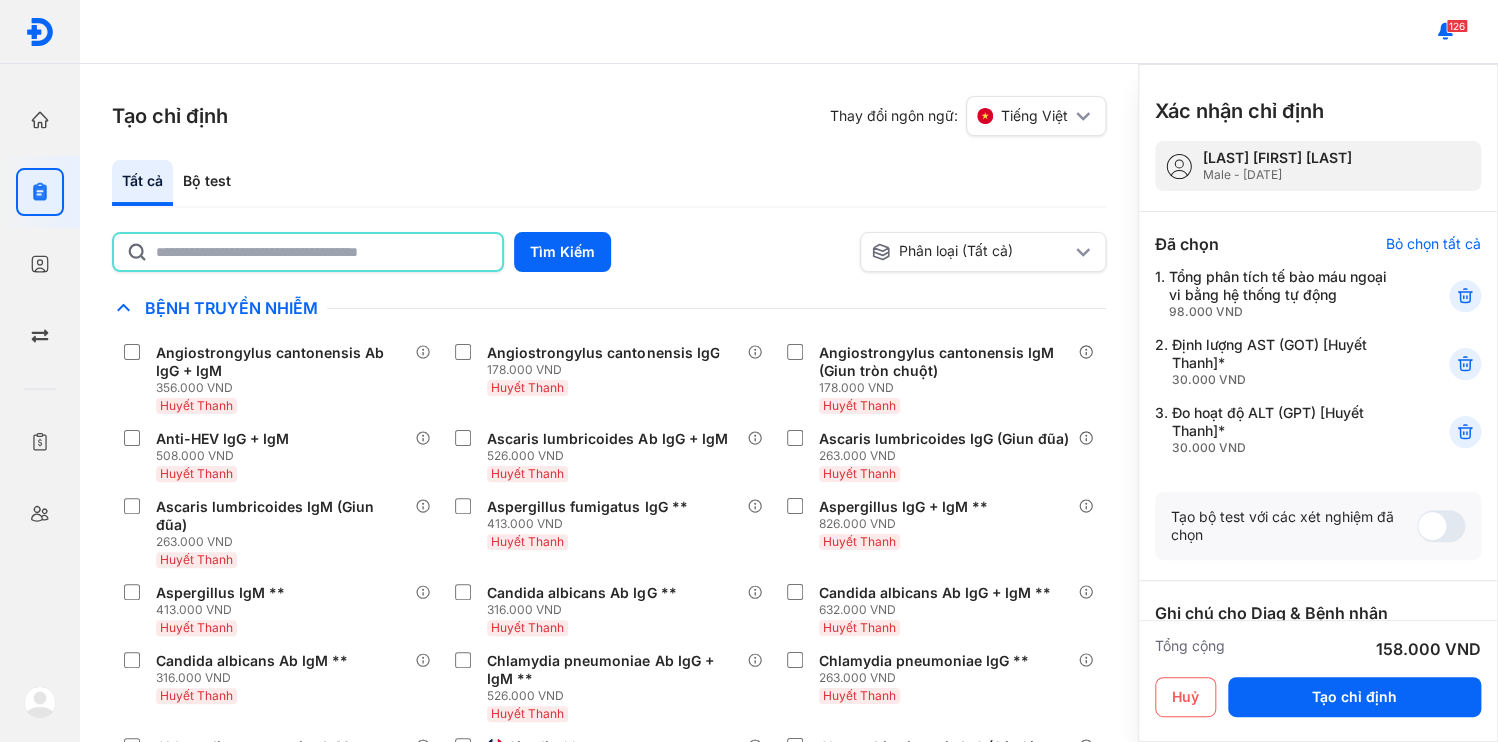 click 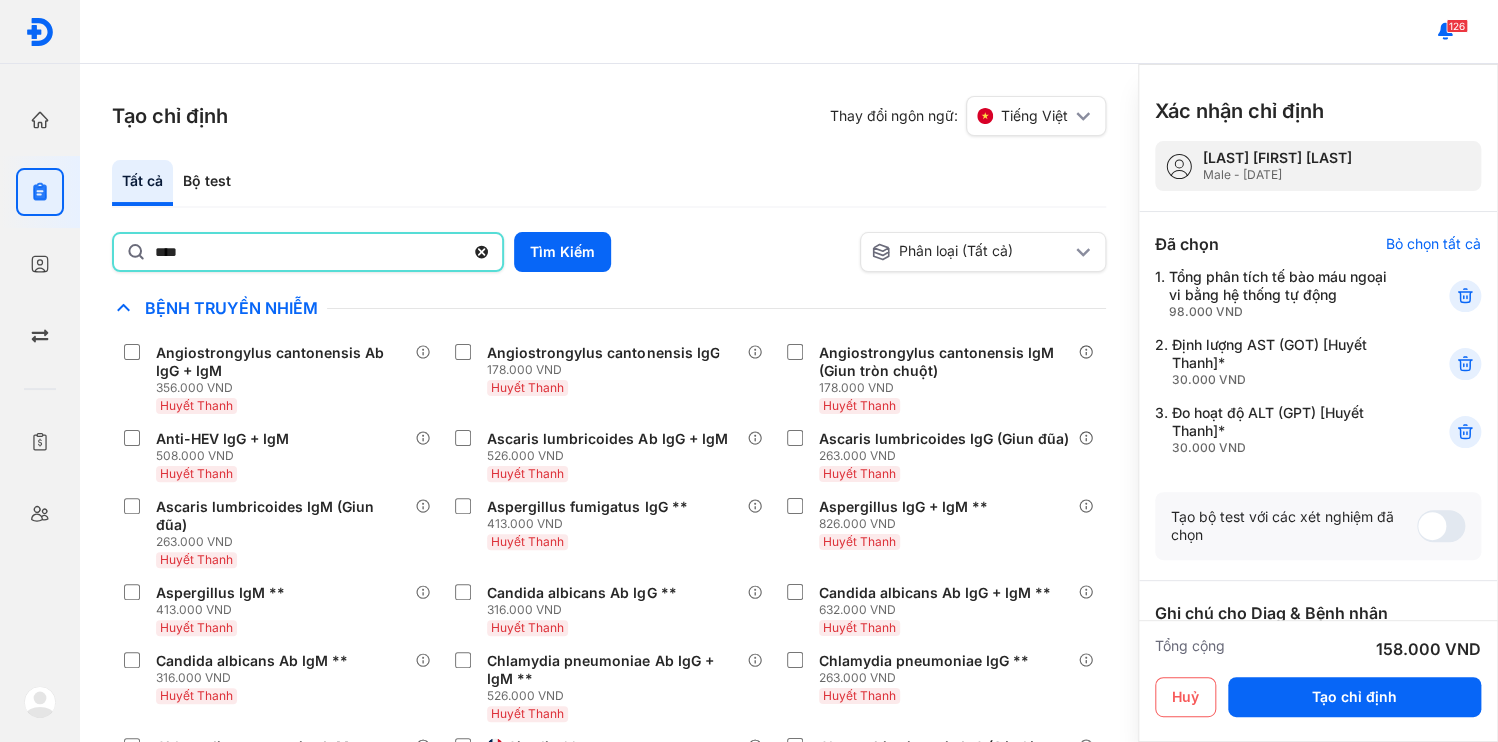 type on "*********" 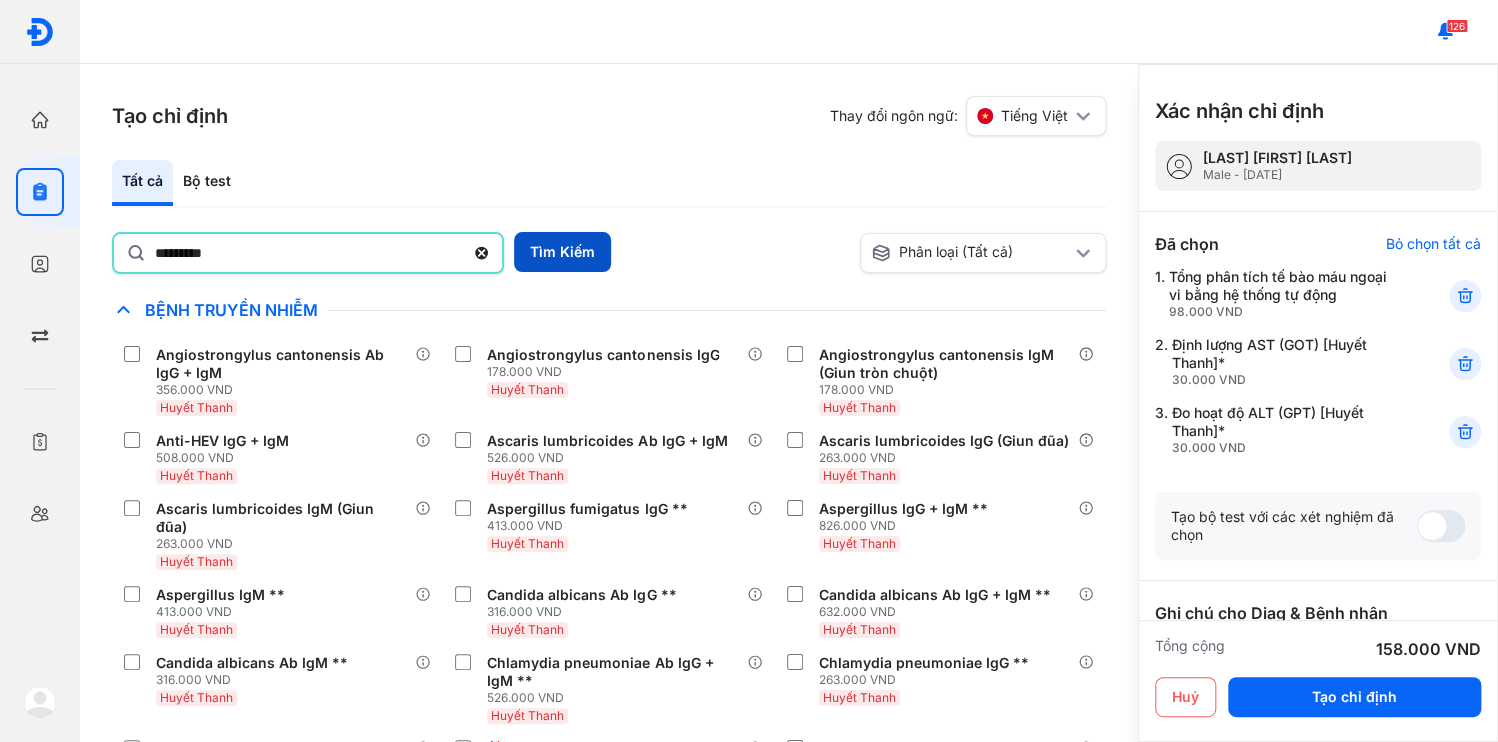 click on "Tìm Kiếm" at bounding box center (562, 252) 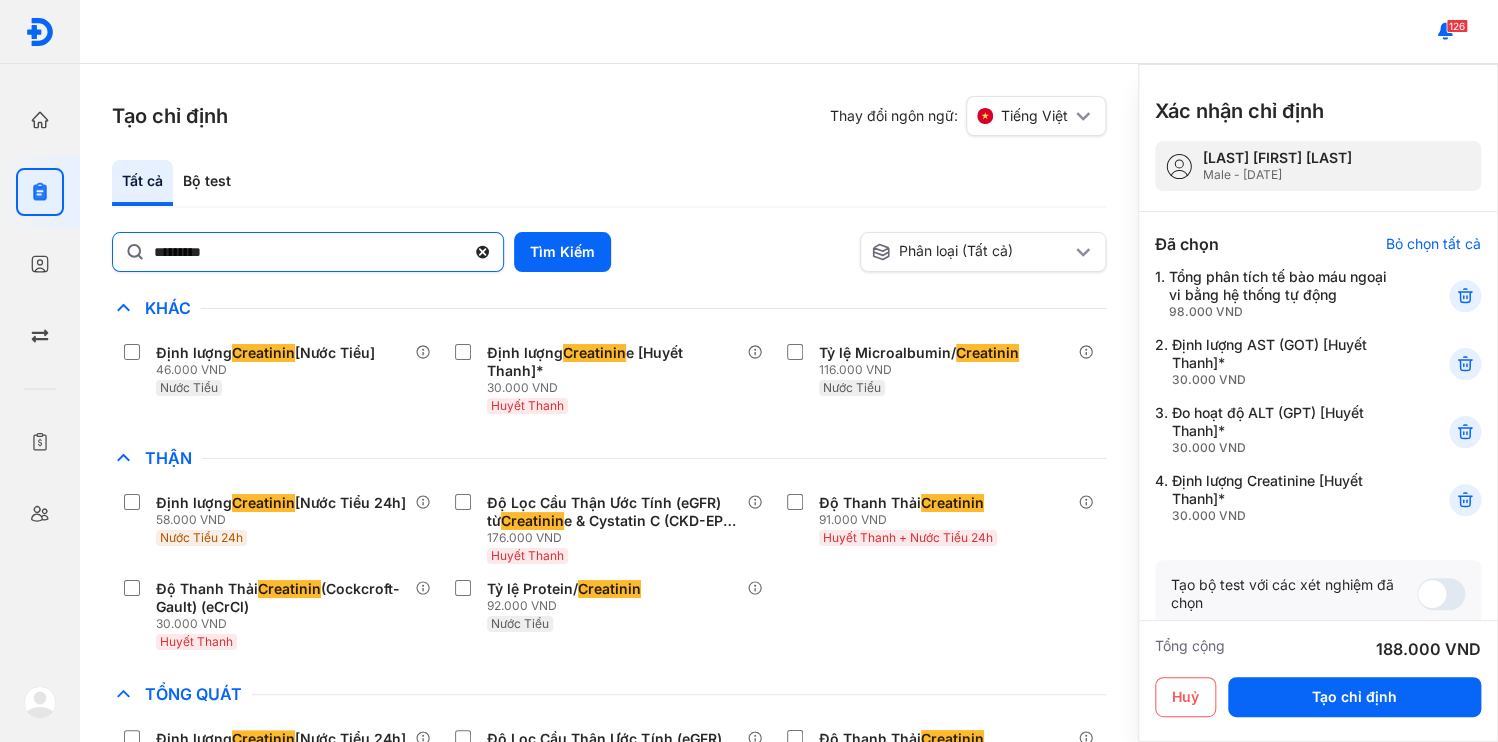 click 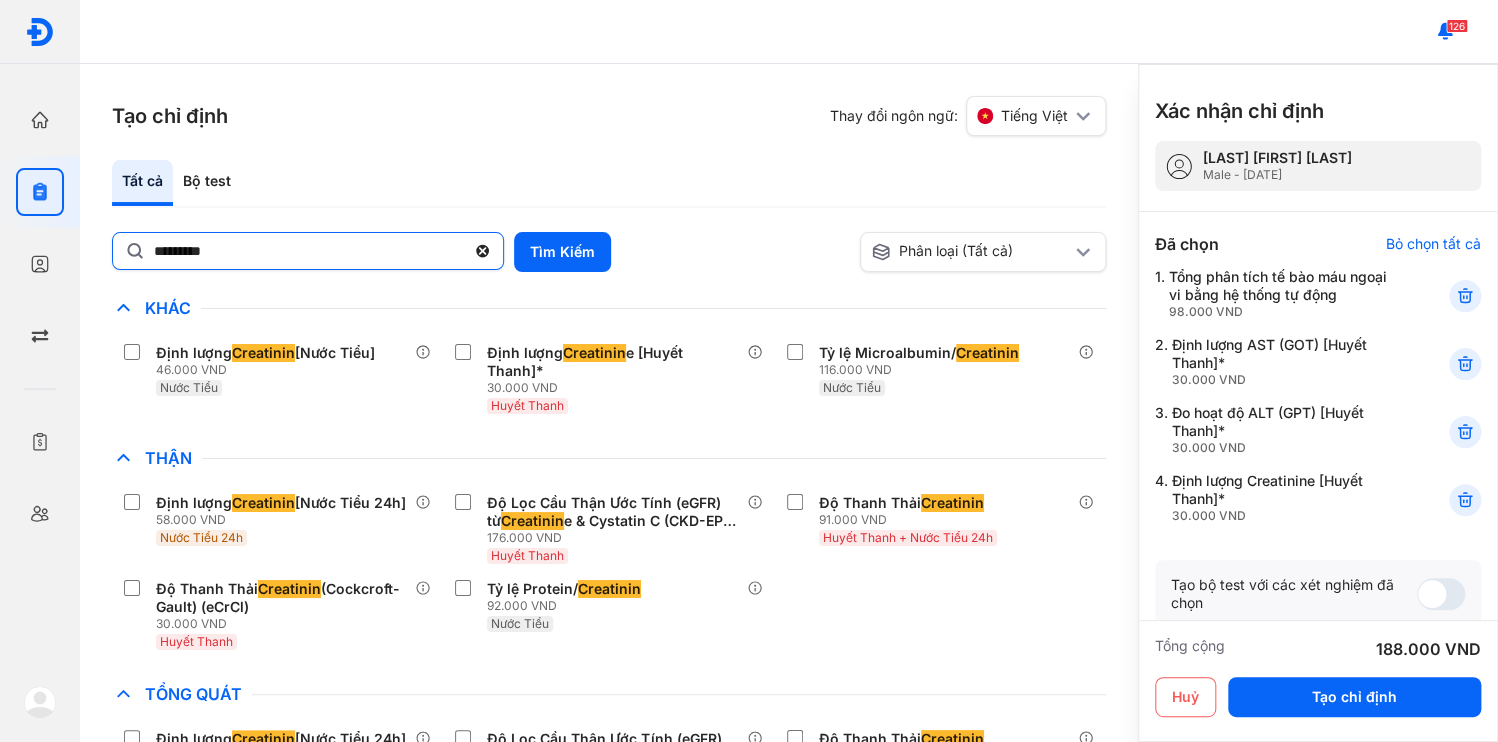 click on "*********" 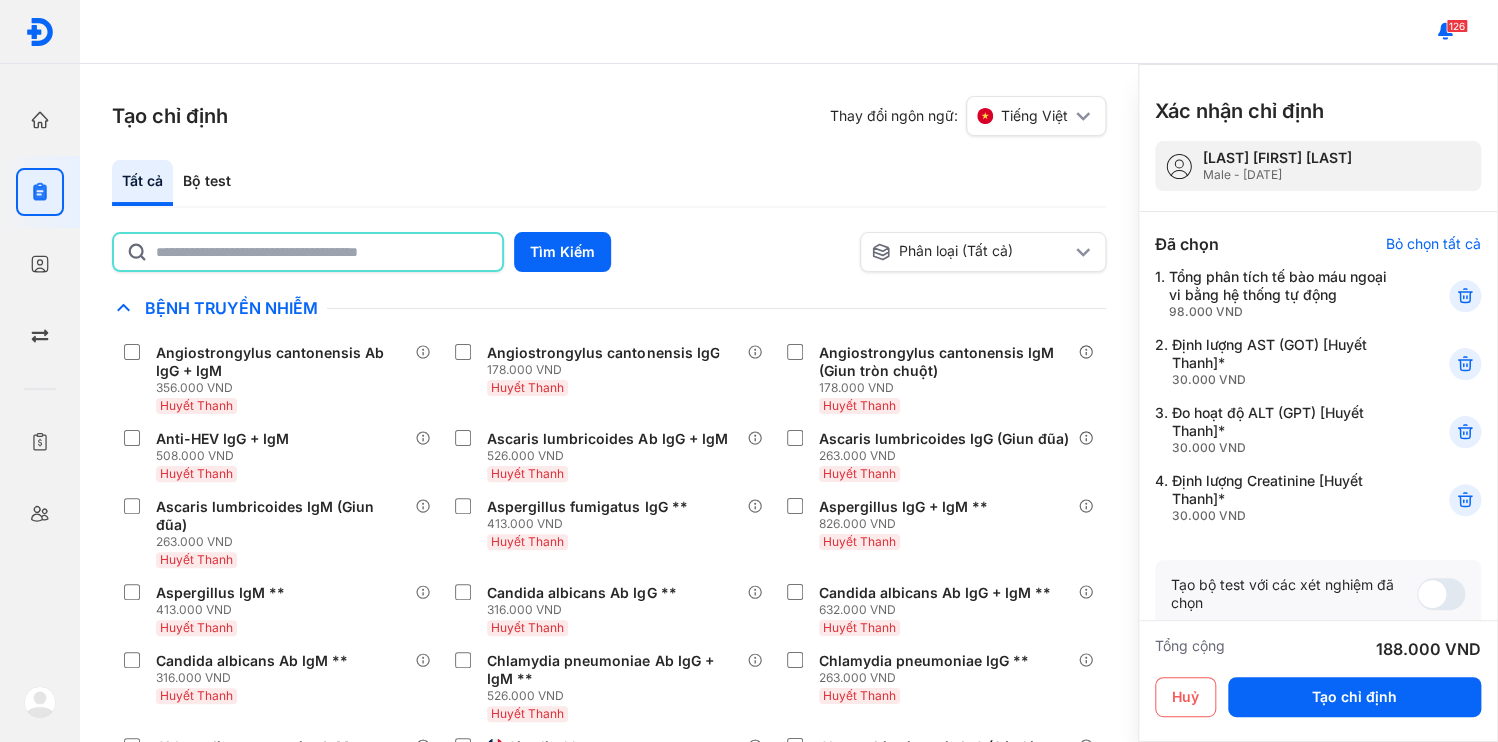 click 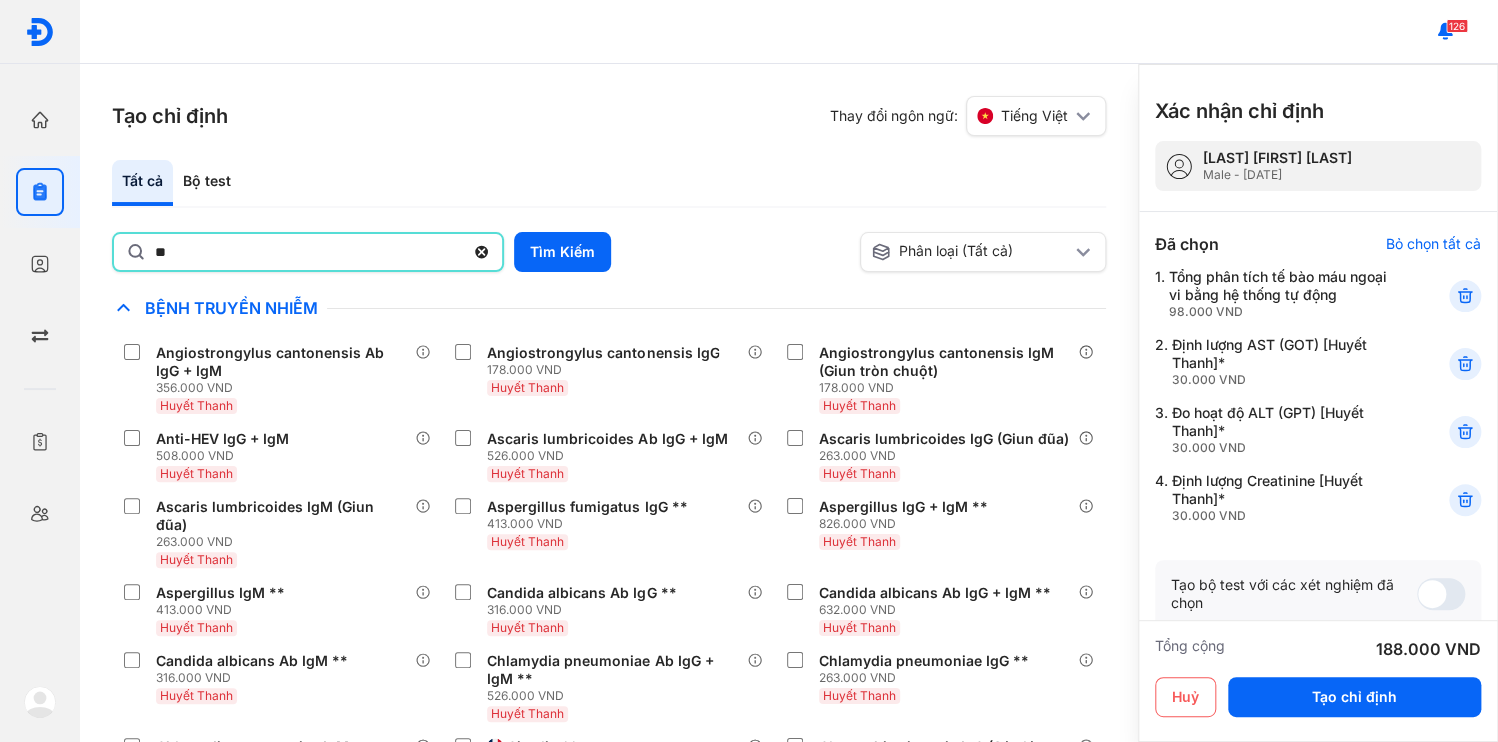 type on "*" 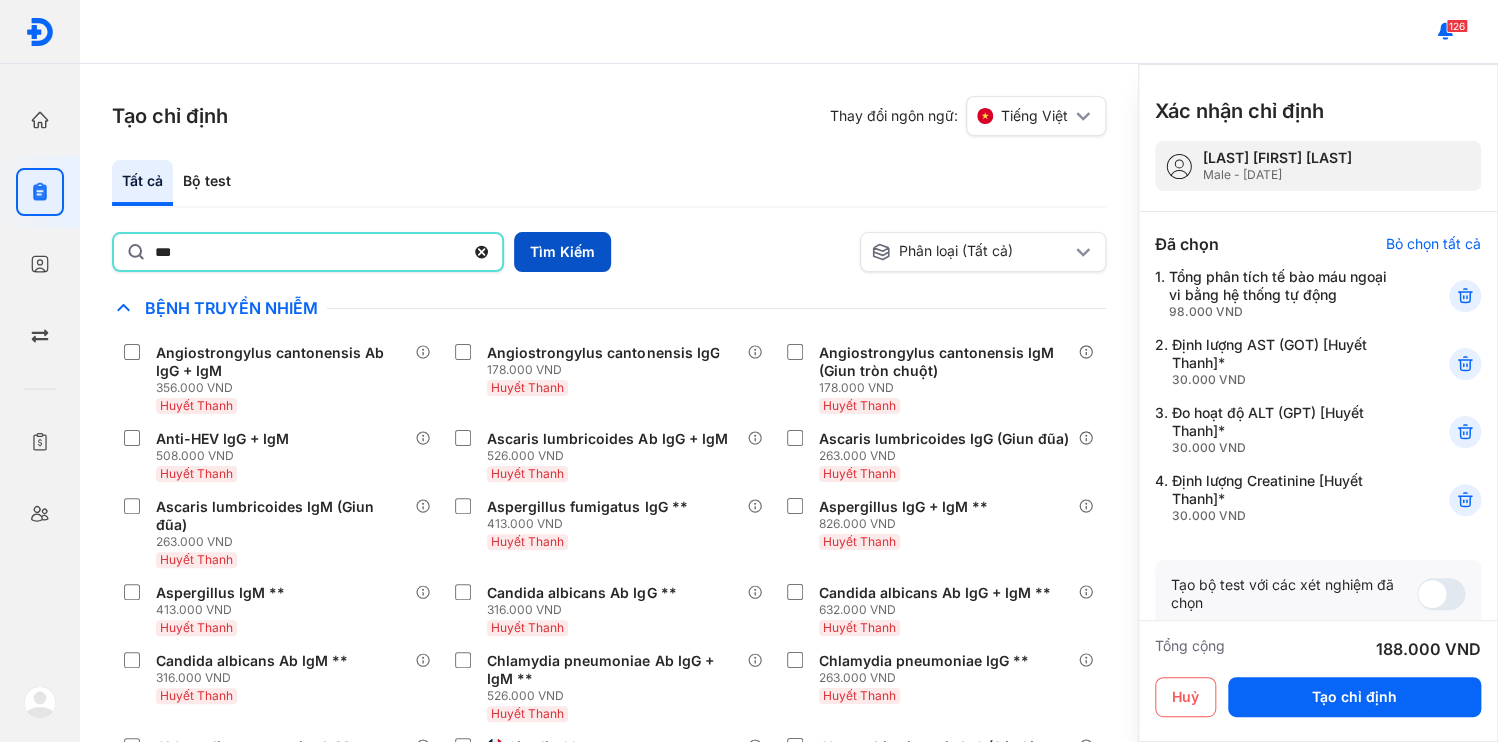 type on "***" 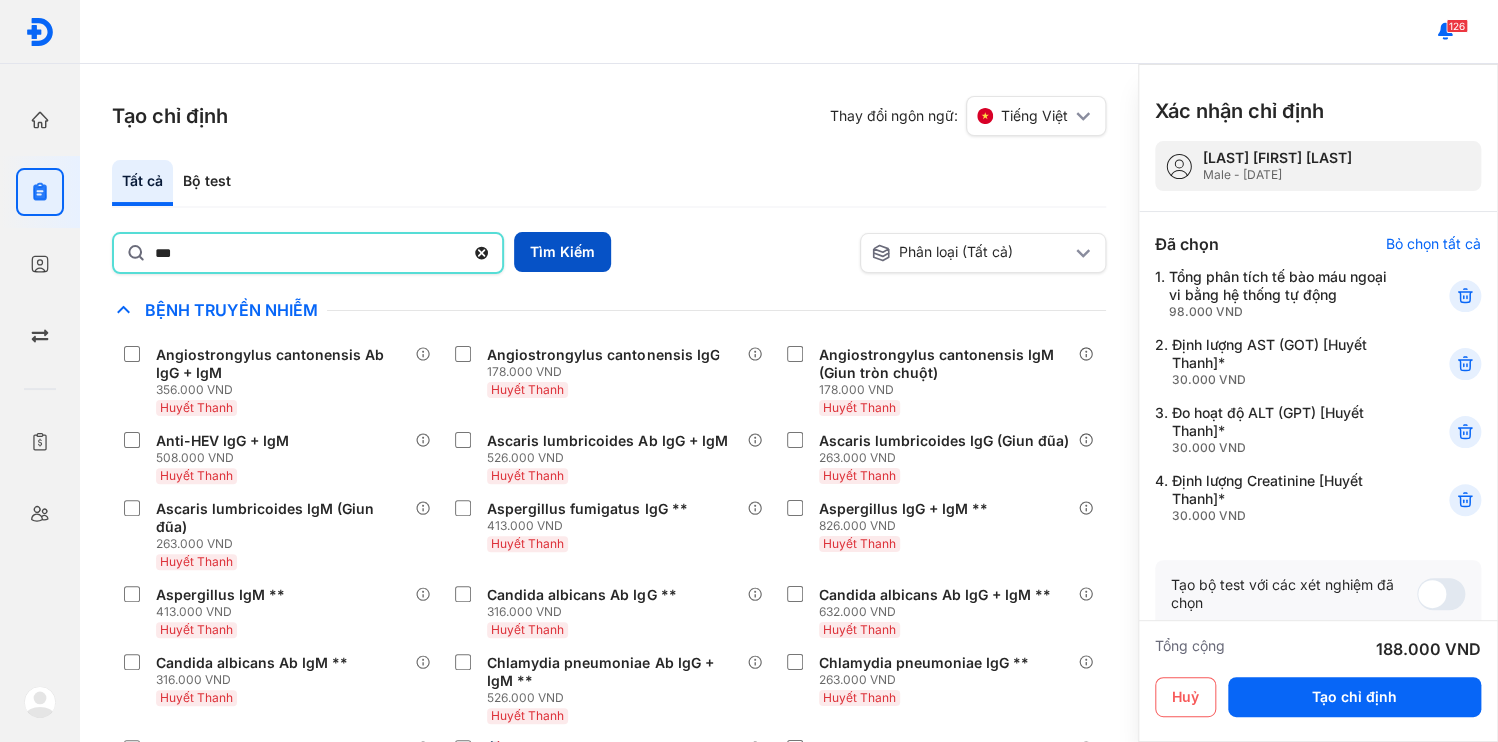 click on "Tìm Kiếm" at bounding box center (562, 252) 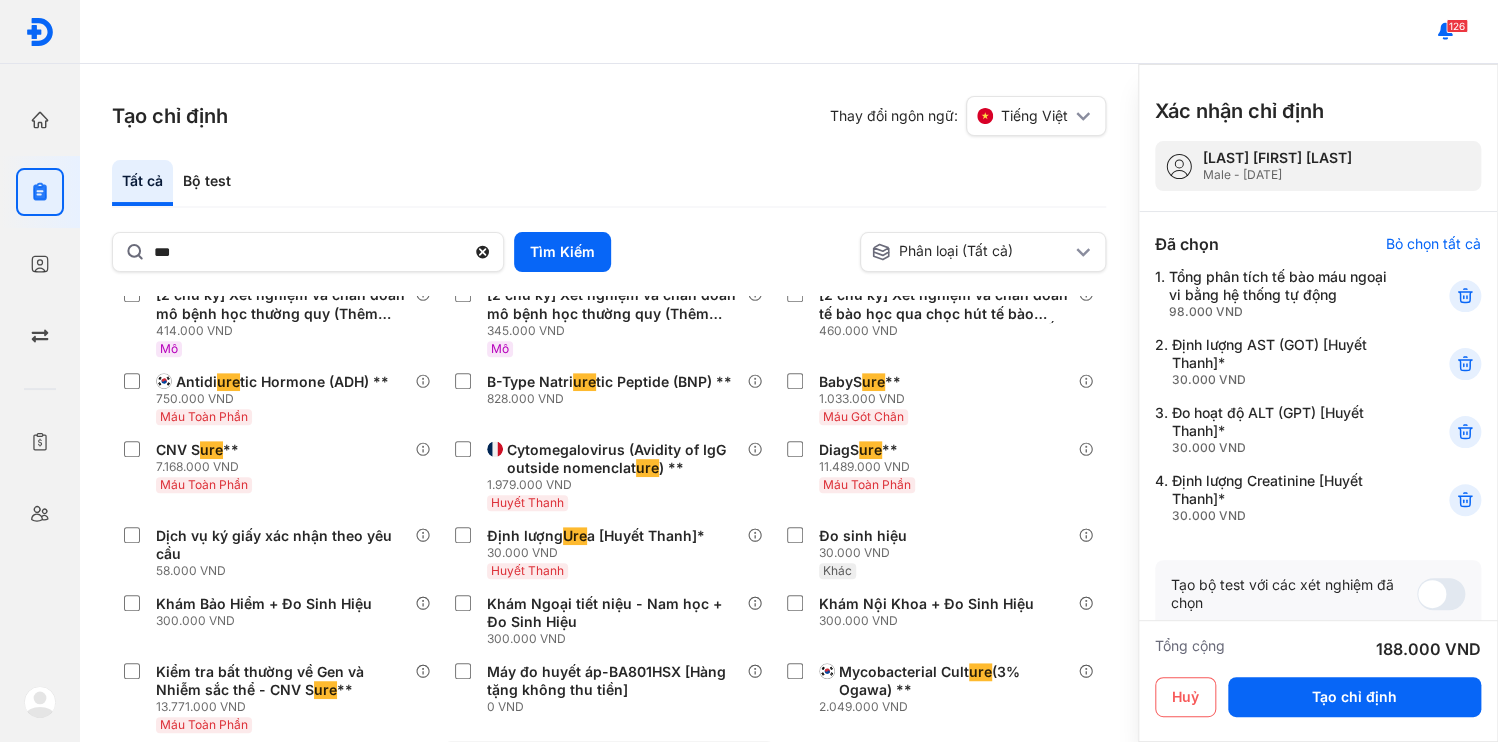 scroll, scrollTop: 560, scrollLeft: 0, axis: vertical 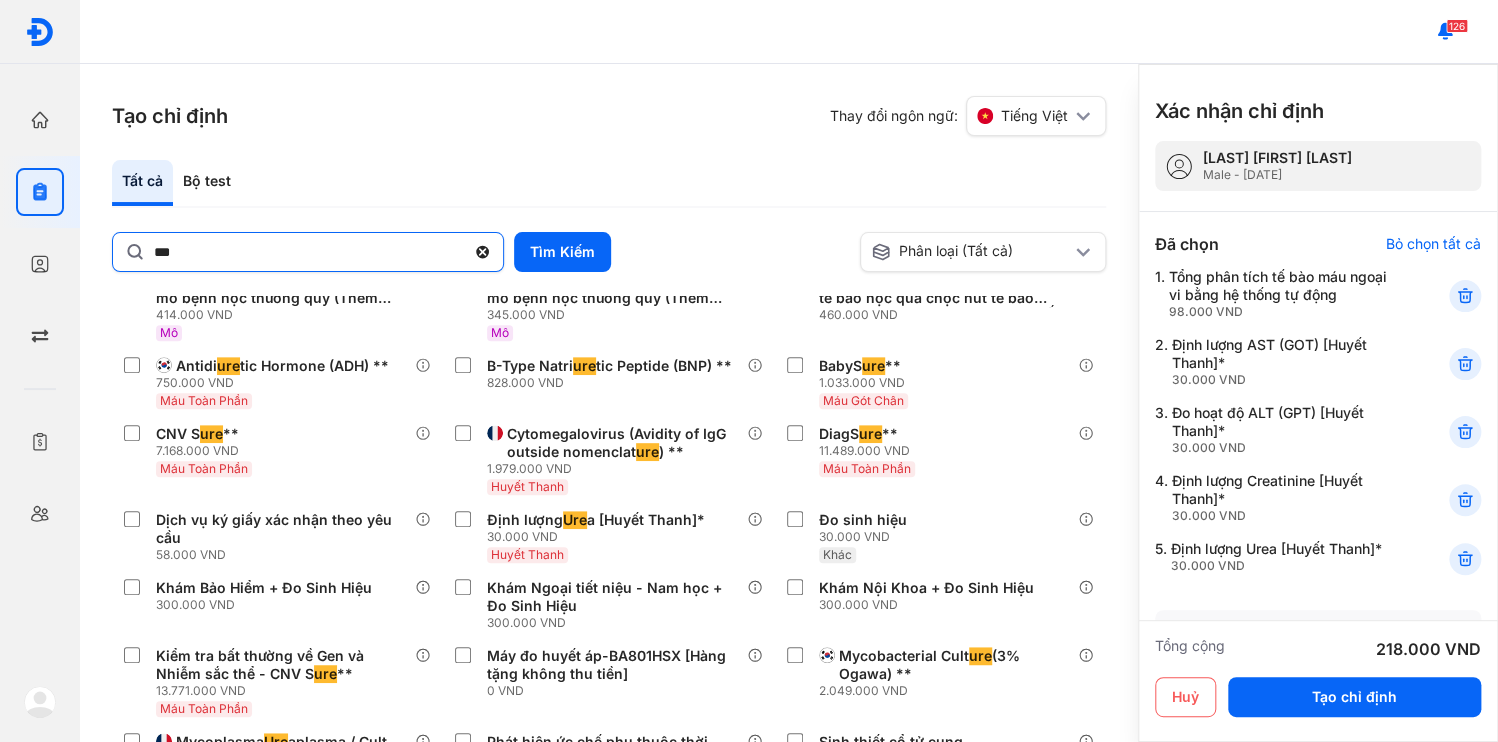 click 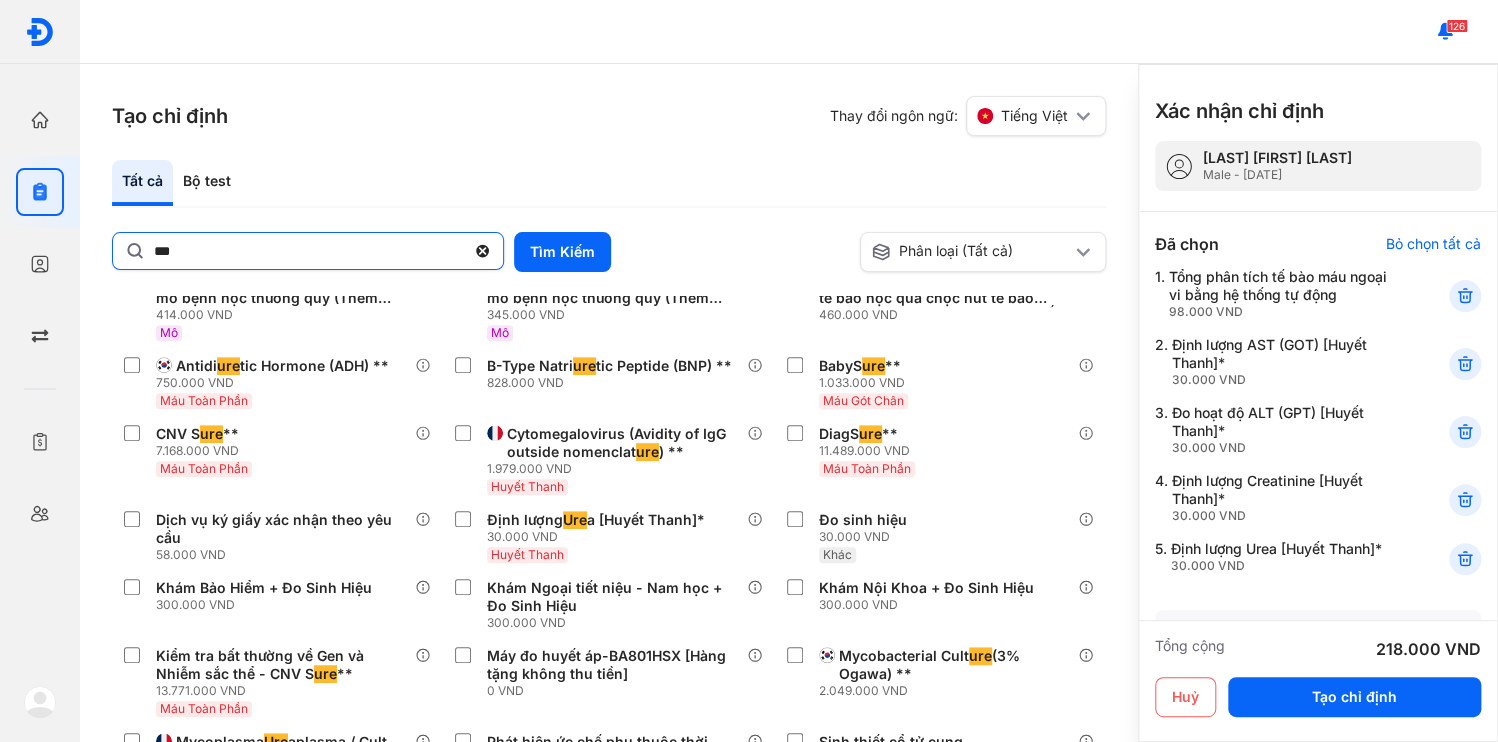 click on "***" 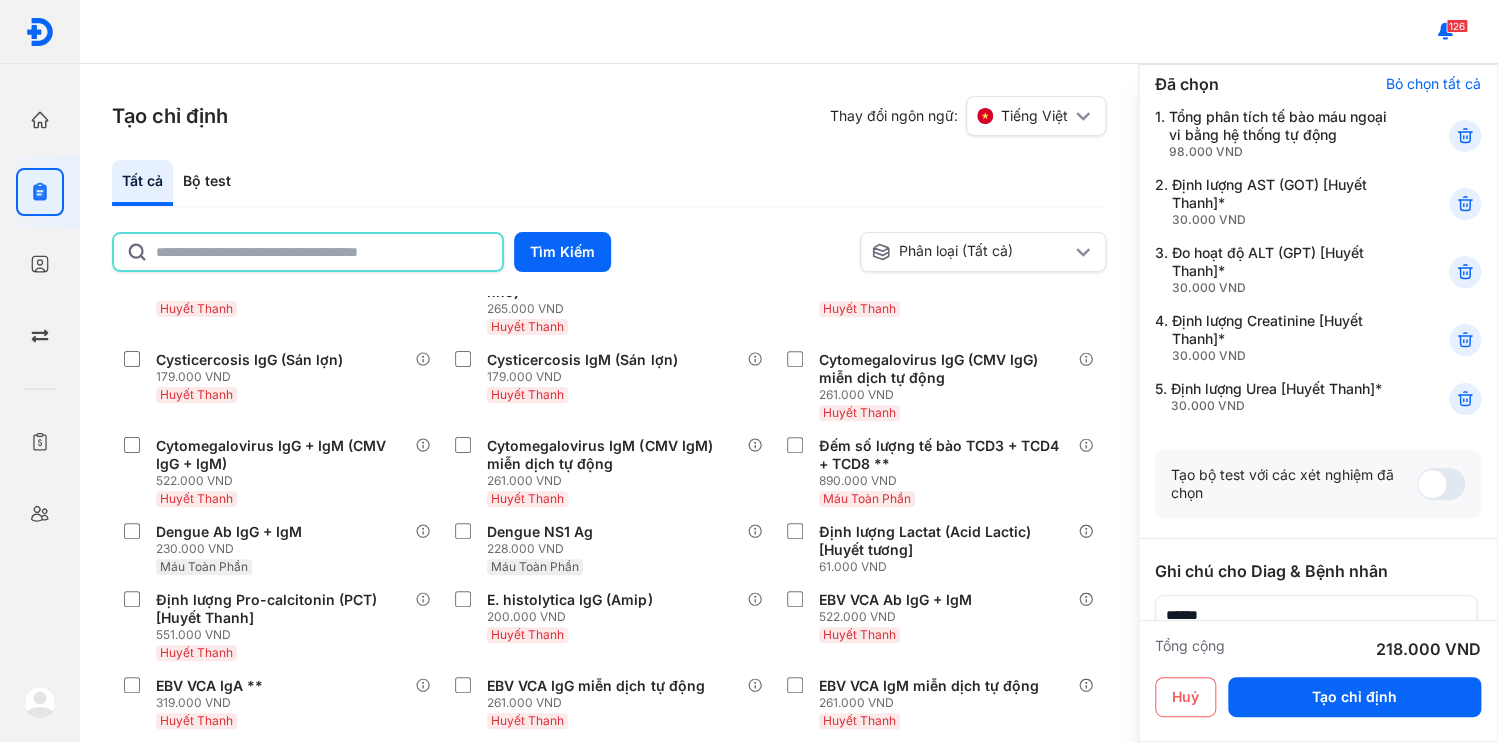 scroll, scrollTop: 80, scrollLeft: 0, axis: vertical 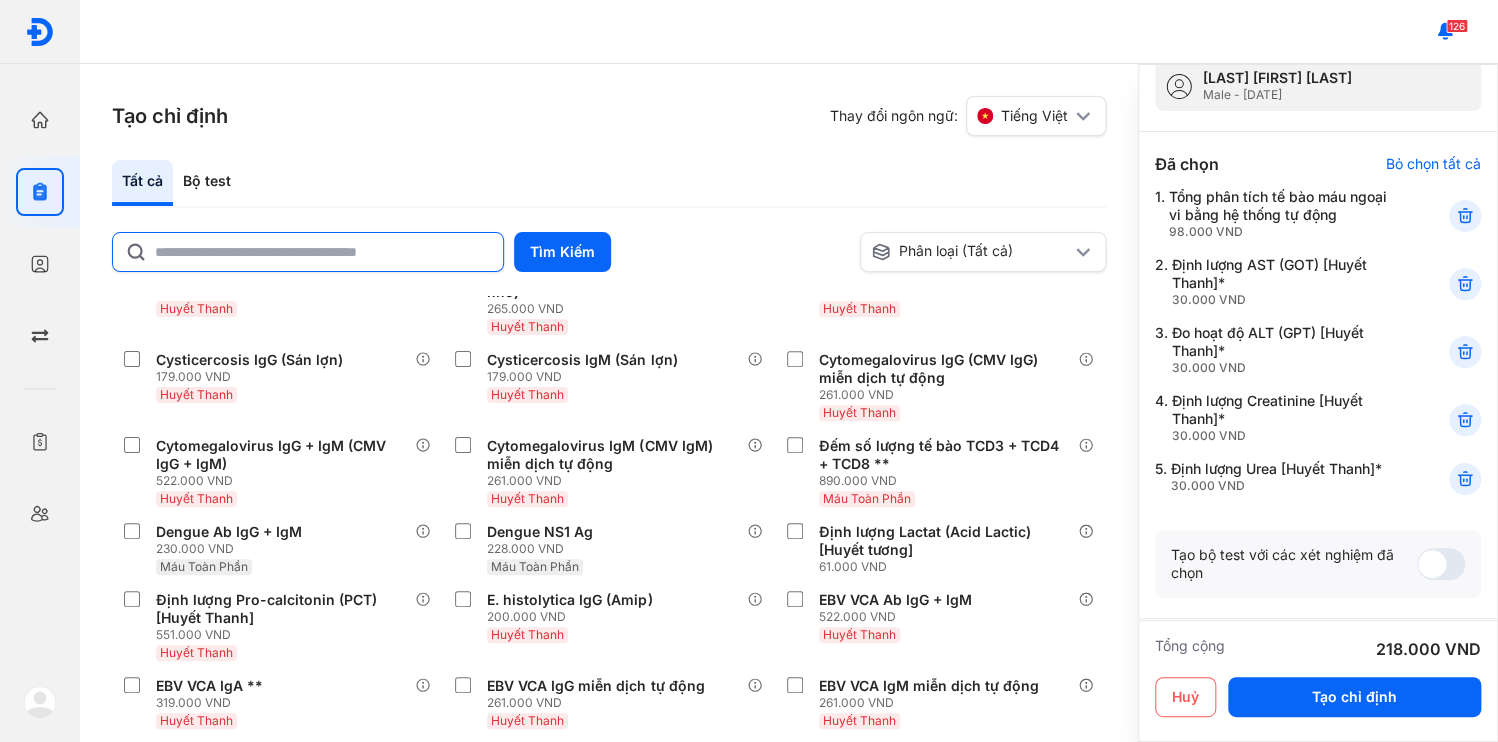 click at bounding box center [1316, 710] 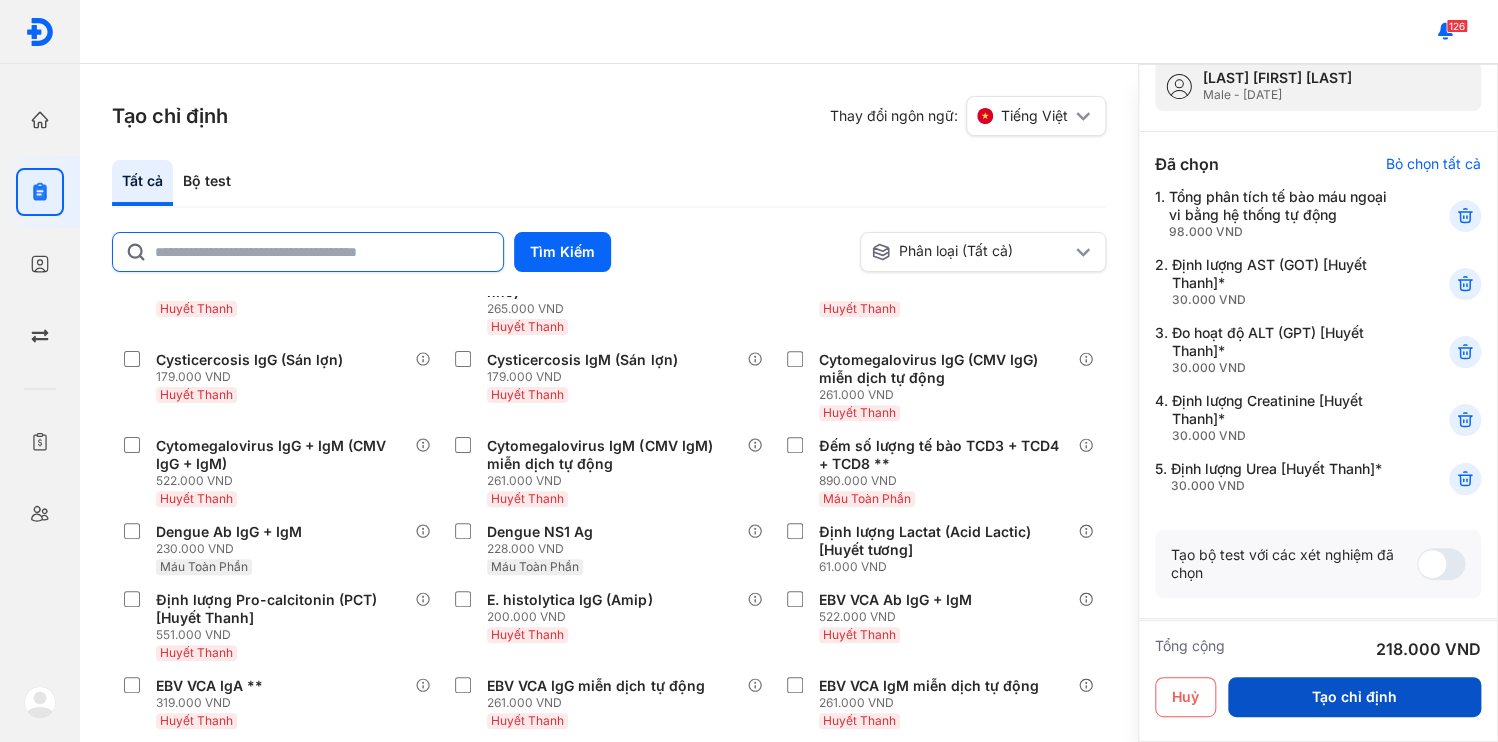 type on "**********" 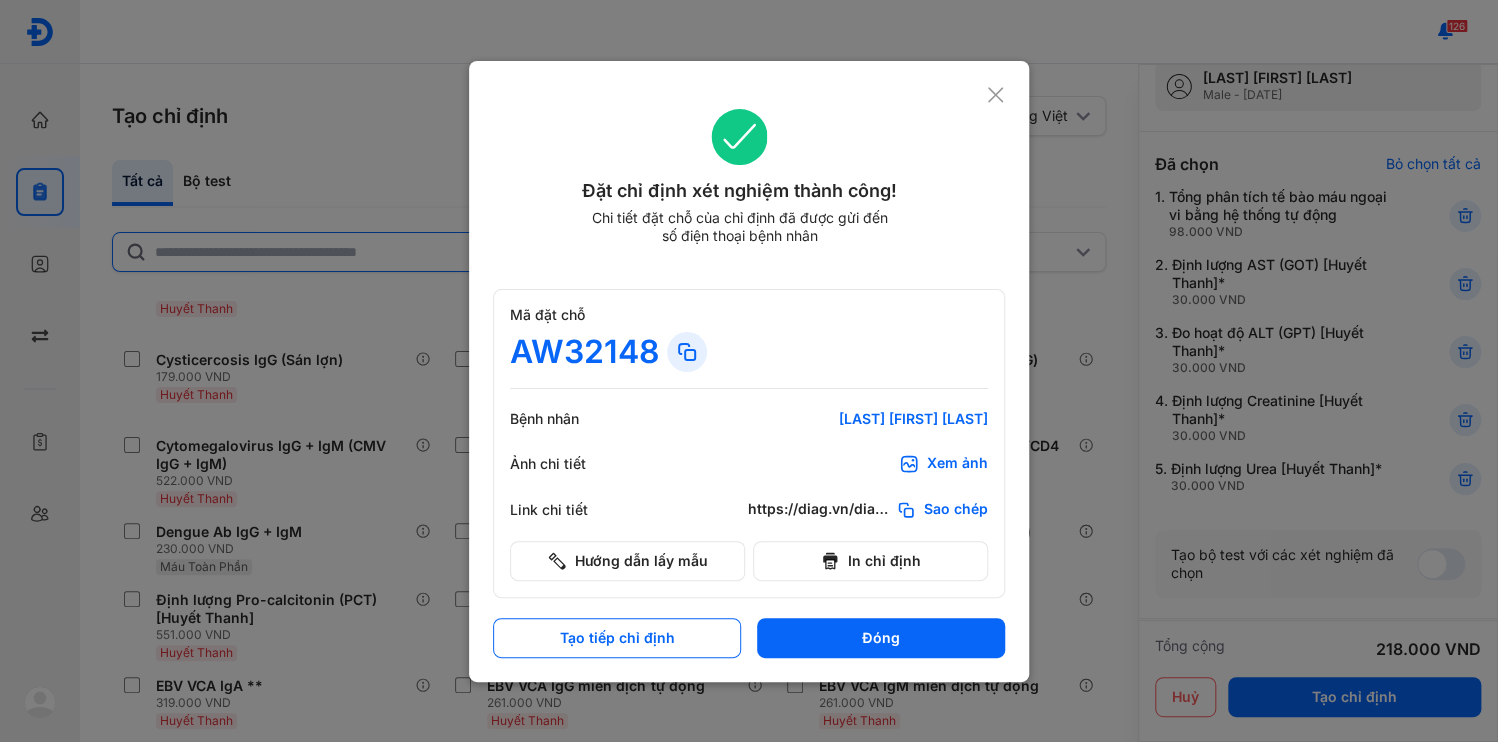 click 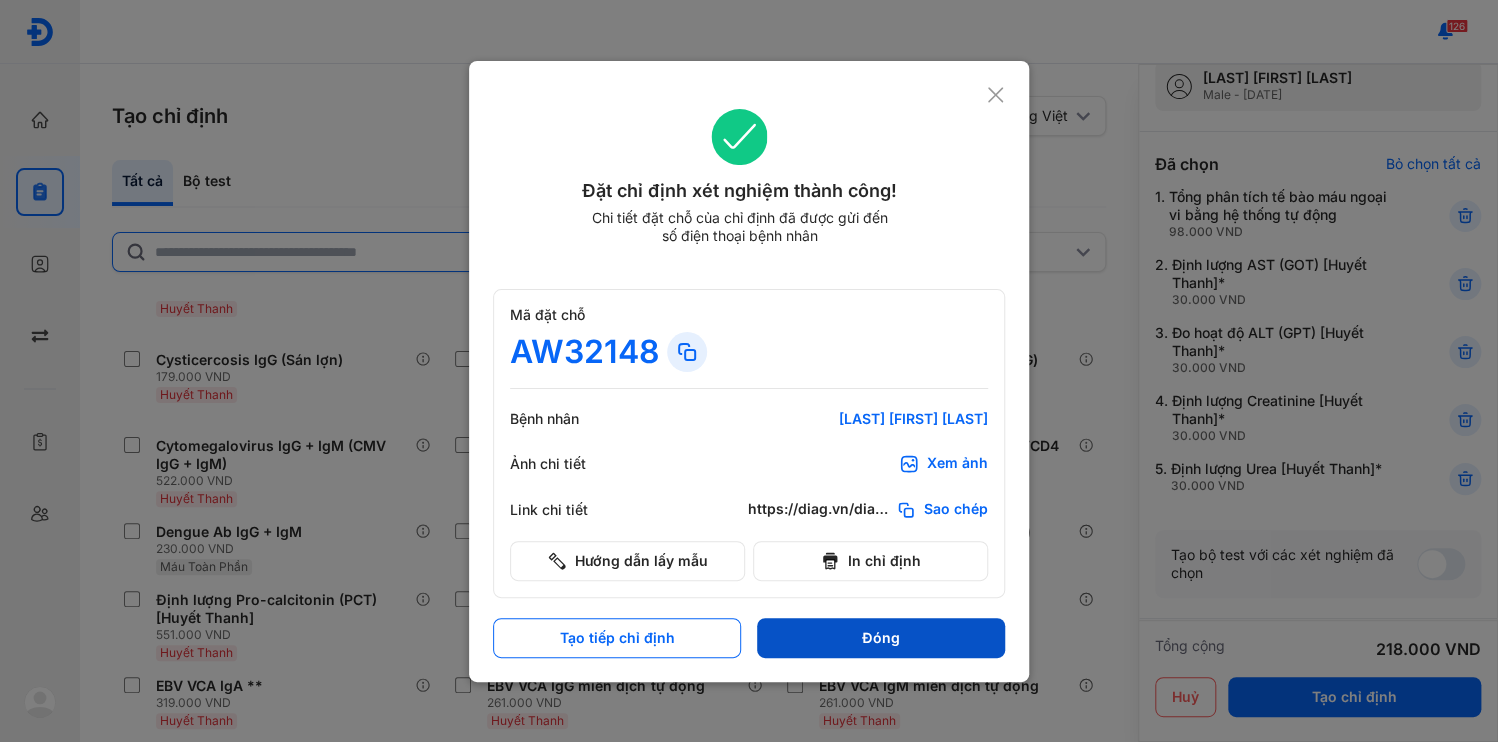 click on "Đóng" at bounding box center [881, 638] 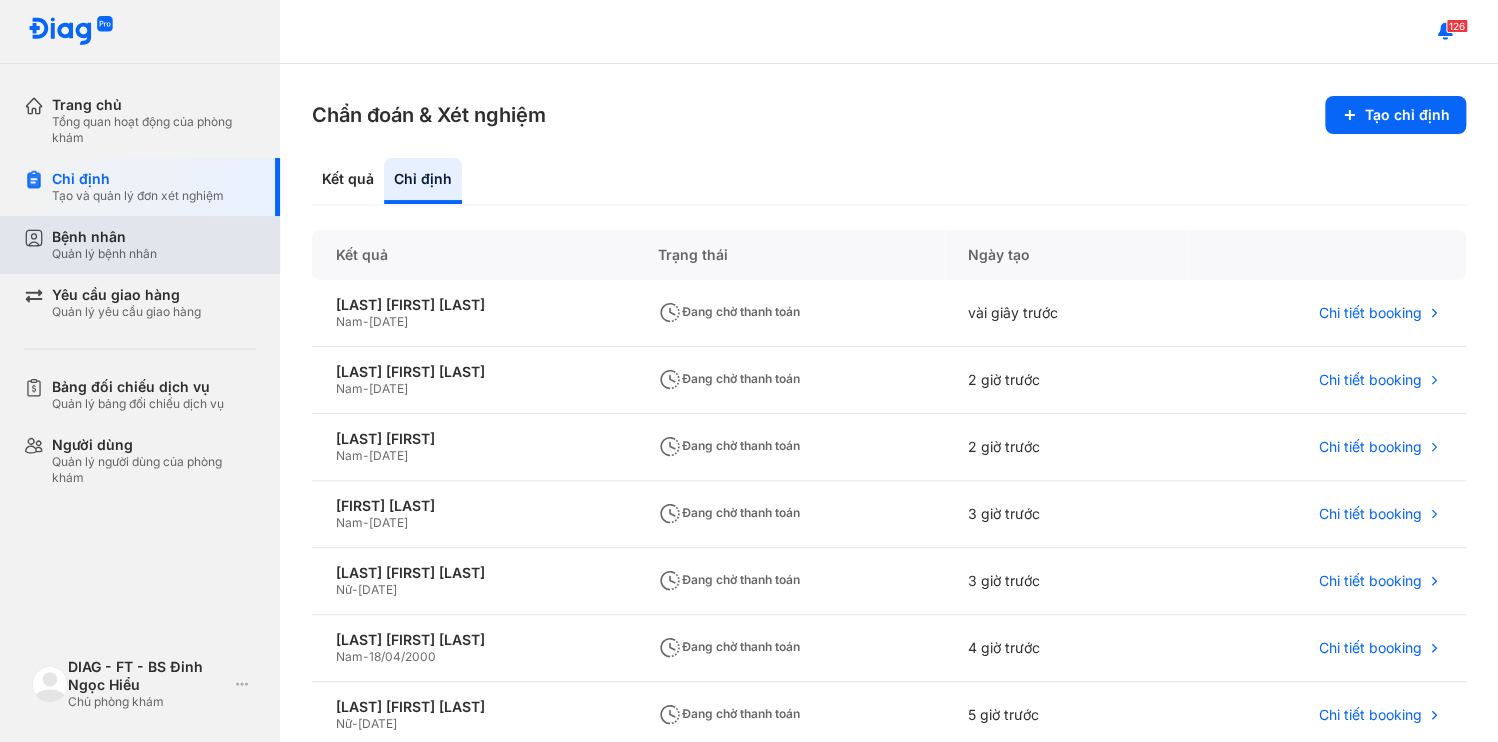 click on "Bệnh nhân Quản lý bệnh nhân" at bounding box center (154, 245) 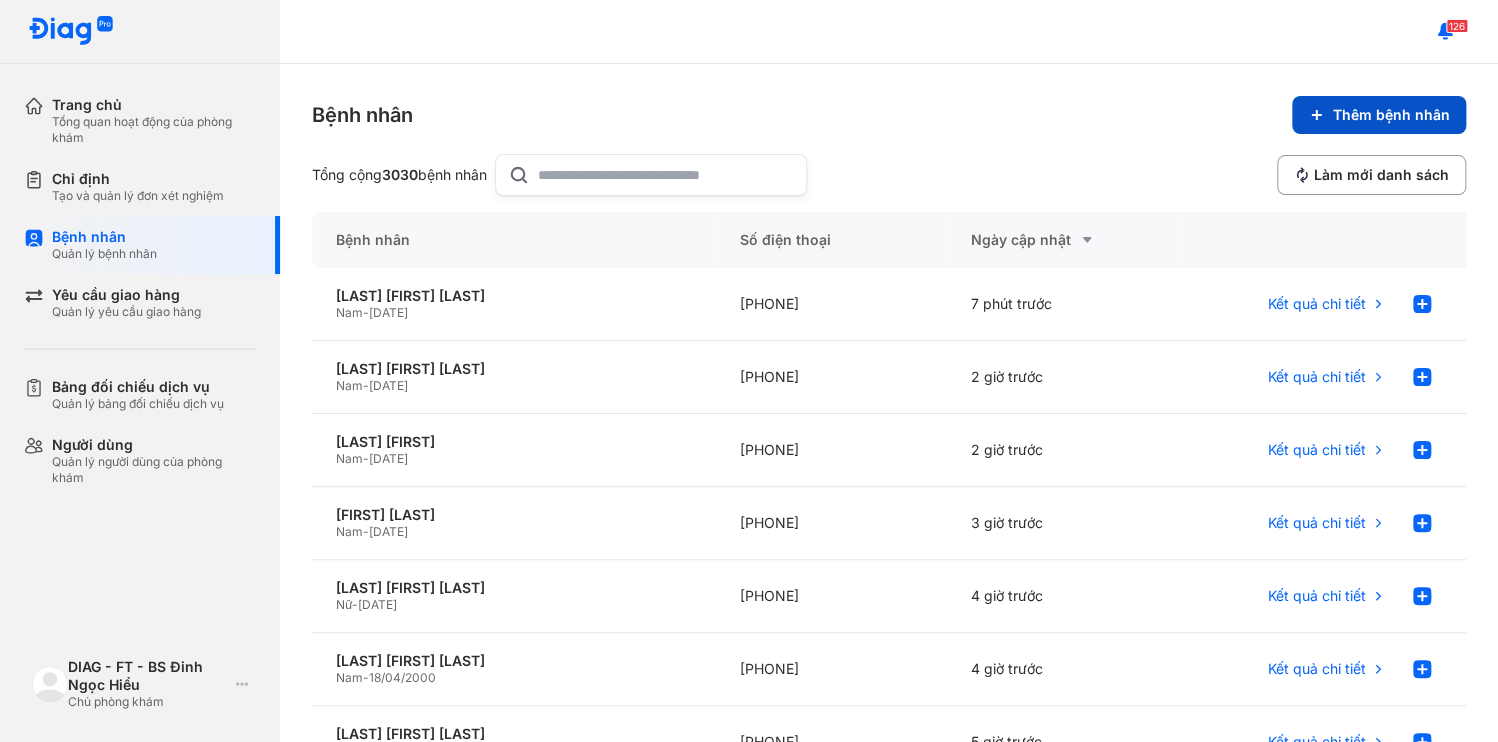 click on "Thêm bệnh nhân" 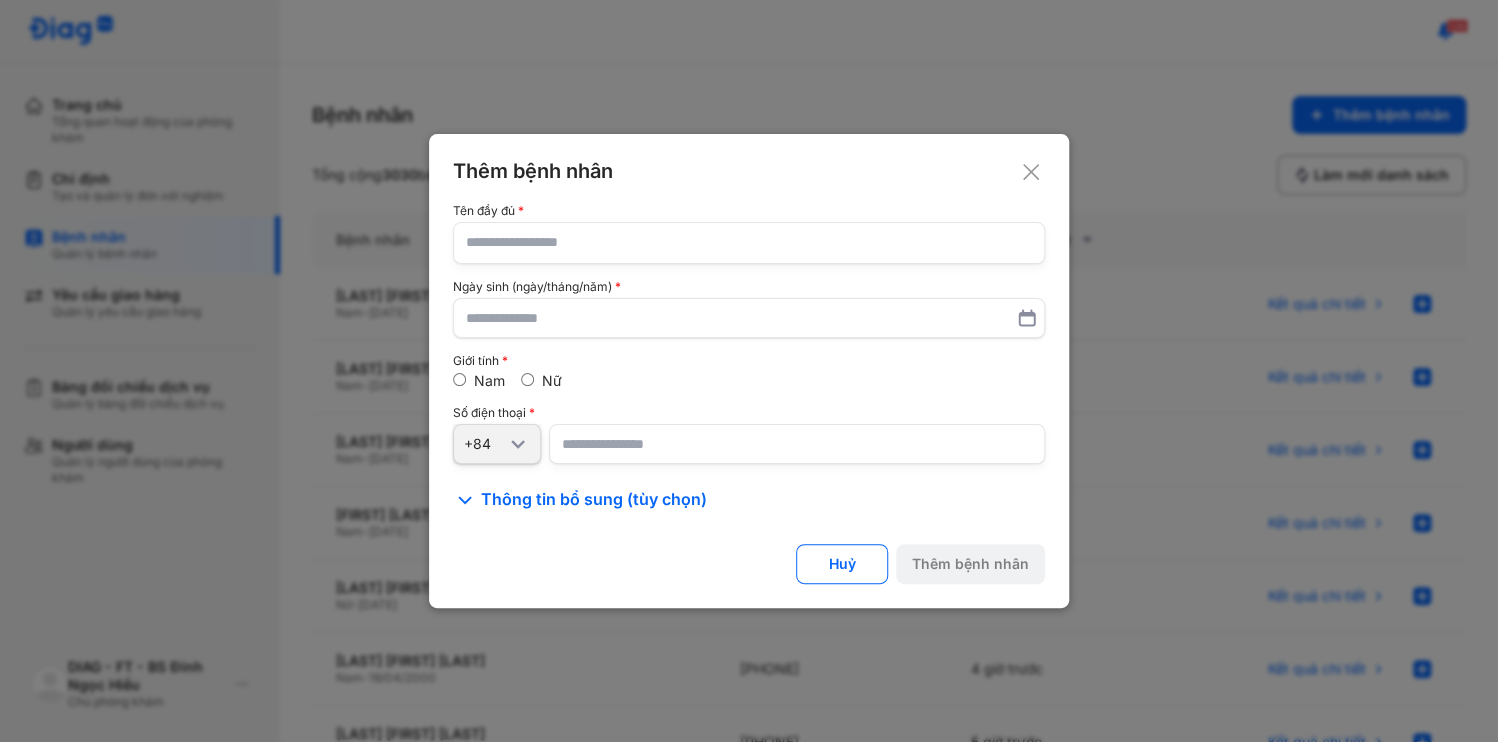type 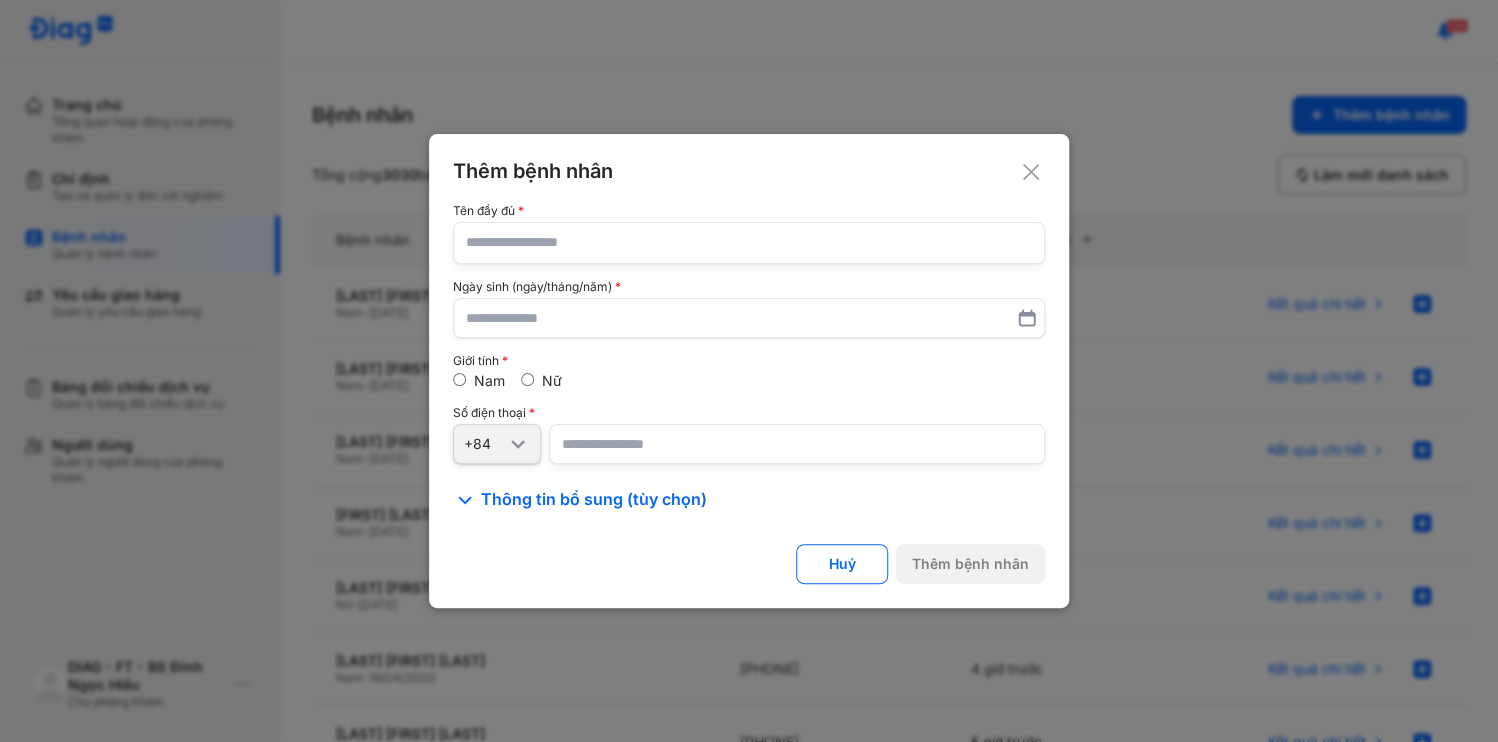 click 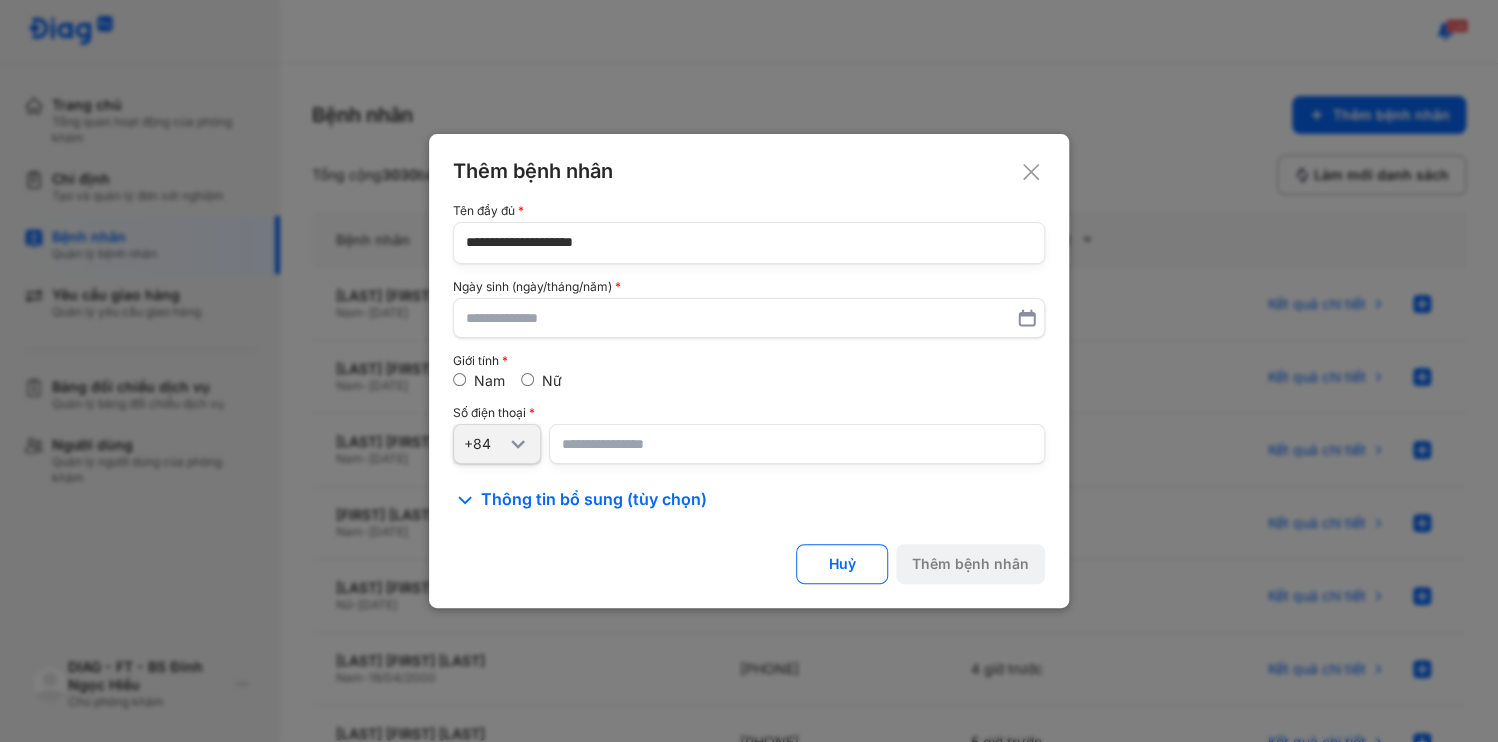 type on "**********" 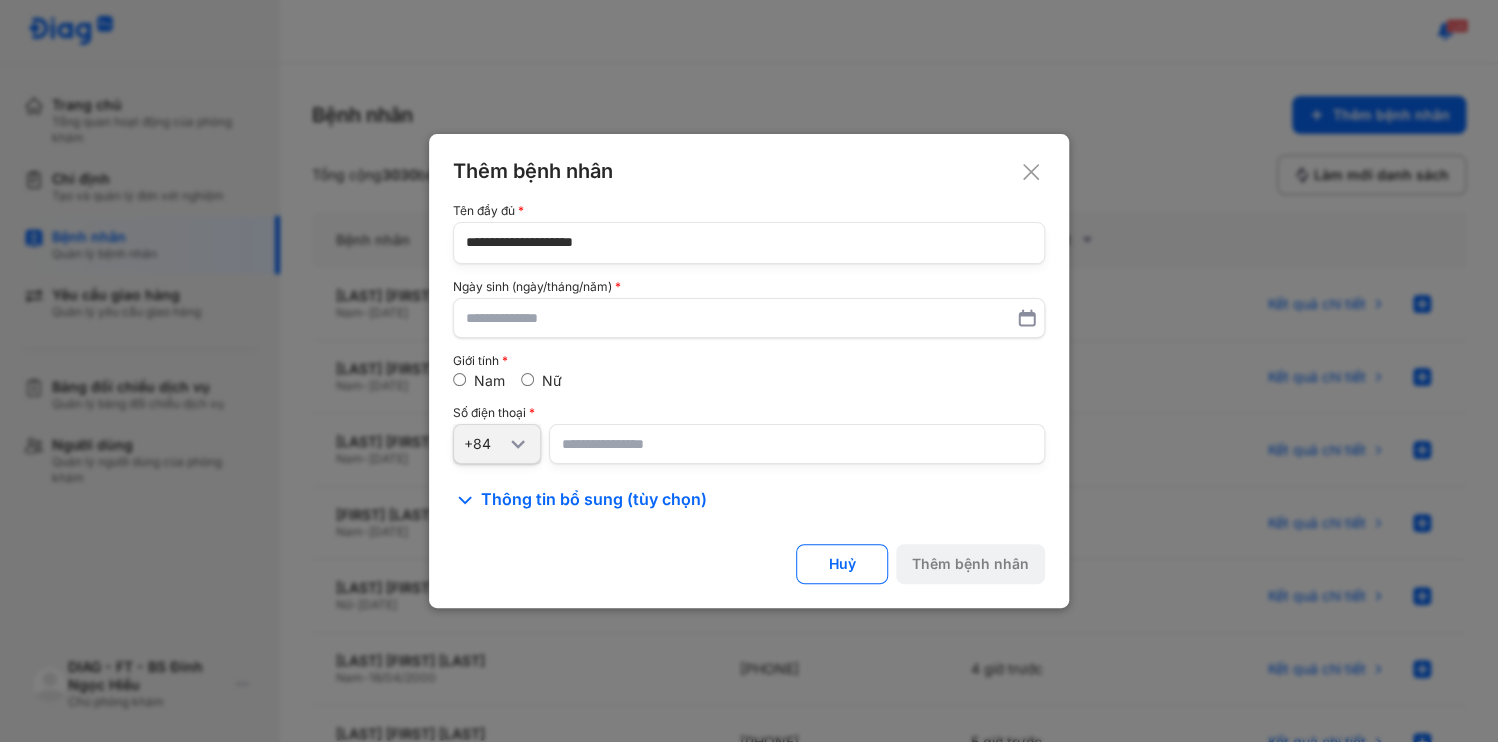 click at bounding box center [797, 444] 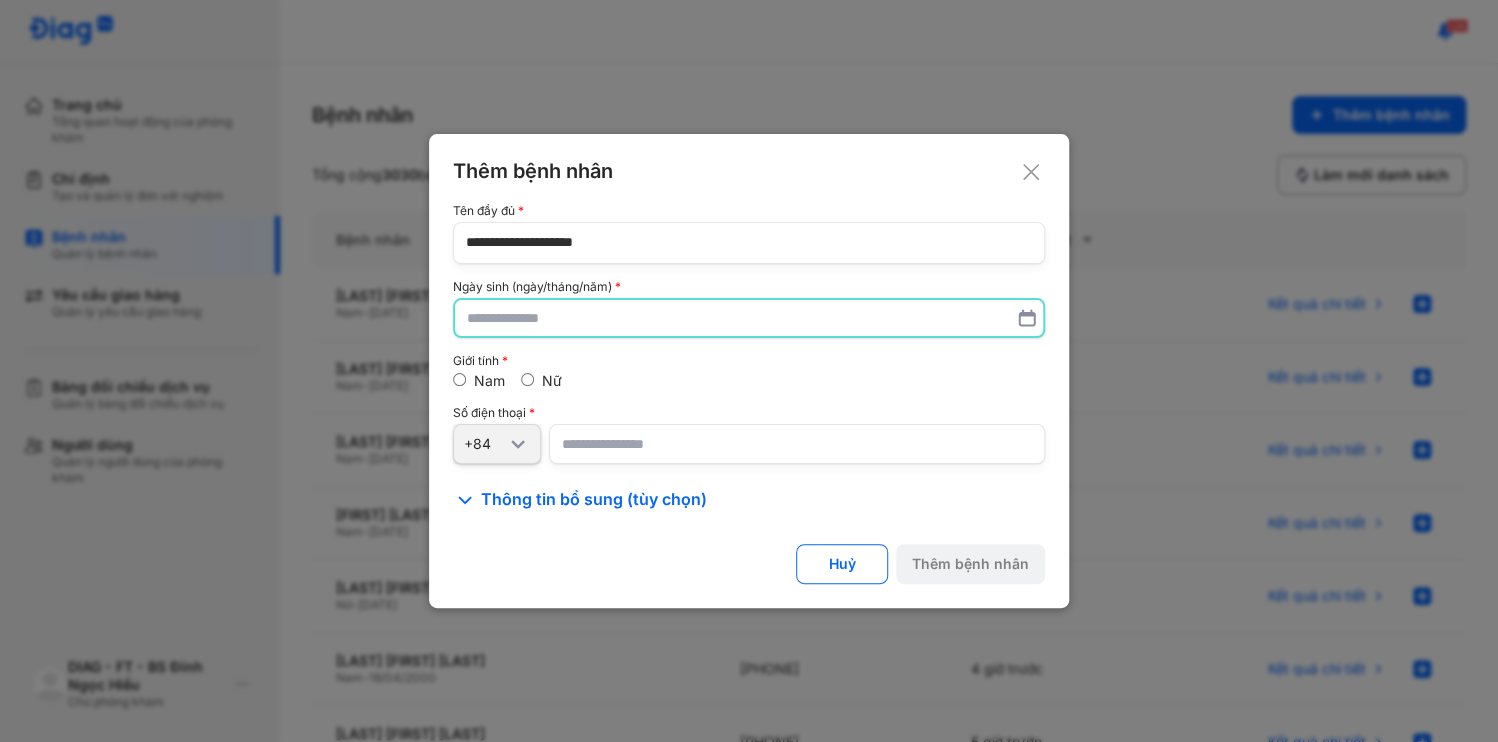 click at bounding box center [749, 318] 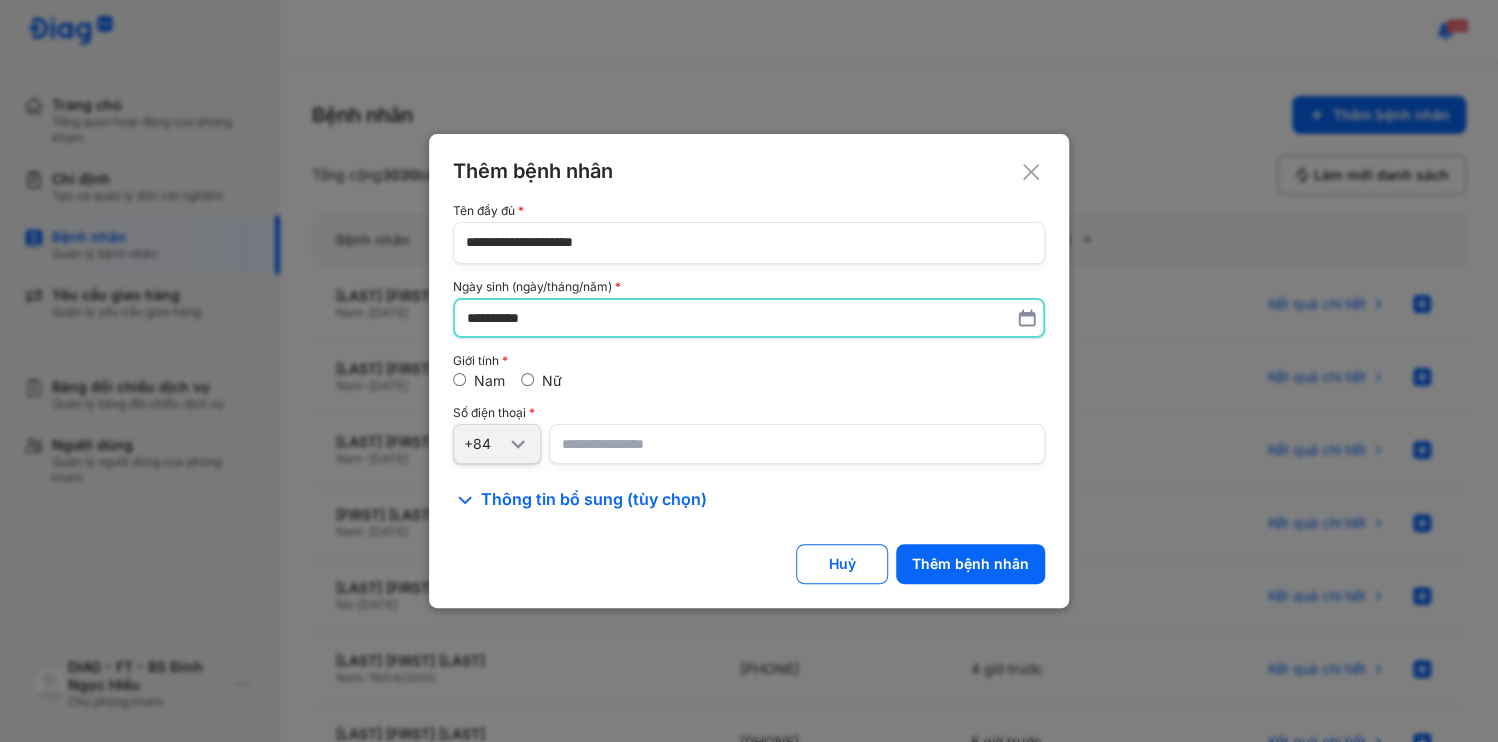type on "**********" 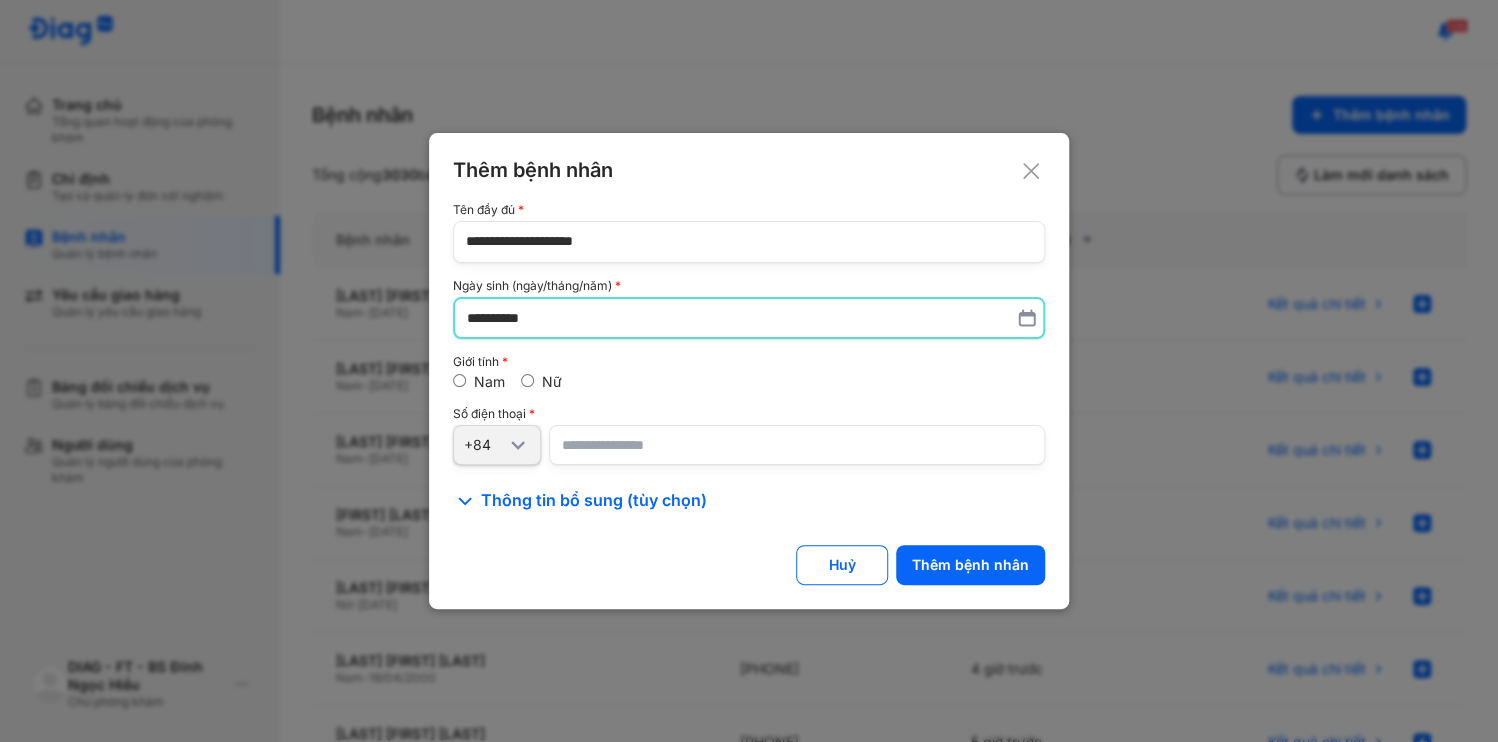 click on "Nữ" at bounding box center (541, 382) 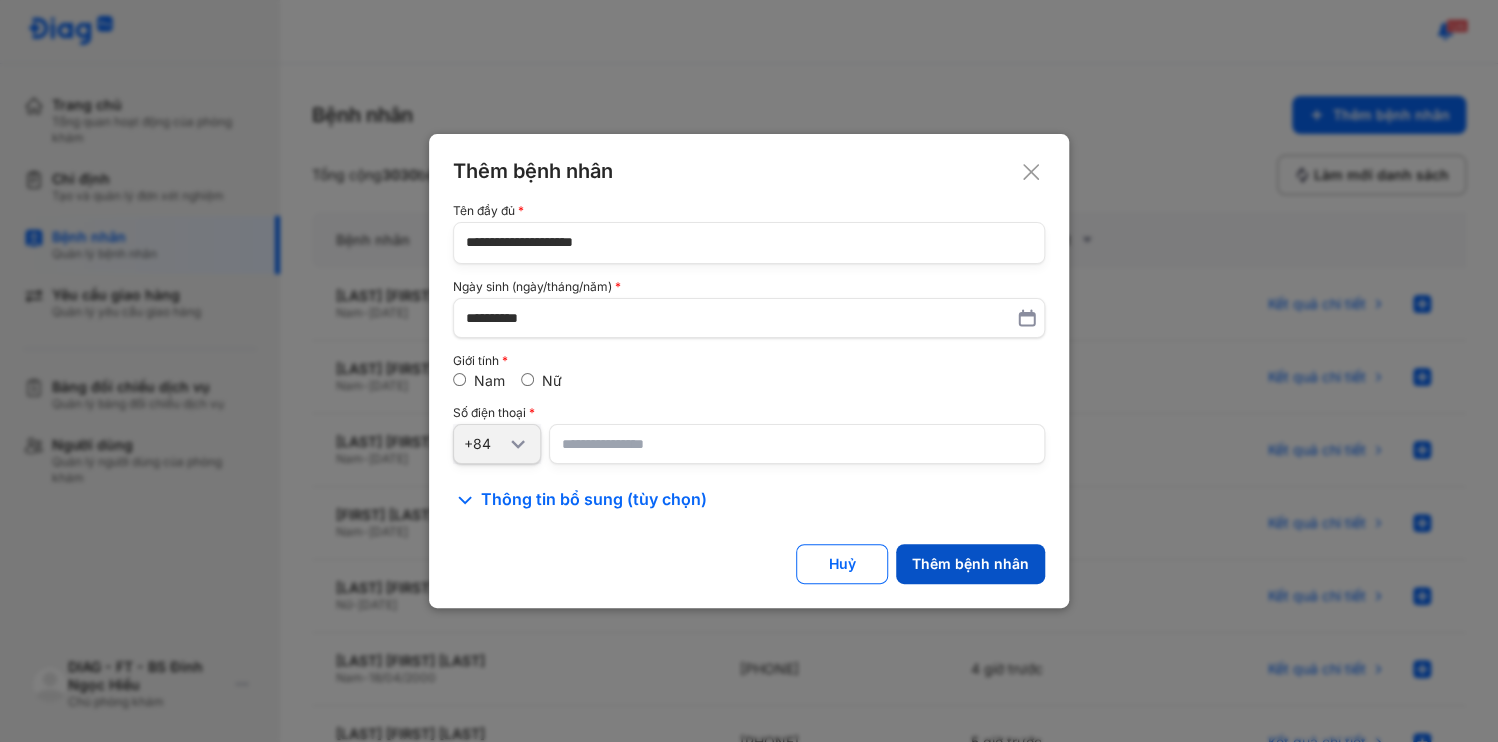 click on "Thêm bệnh nhân" 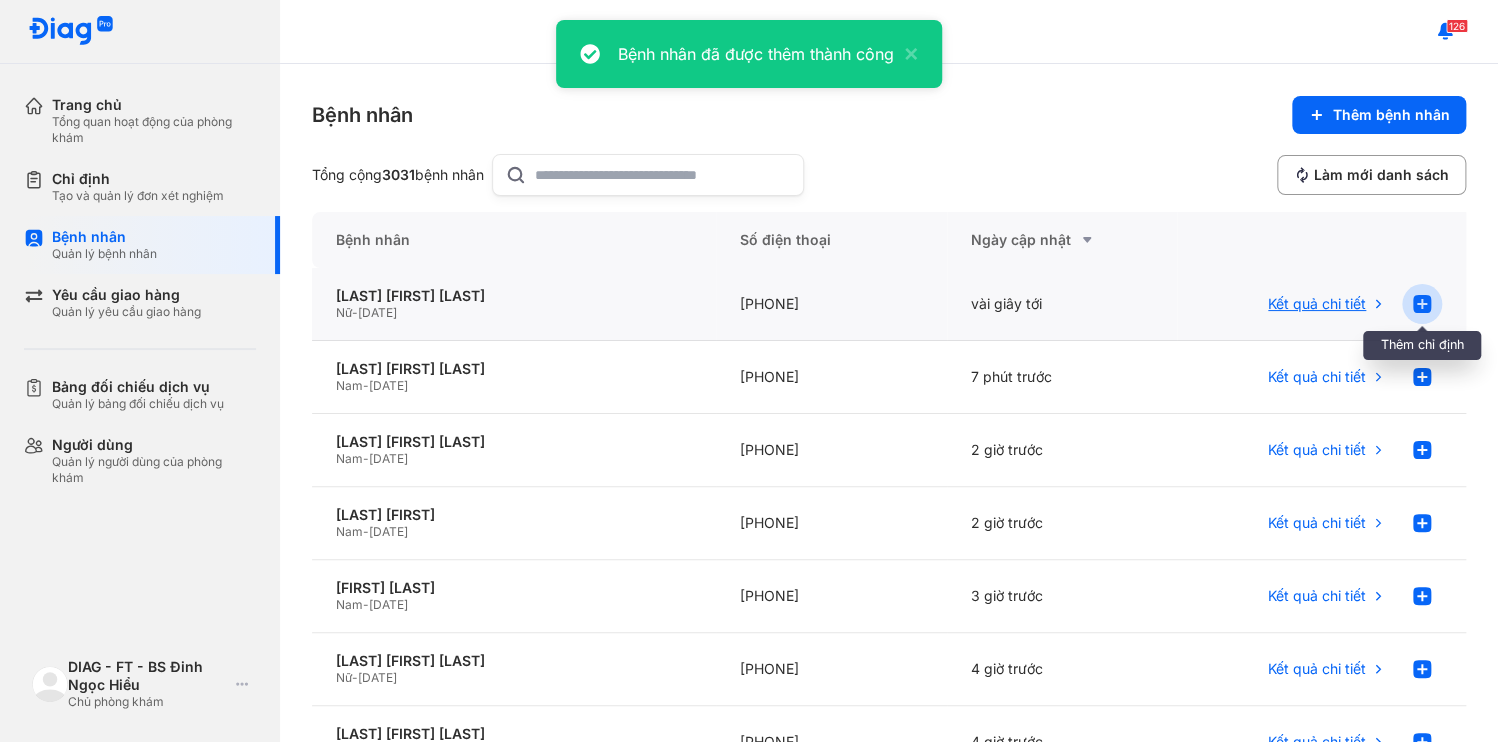click 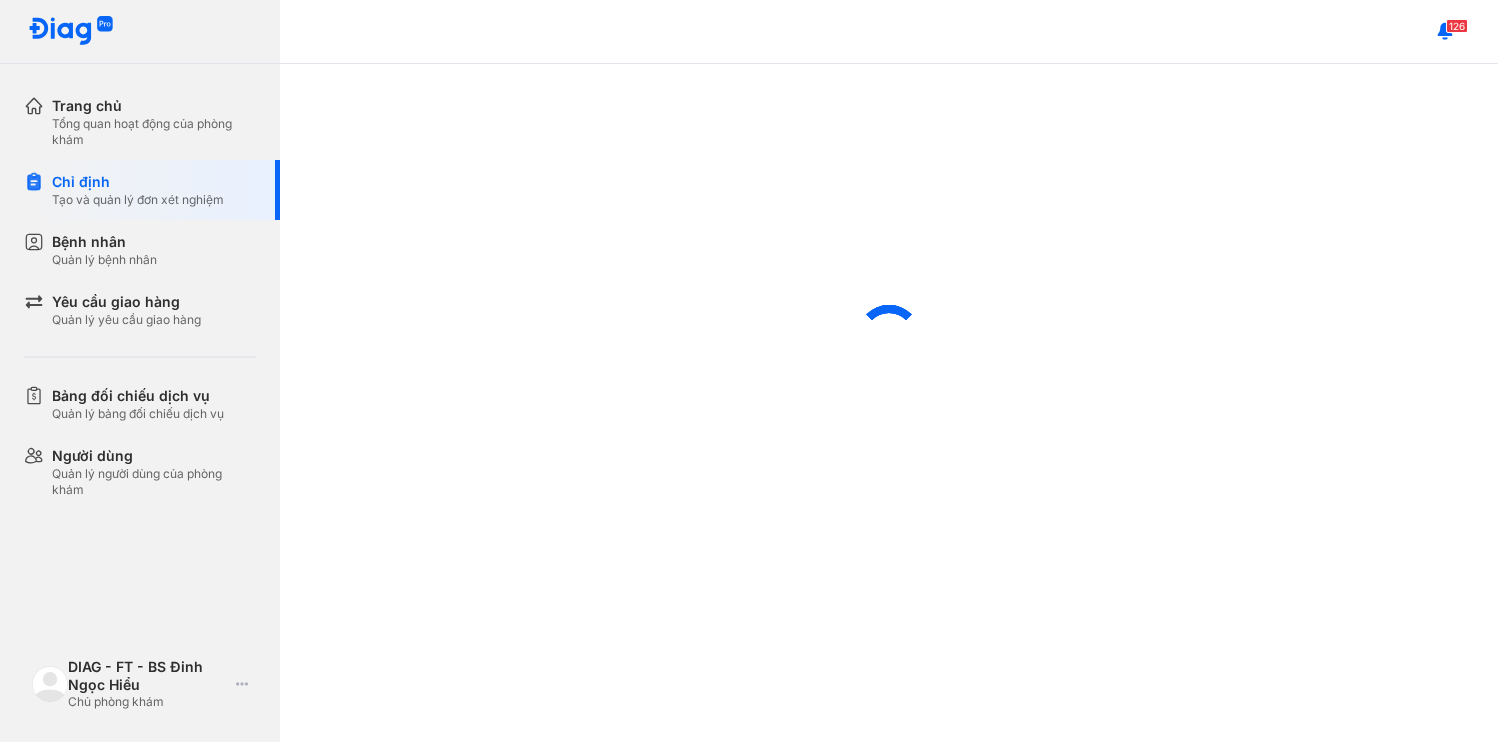 scroll, scrollTop: 0, scrollLeft: 0, axis: both 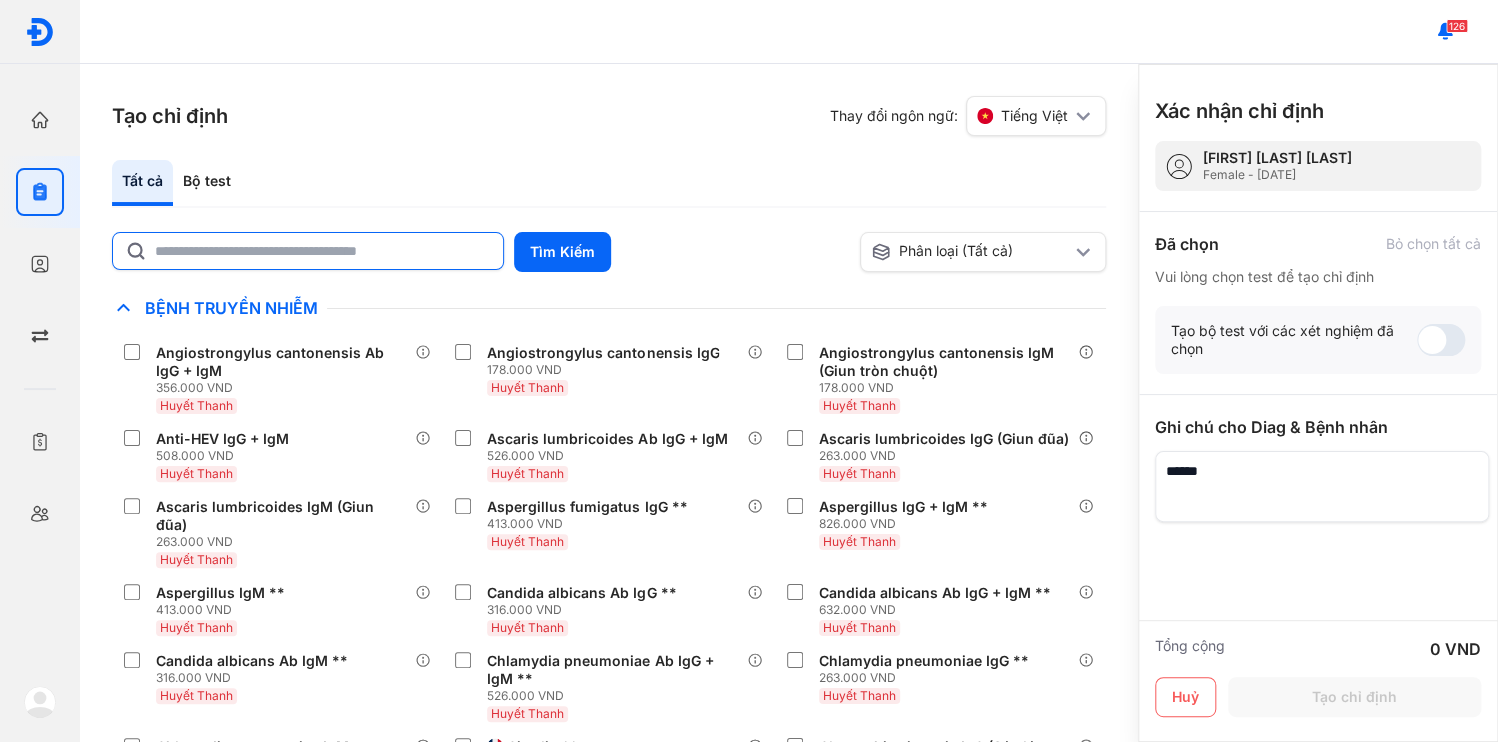 click 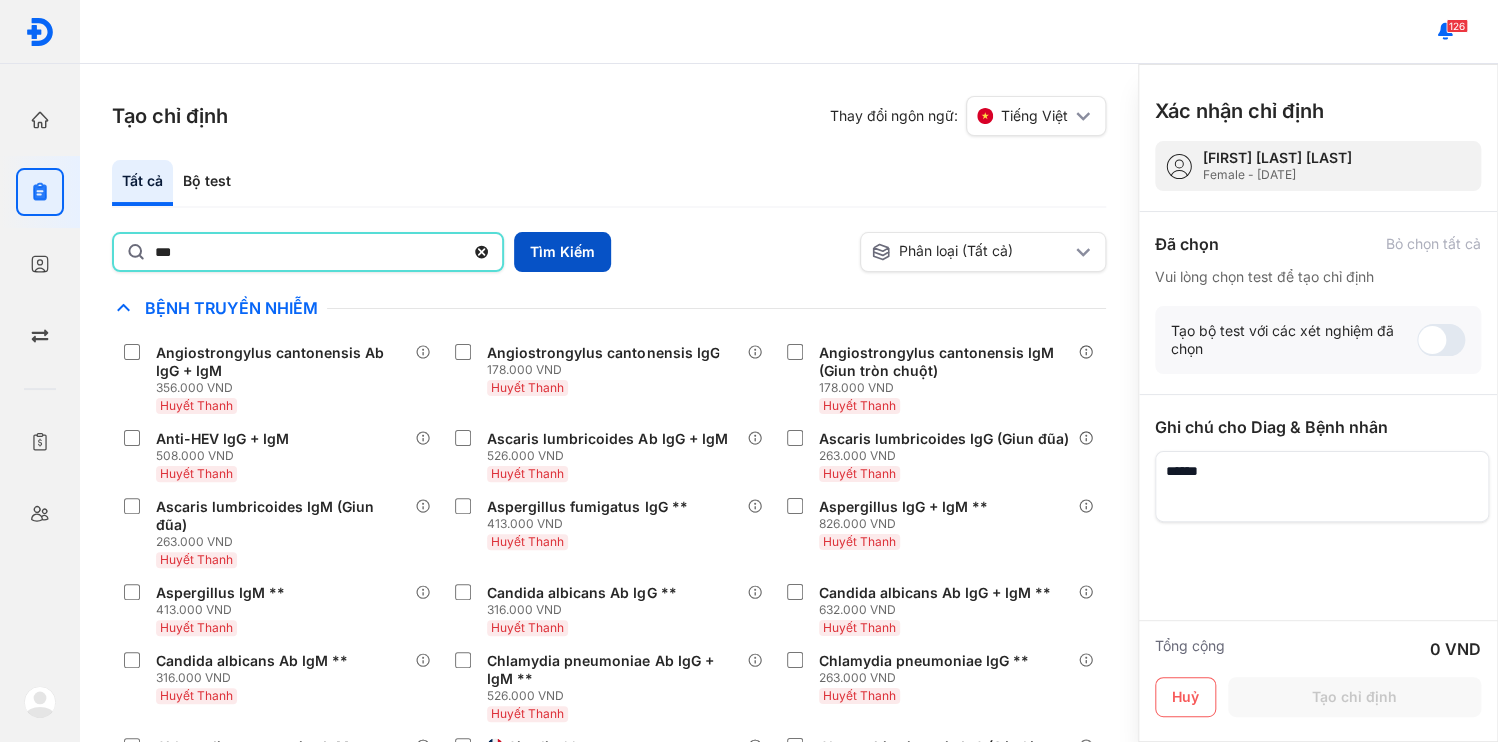 type on "***" 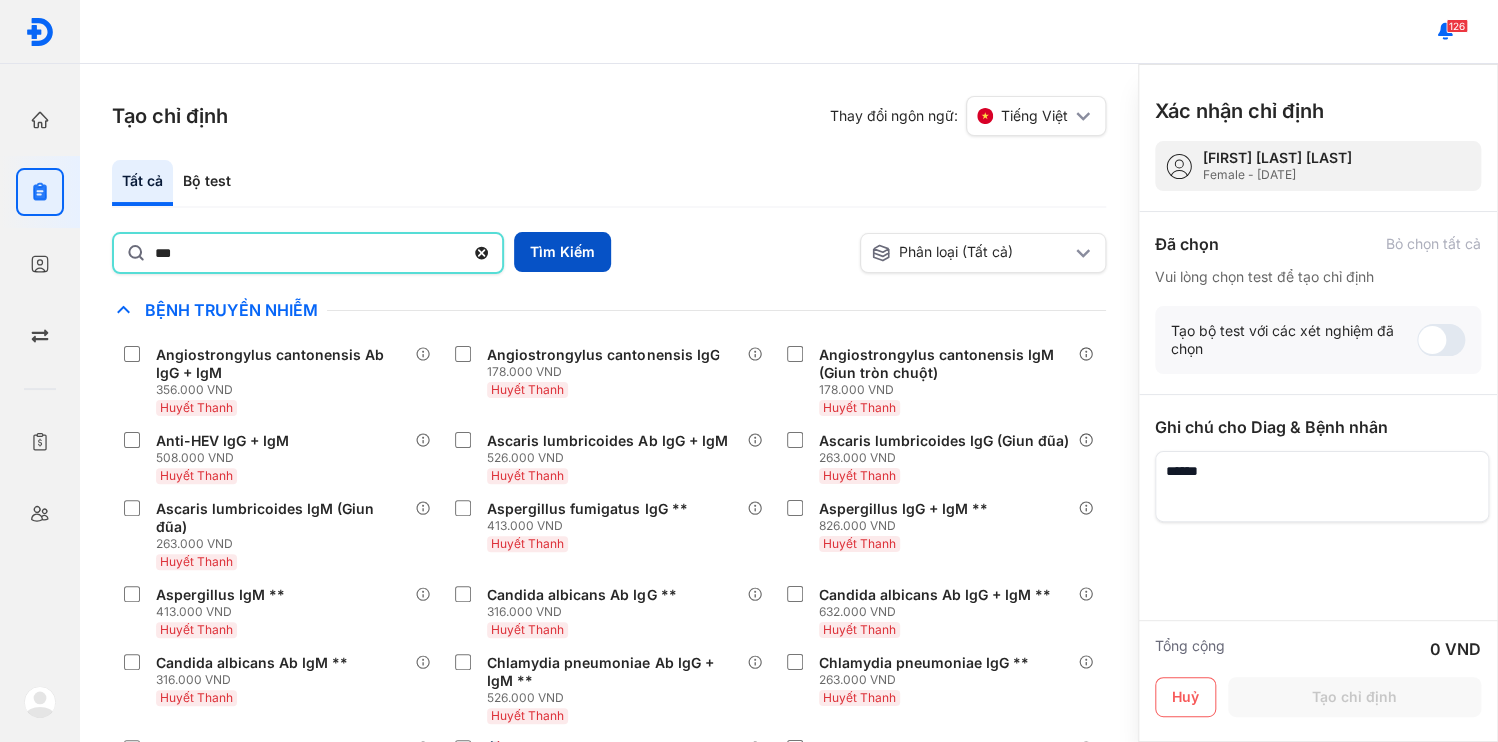 click on "Tìm Kiếm" at bounding box center (562, 252) 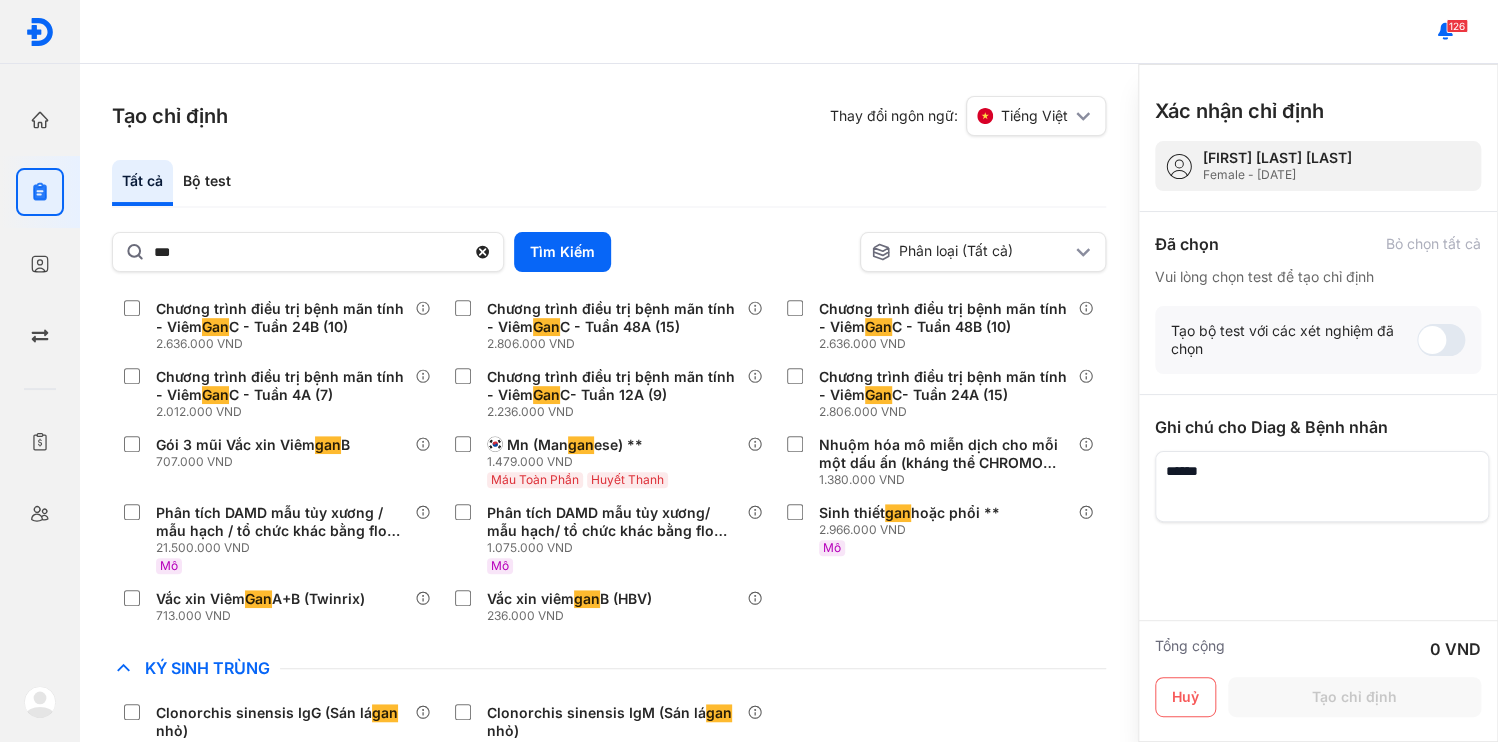 scroll, scrollTop: 625, scrollLeft: 0, axis: vertical 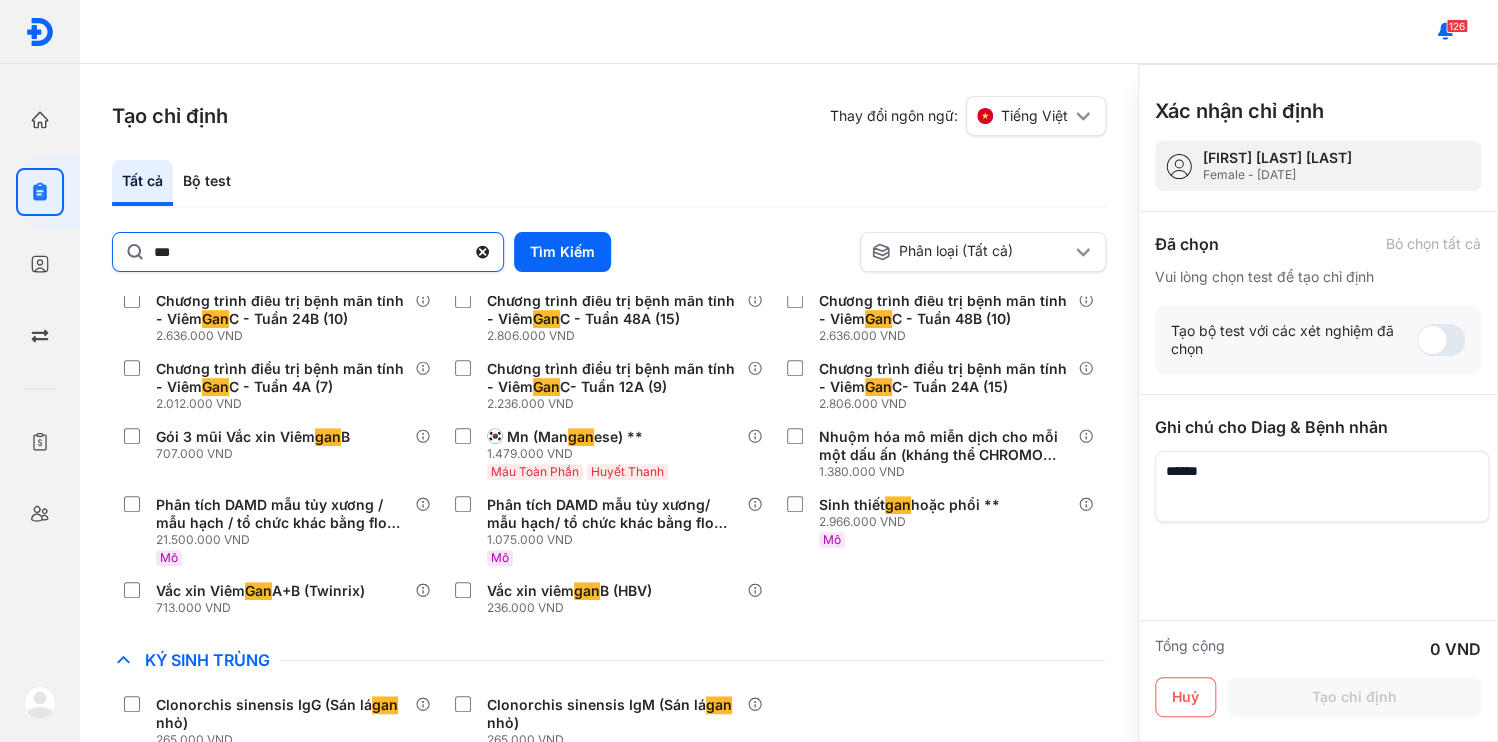 drag, startPoint x: 476, startPoint y: 222, endPoint x: 432, endPoint y: 233, distance: 45.35416 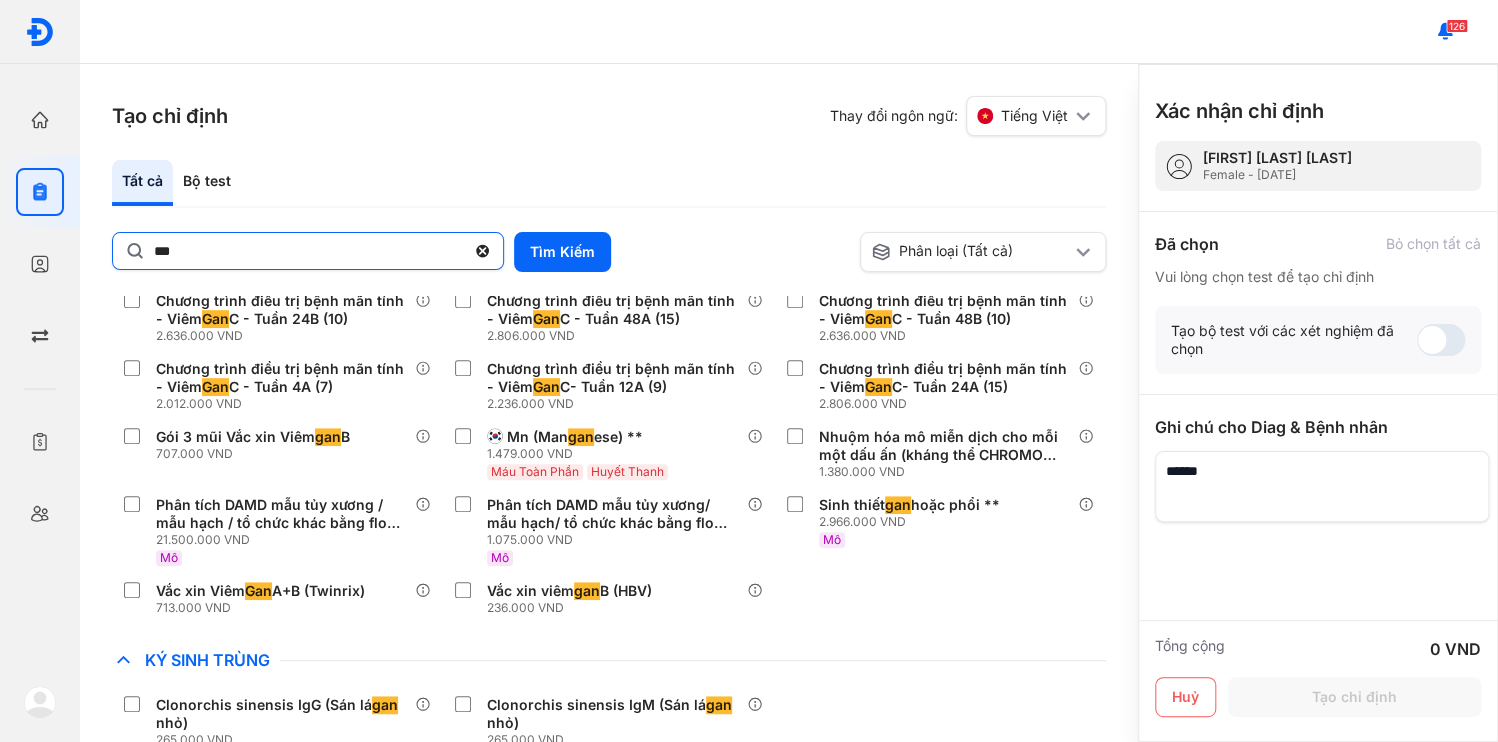 click on "***" 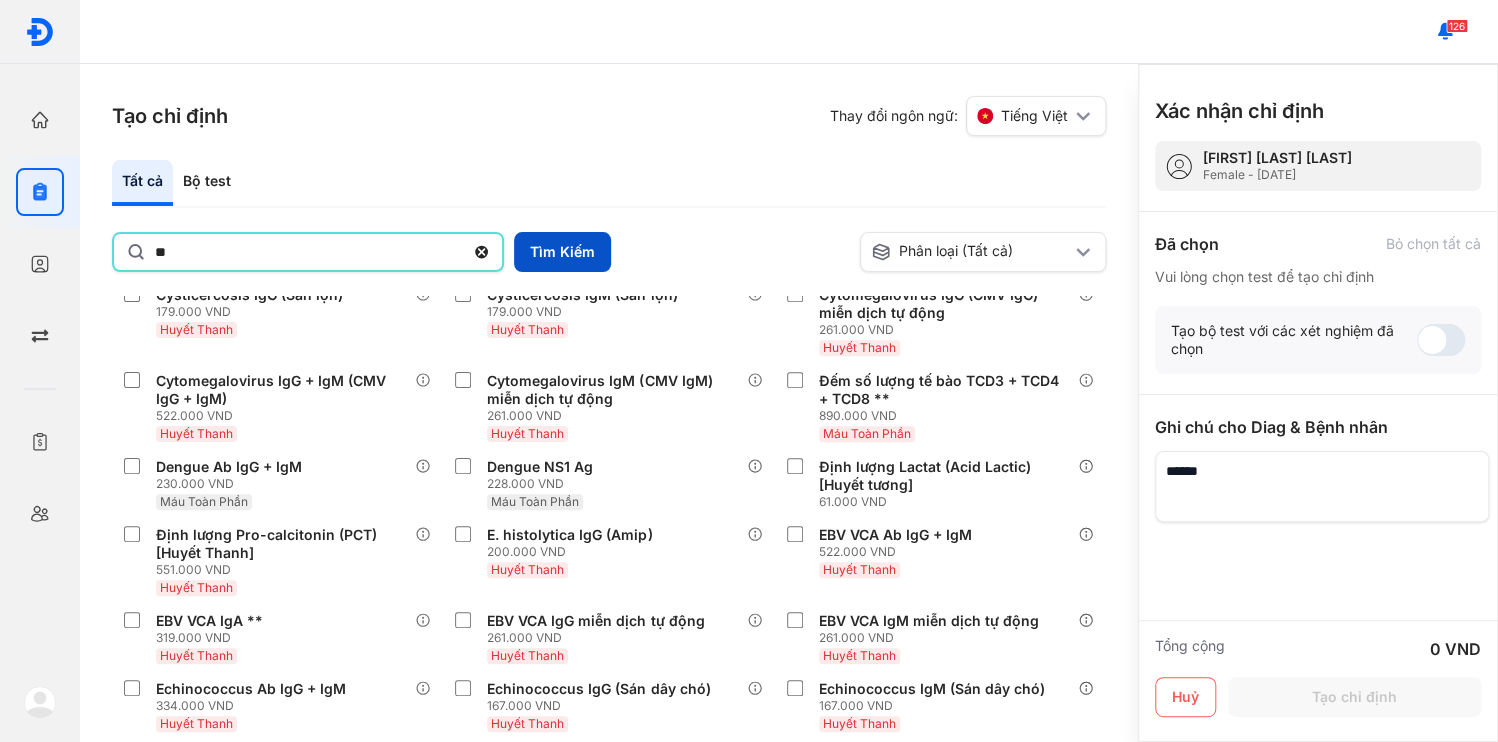 type on "**" 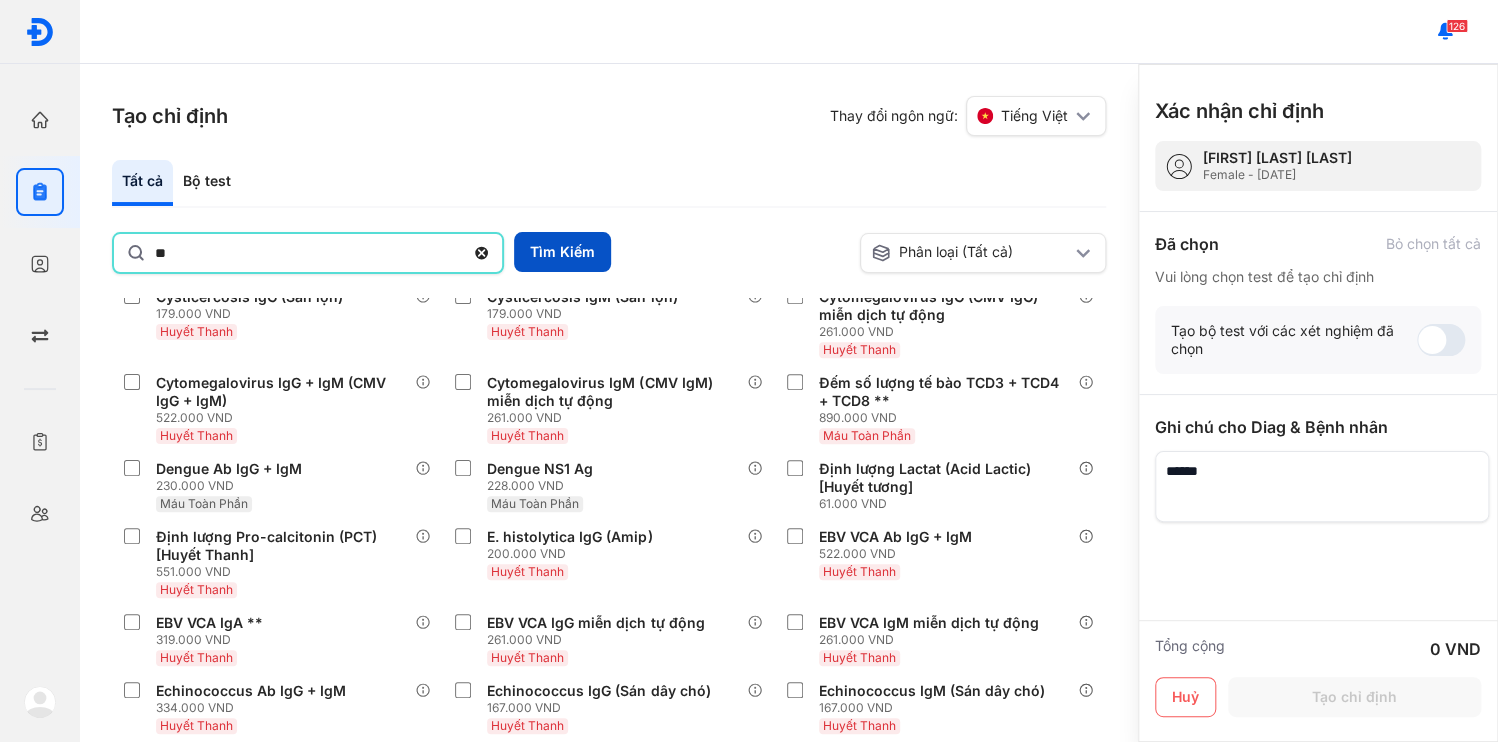 click on "Tìm Kiếm" at bounding box center [562, 252] 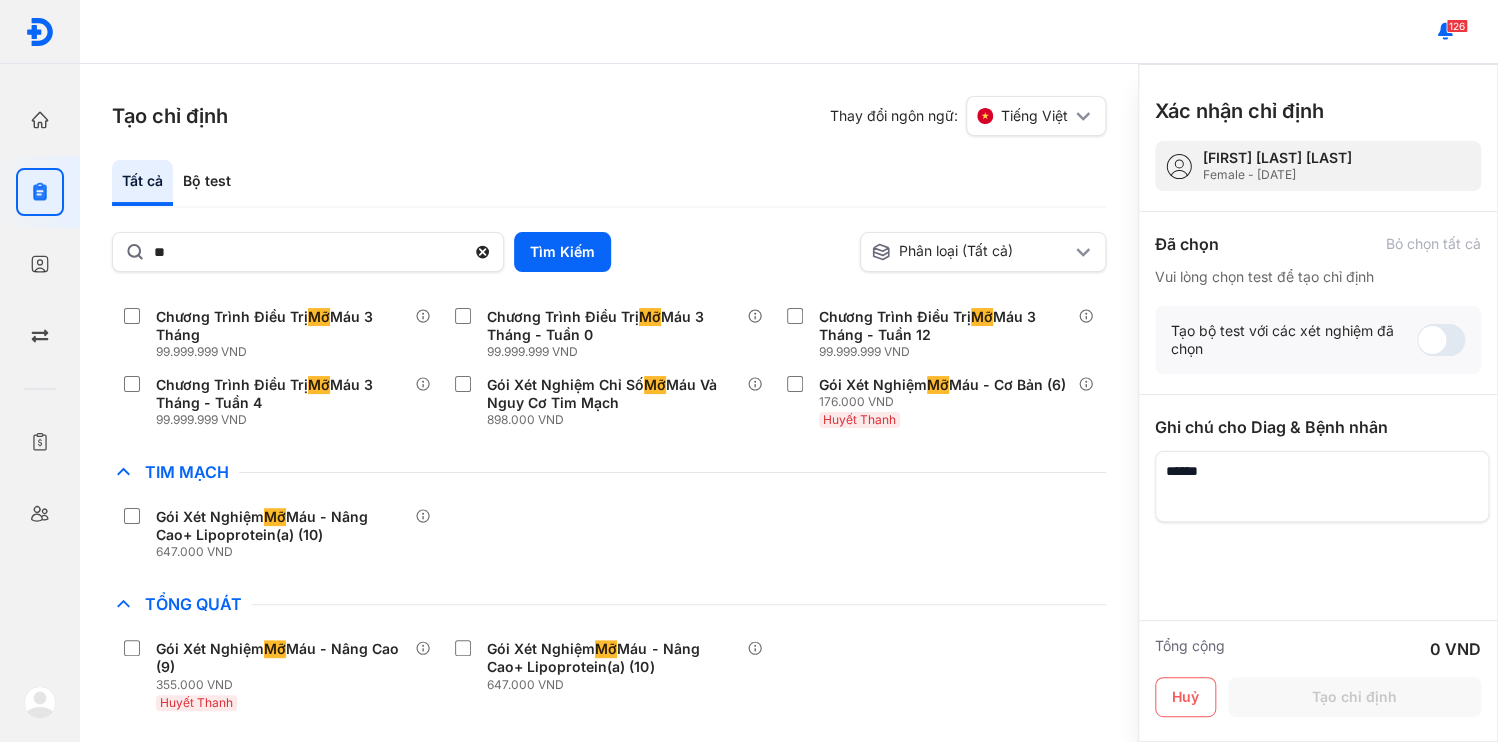 scroll, scrollTop: 0, scrollLeft: 0, axis: both 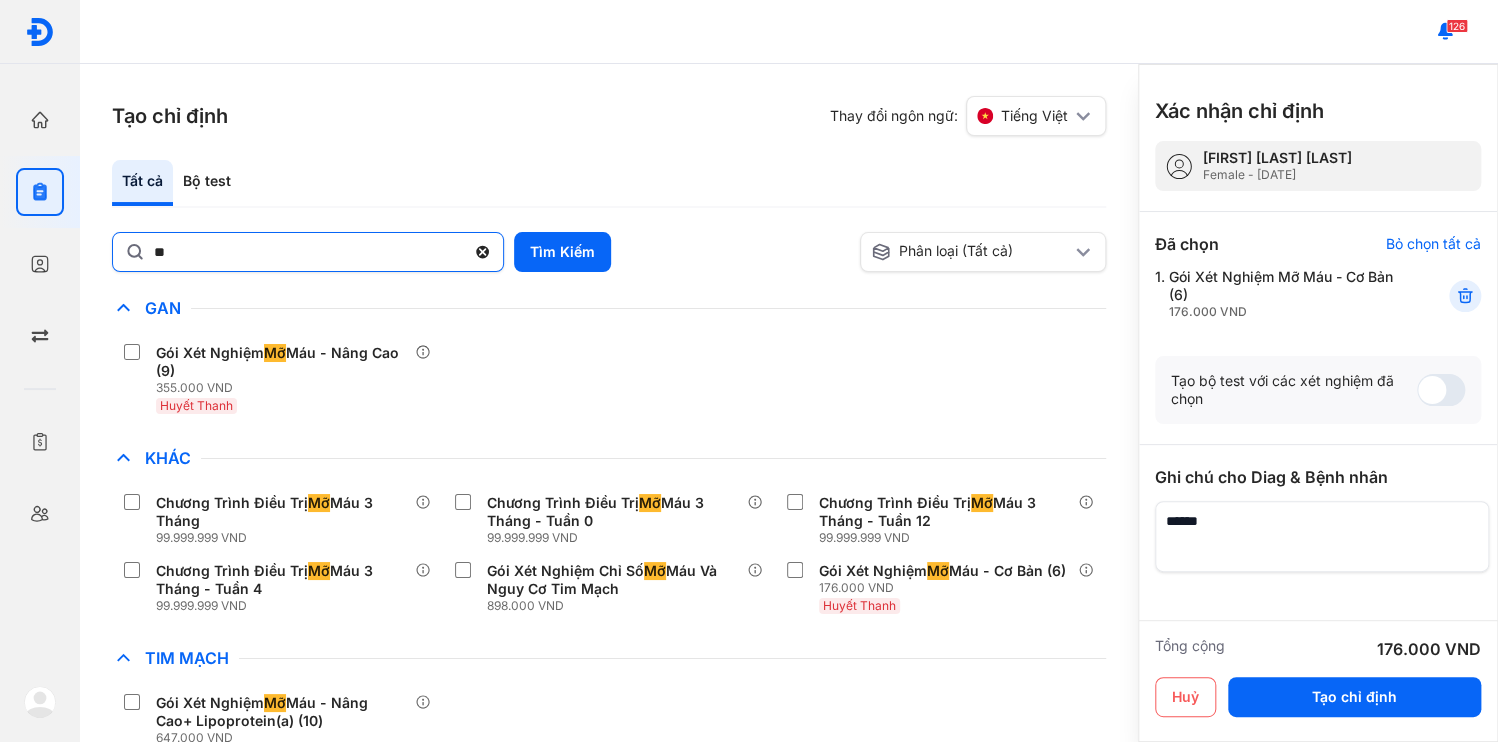 click 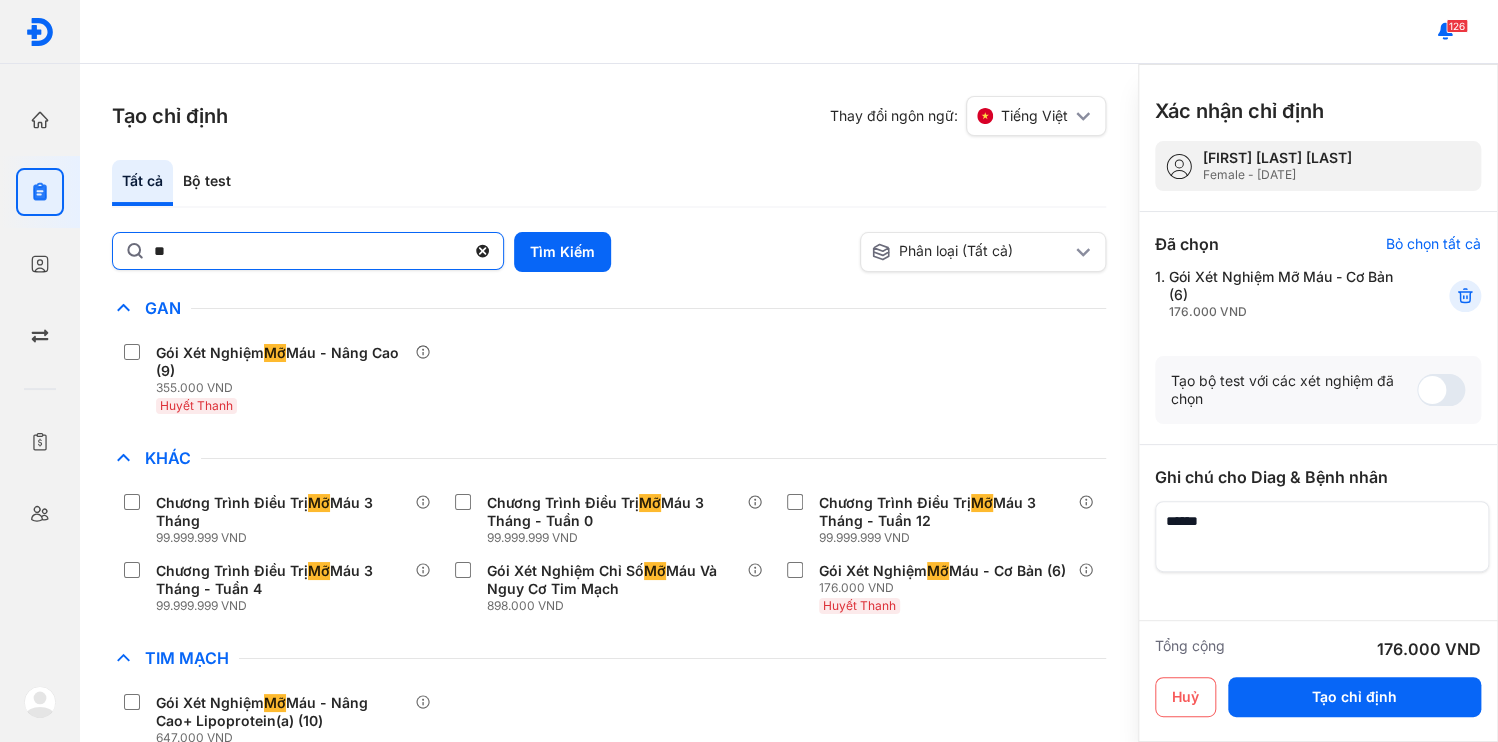 click on "**" 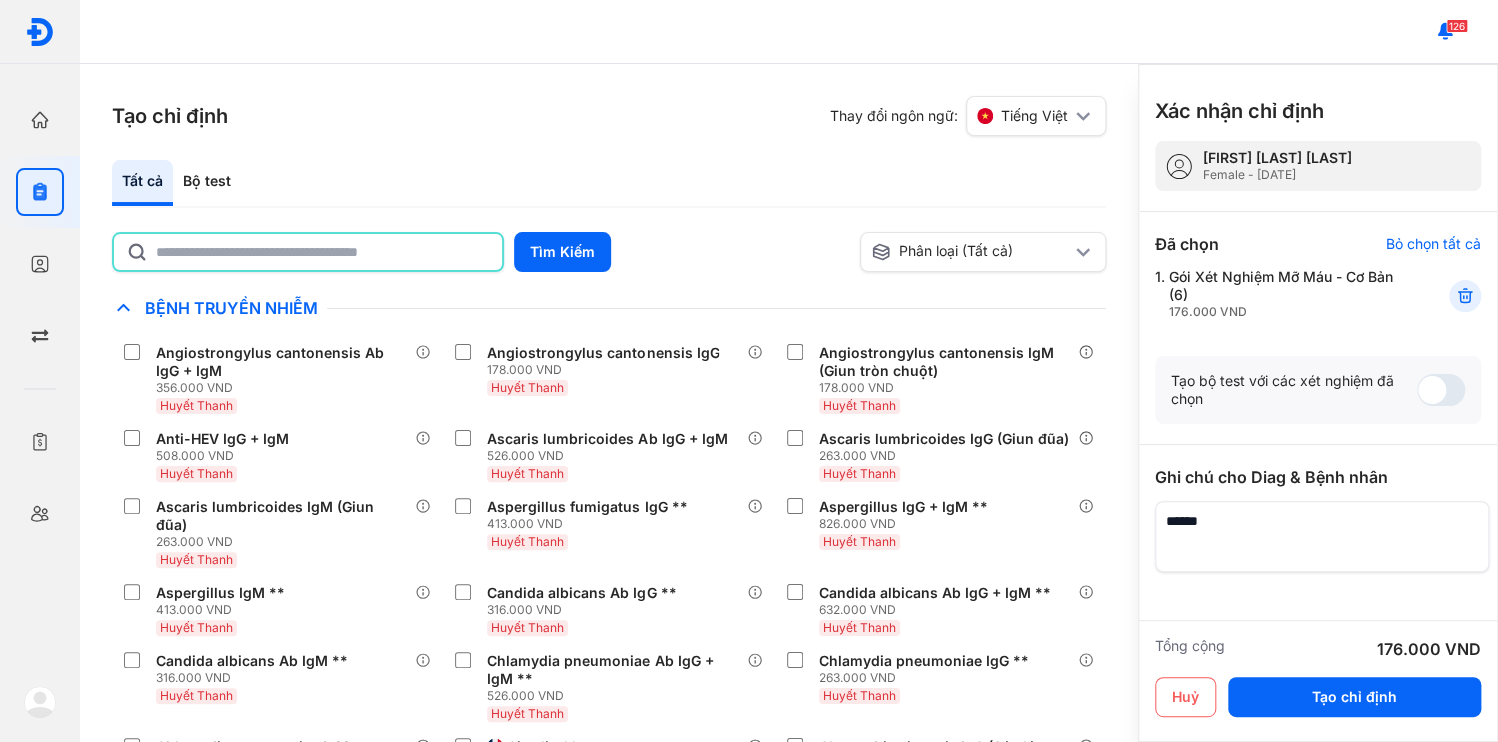 click 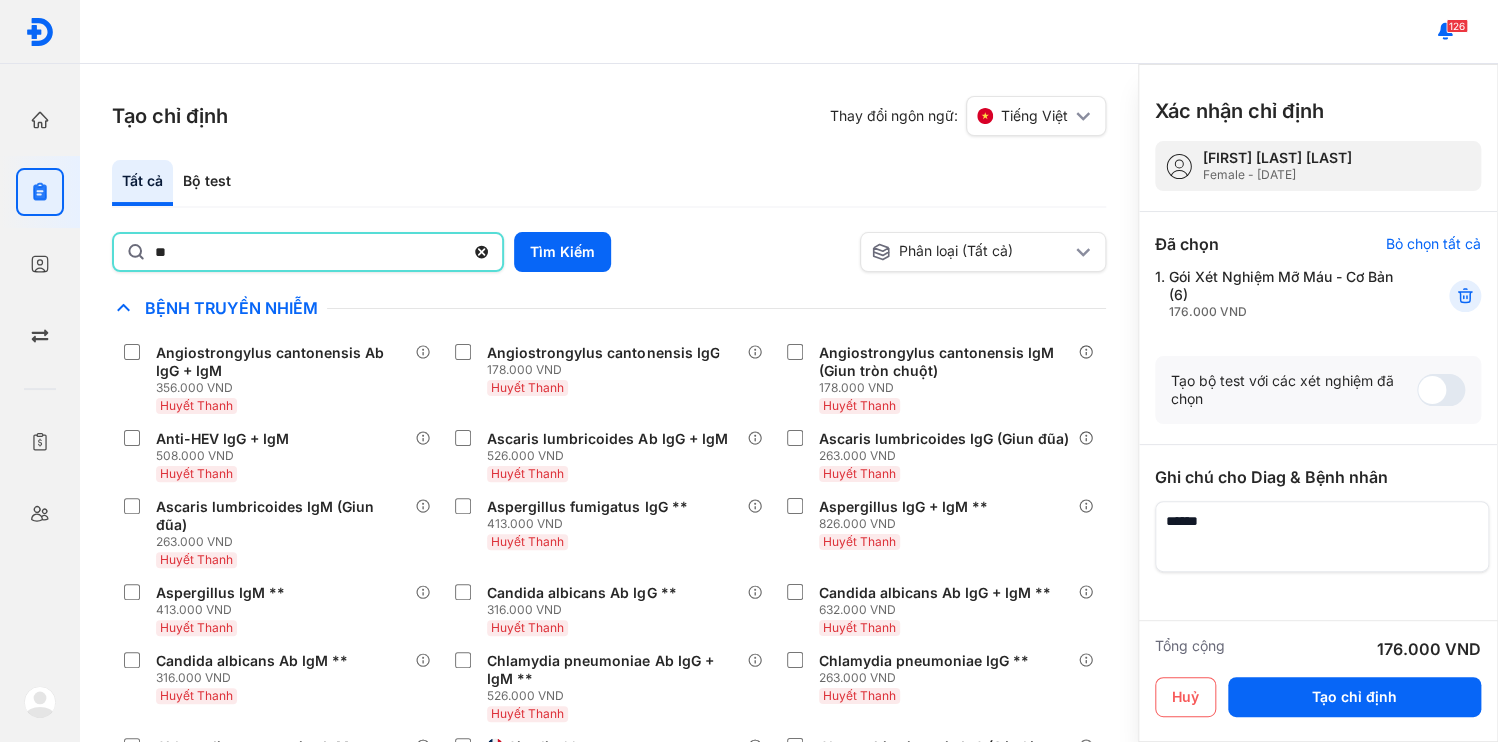 type on "*" 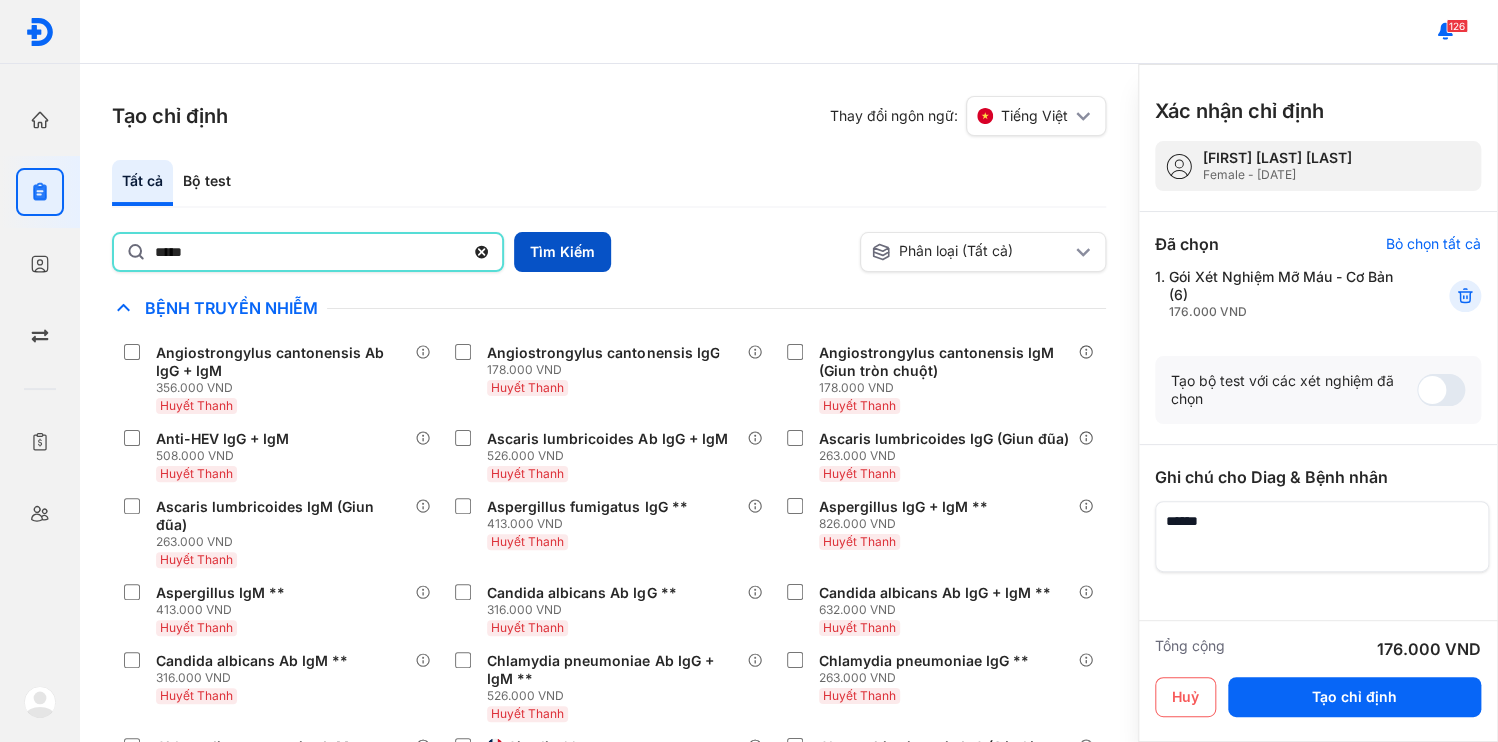 type on "*****" 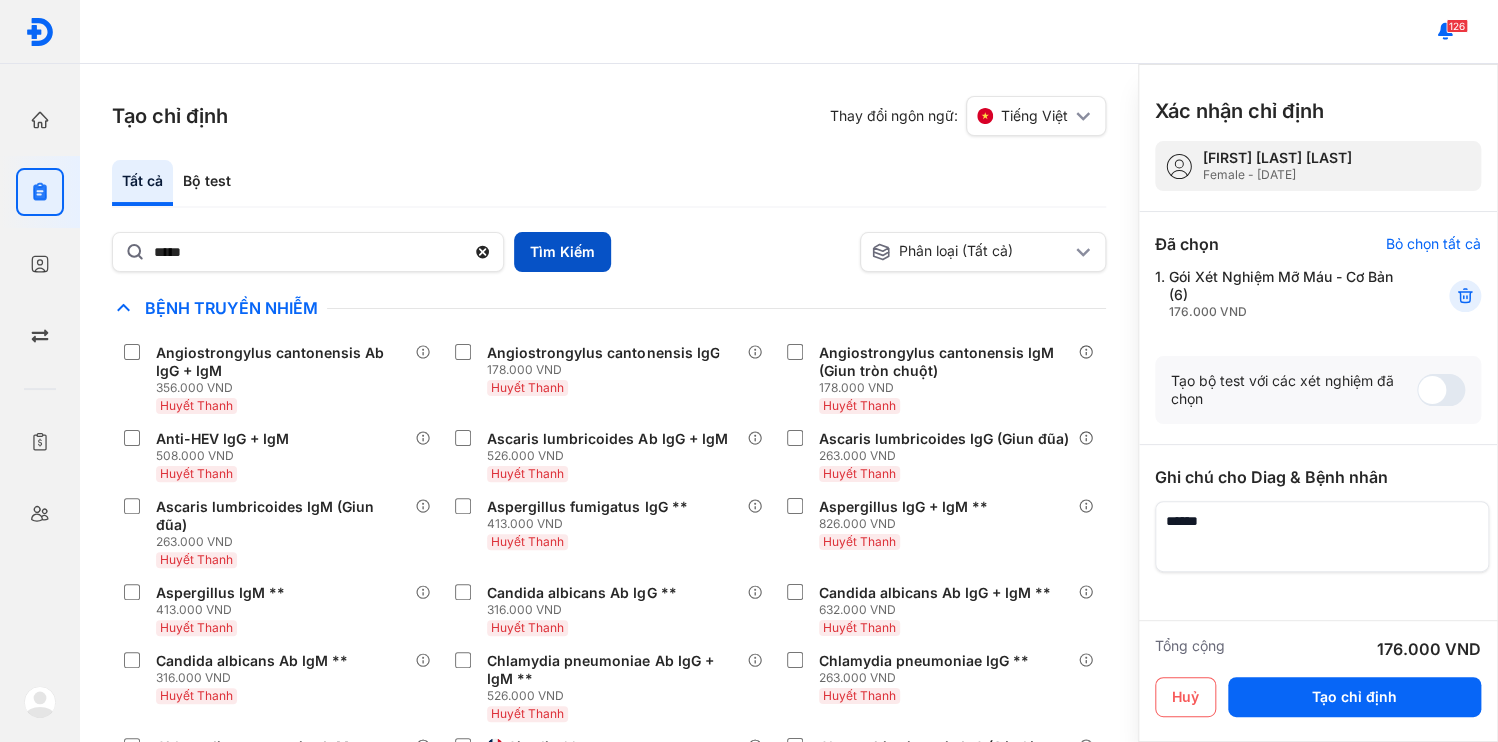 click on "Tìm Kiếm" at bounding box center [562, 252] 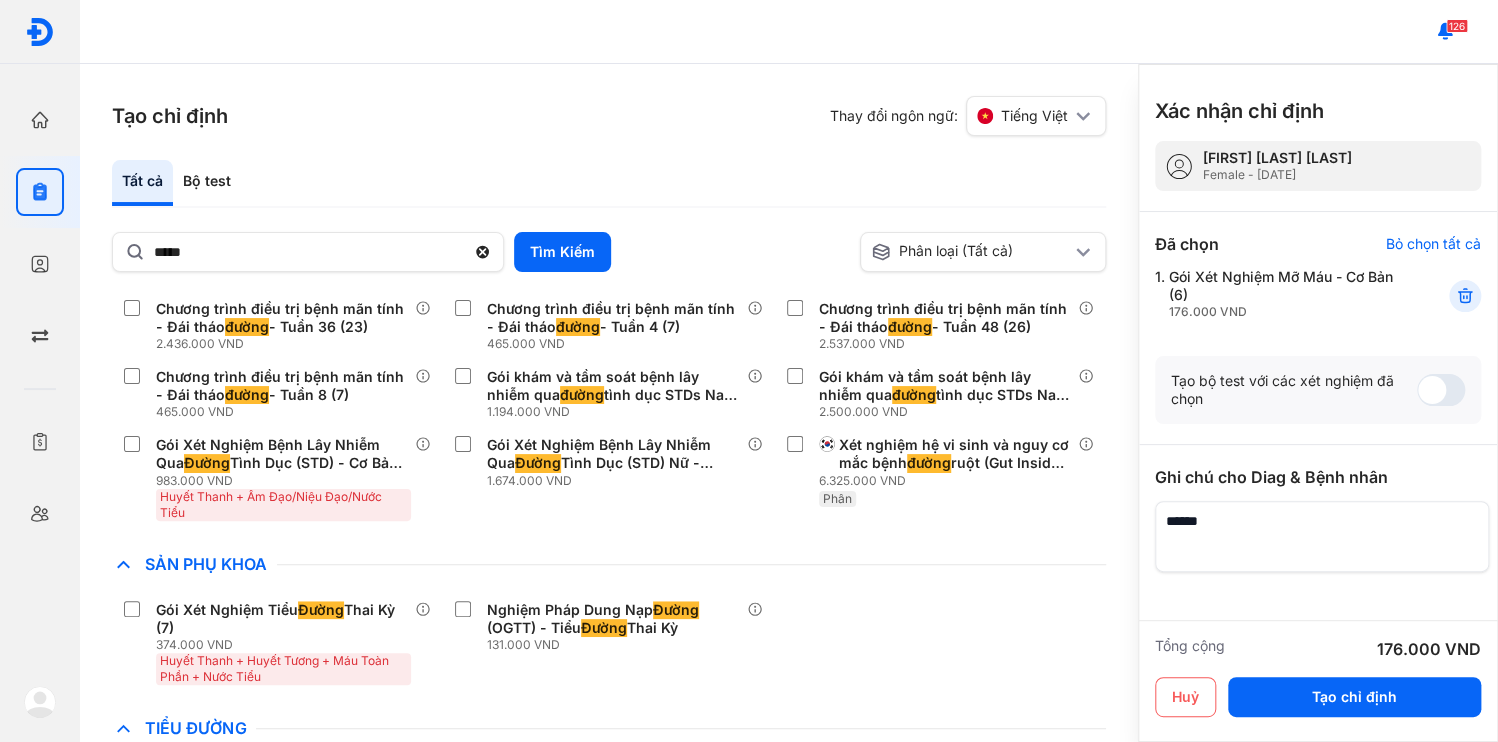 scroll, scrollTop: 296, scrollLeft: 0, axis: vertical 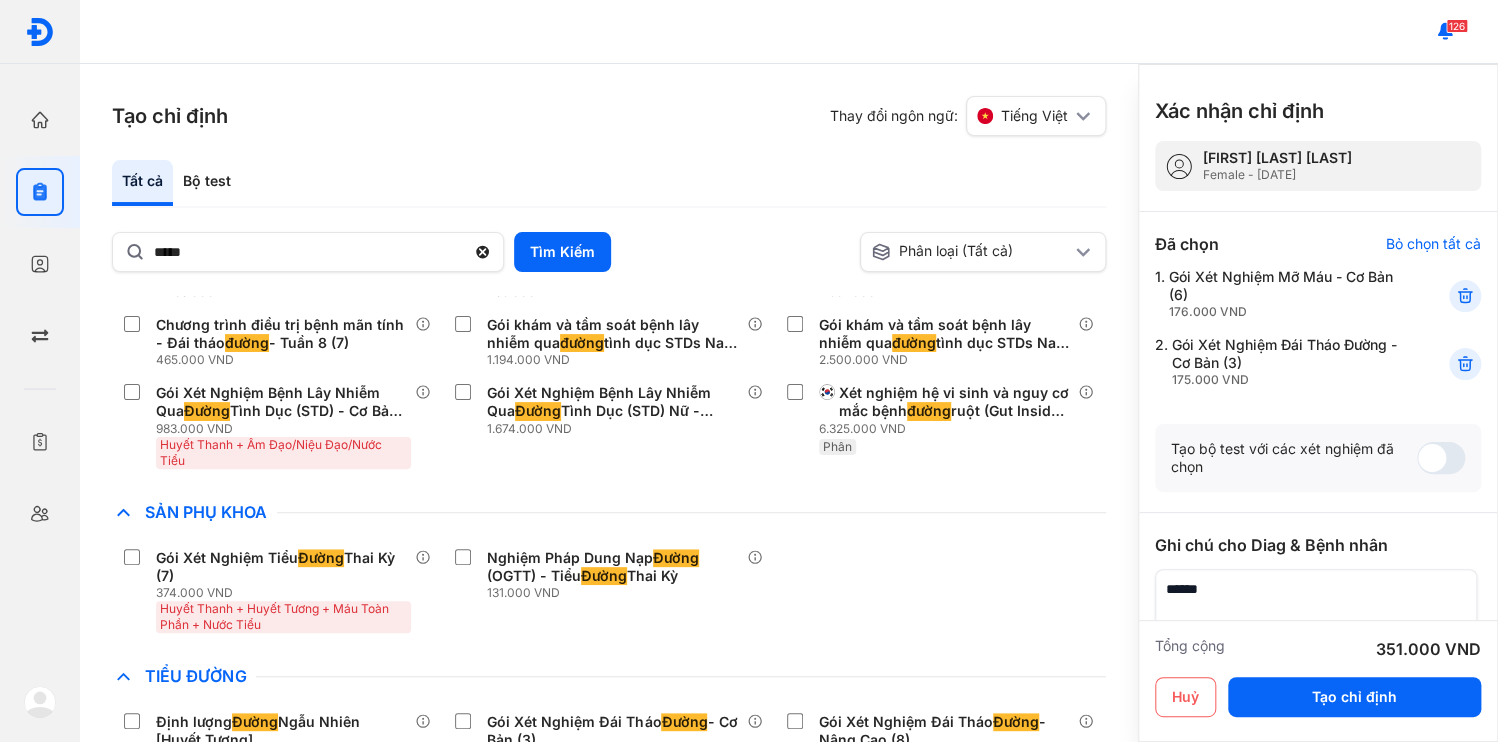 click at bounding box center [1316, 604] 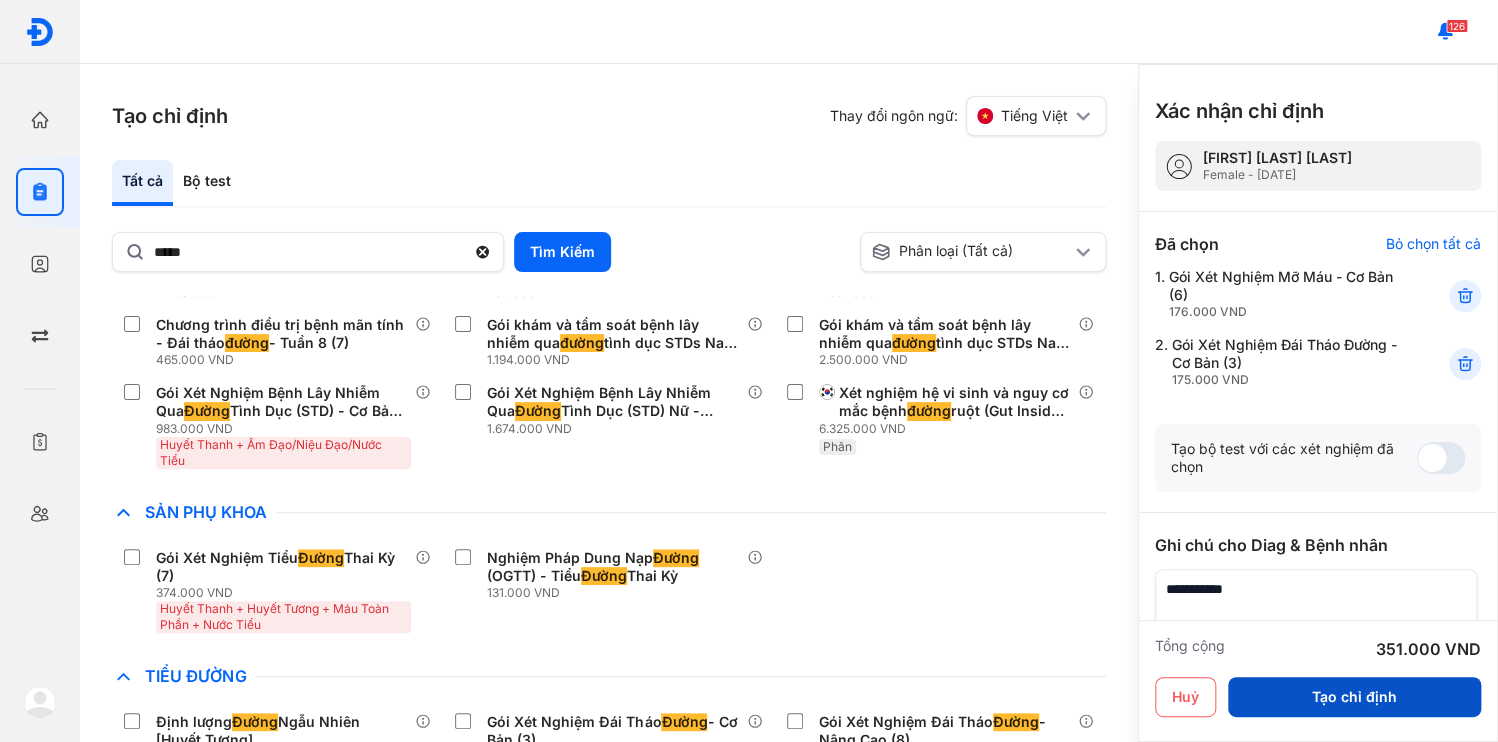 type on "**********" 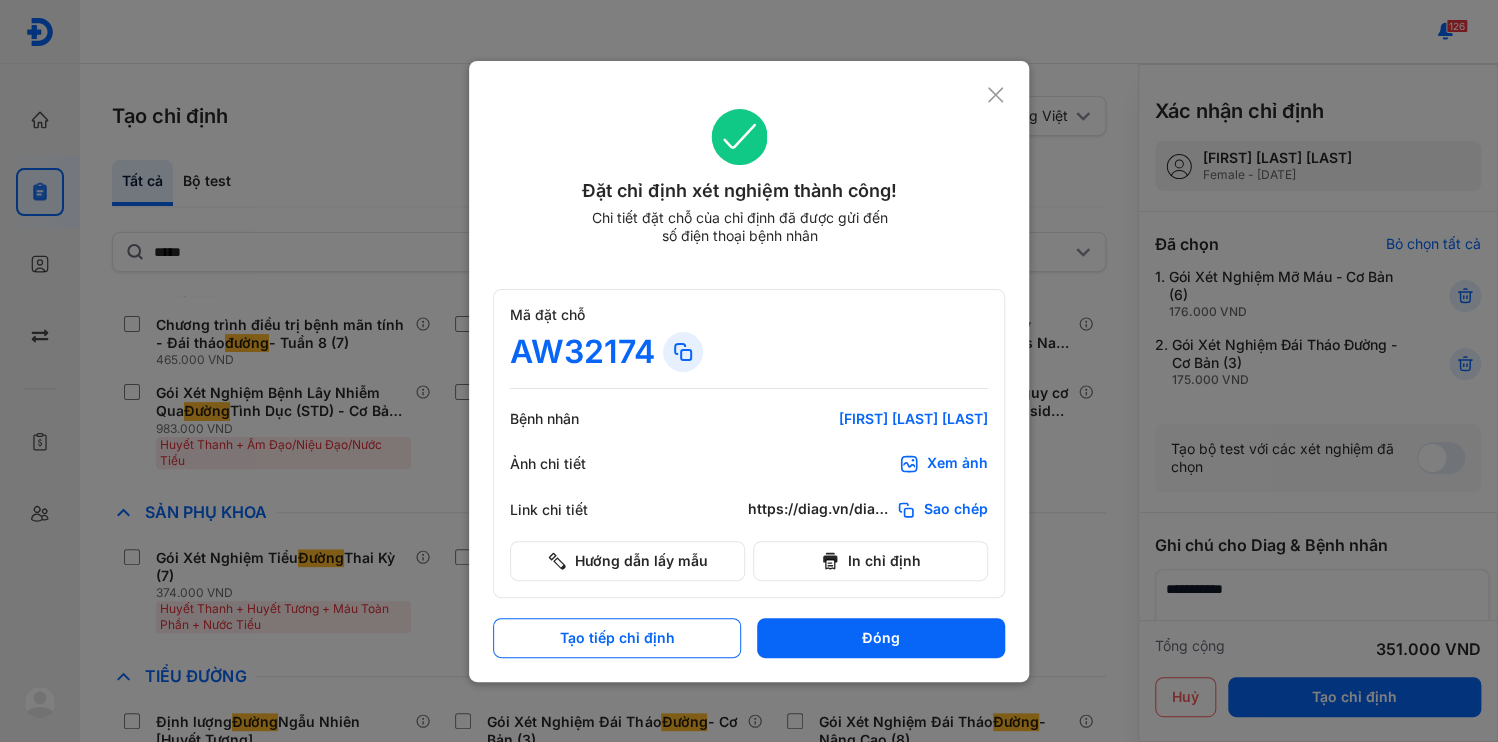 click 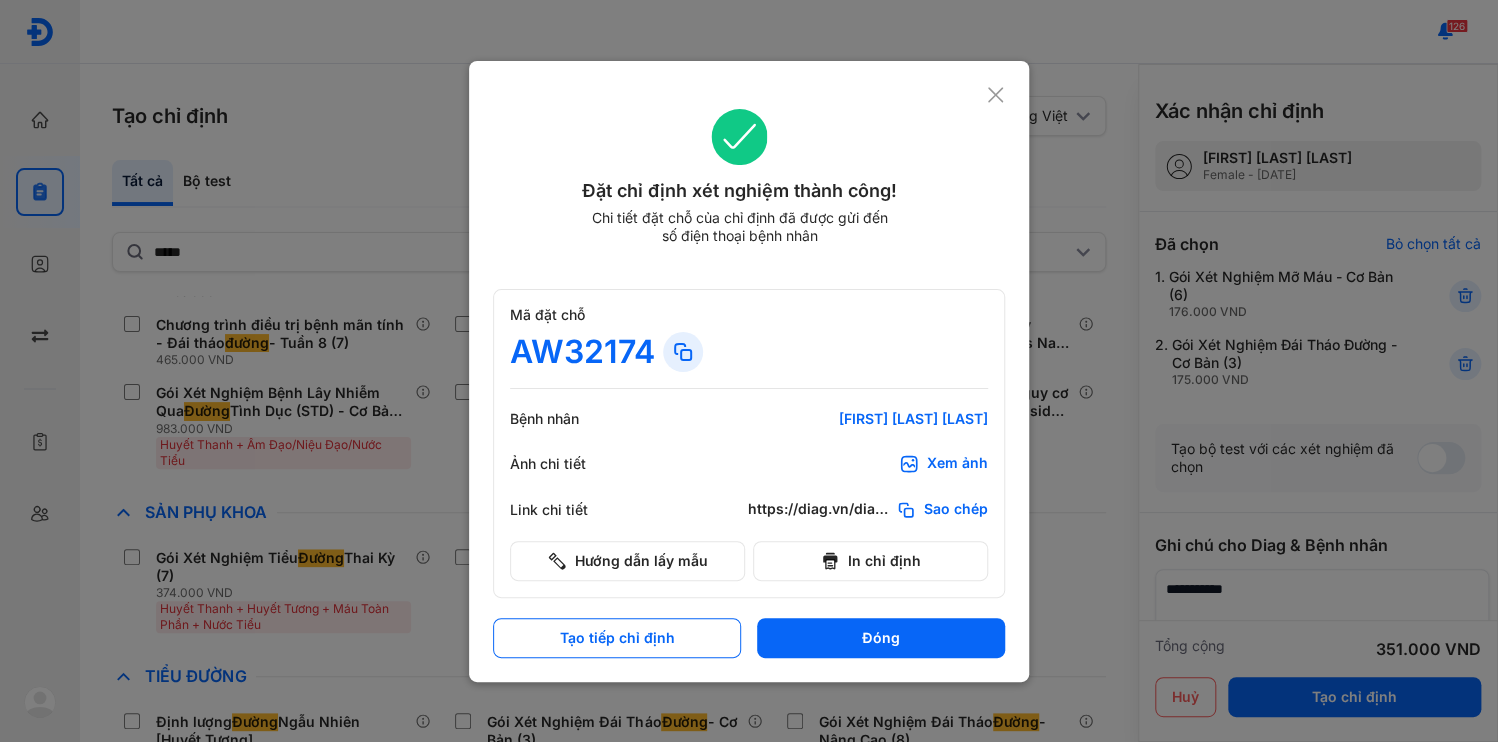 click on "Đóng" at bounding box center (881, 638) 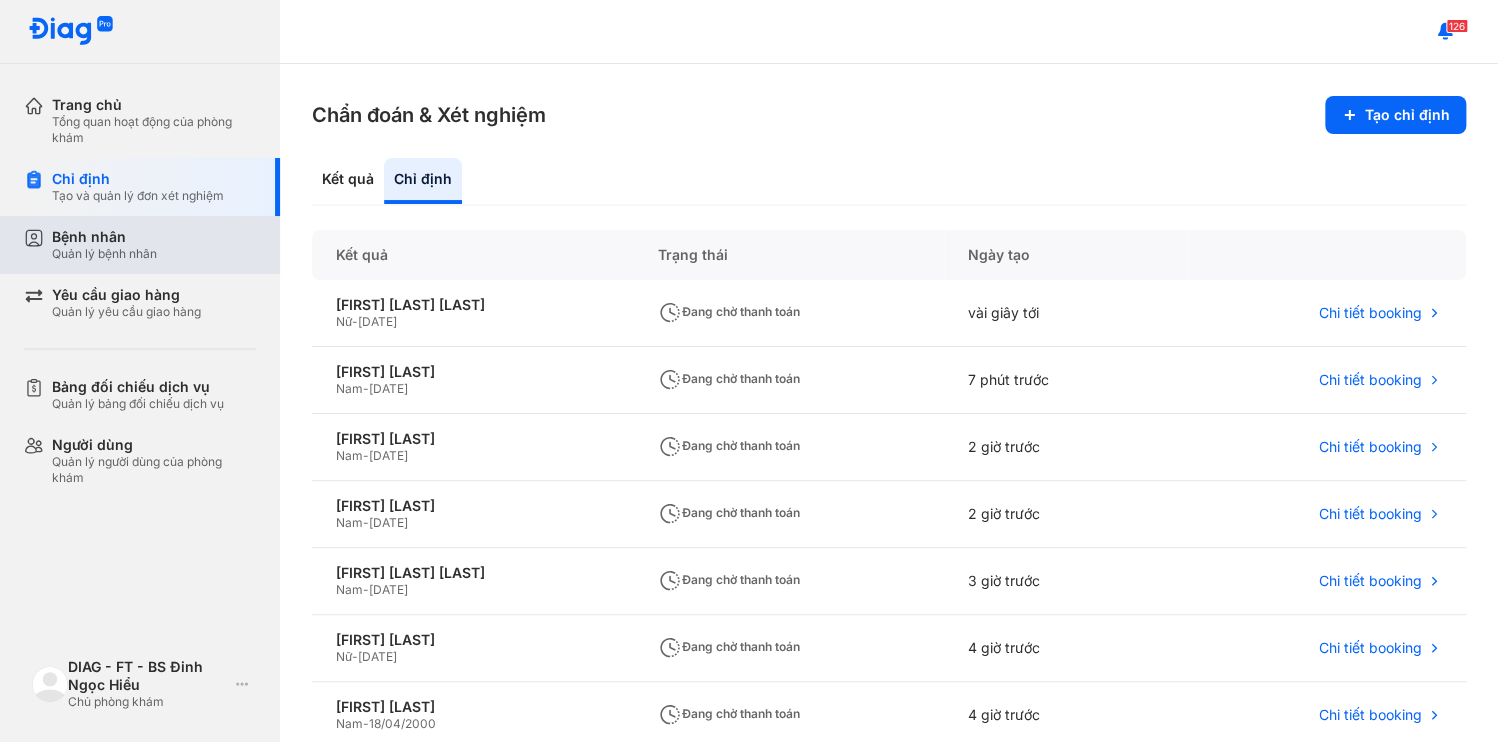 click on "Quản lý bệnh nhân" at bounding box center (104, 254) 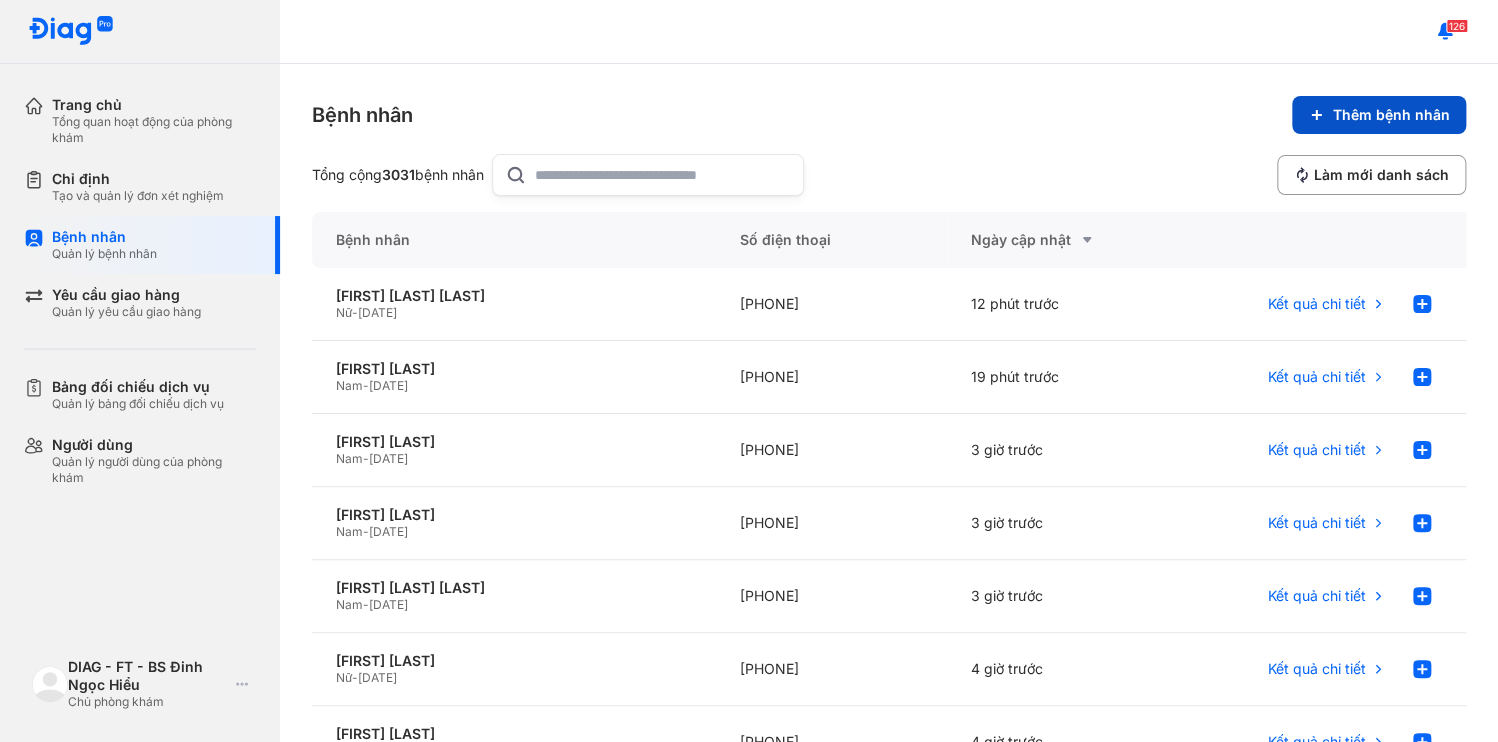 click 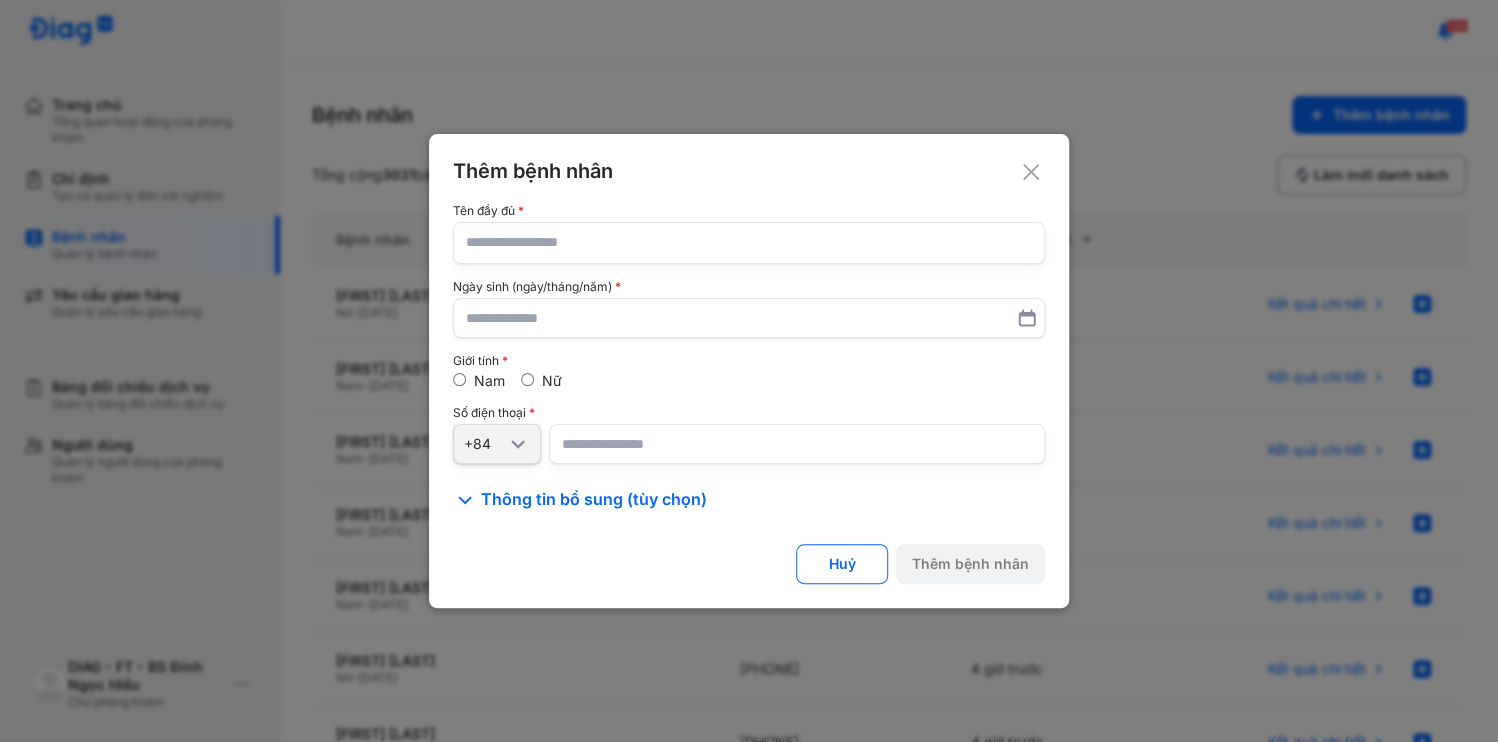 click 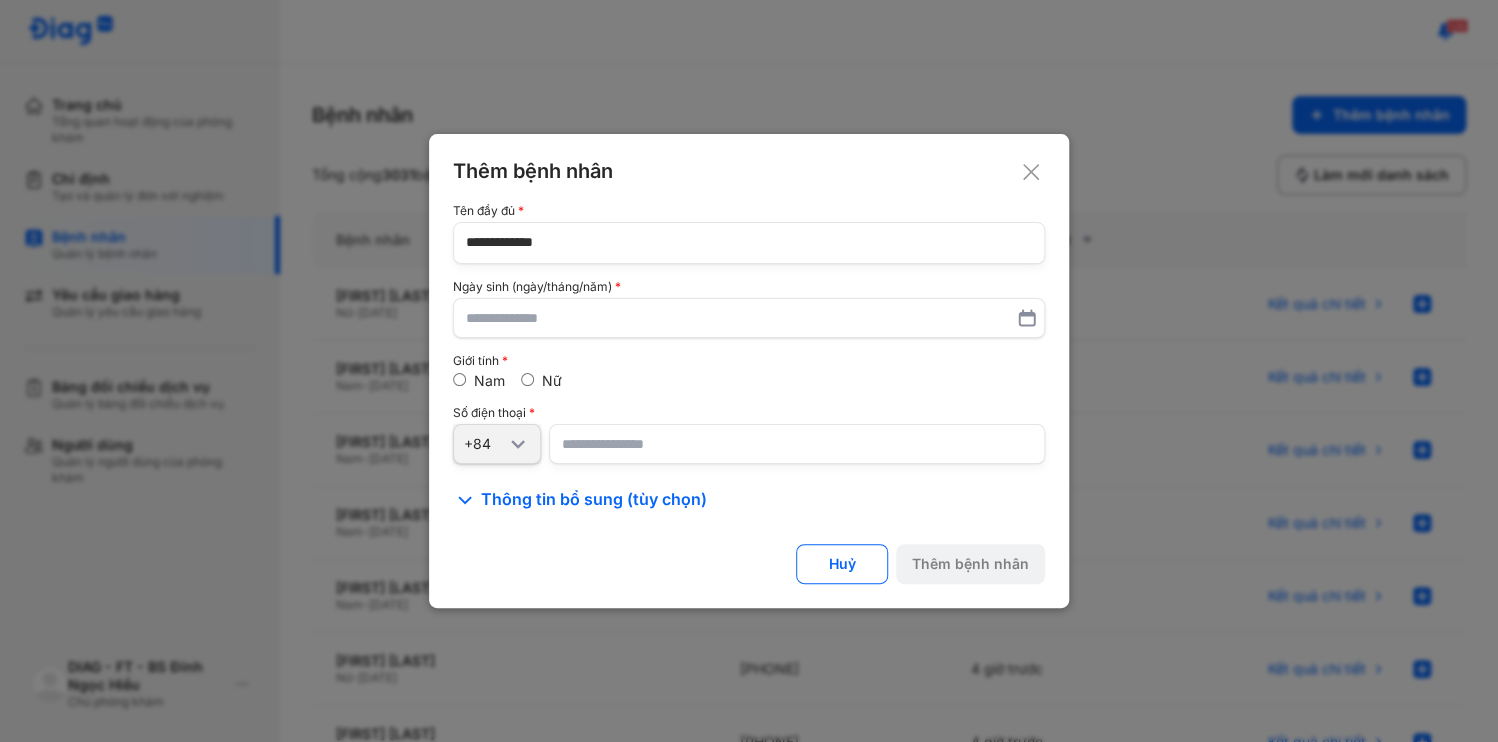 type on "**********" 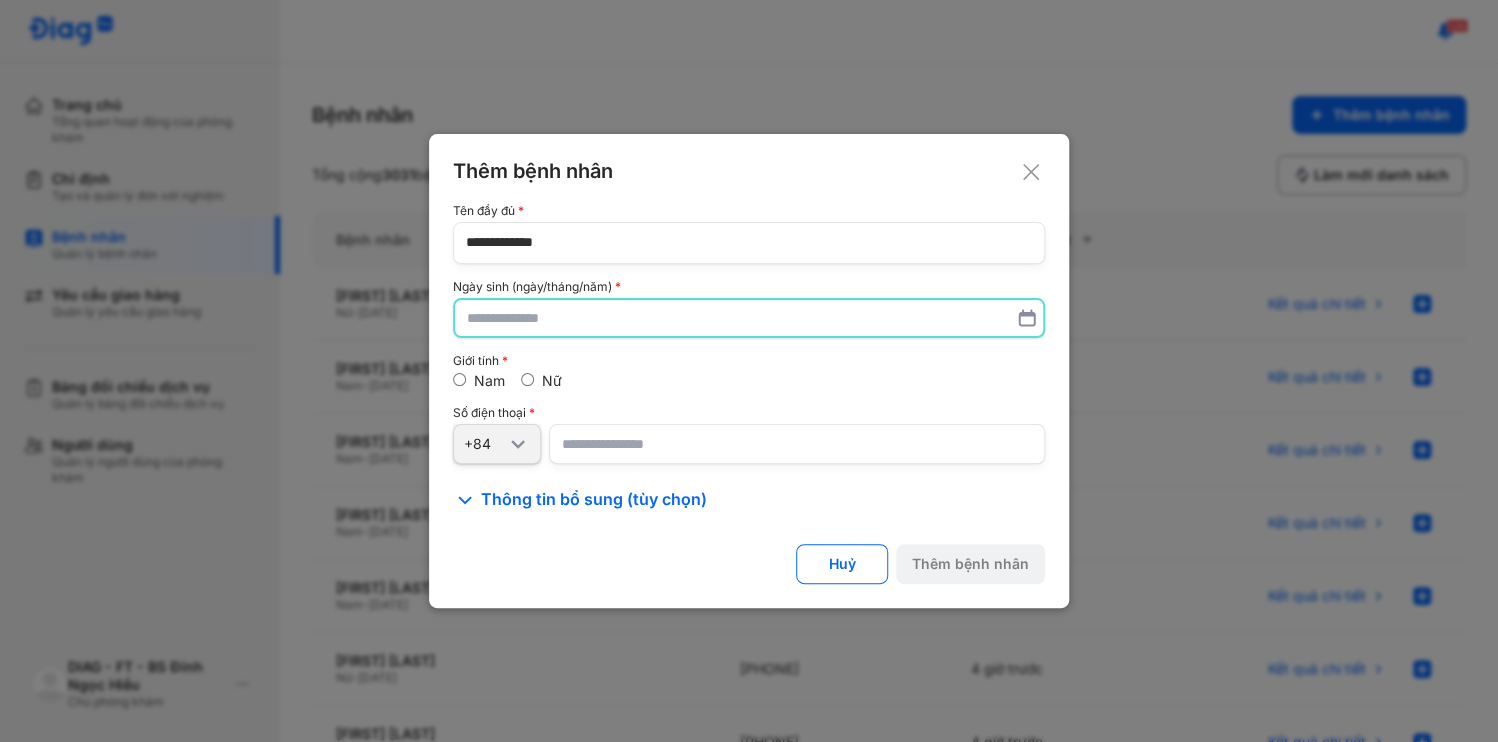 click at bounding box center [749, 318] 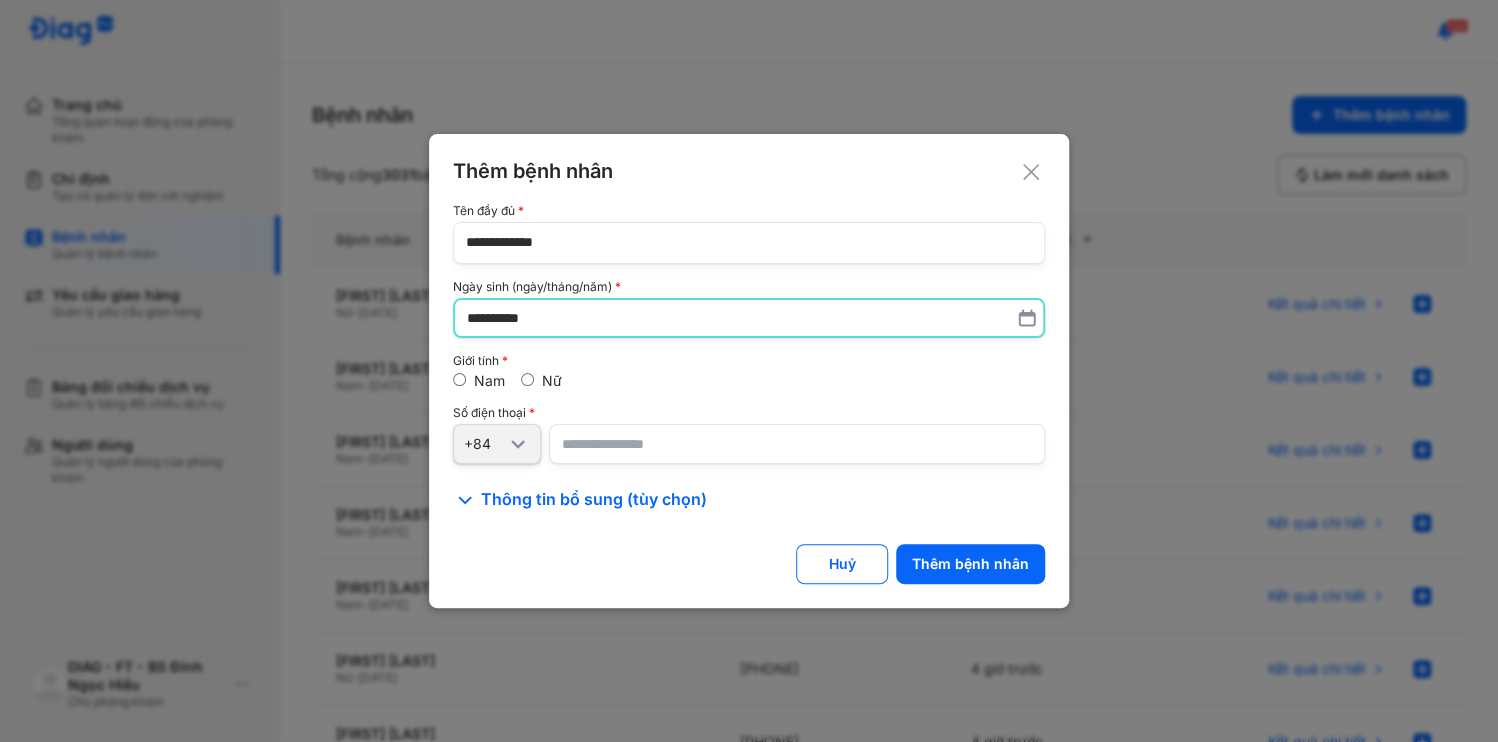 type on "**********" 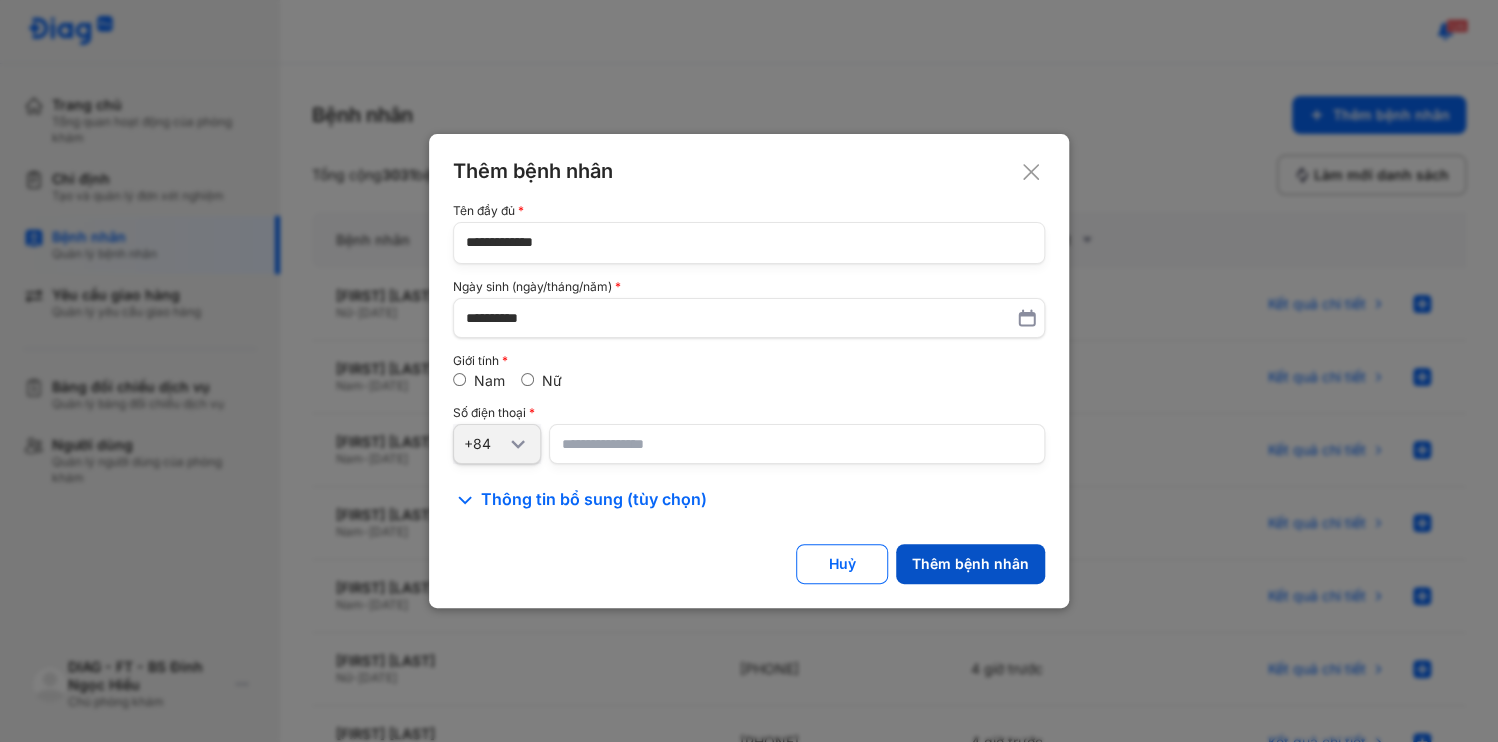 click on "Thêm bệnh nhân" 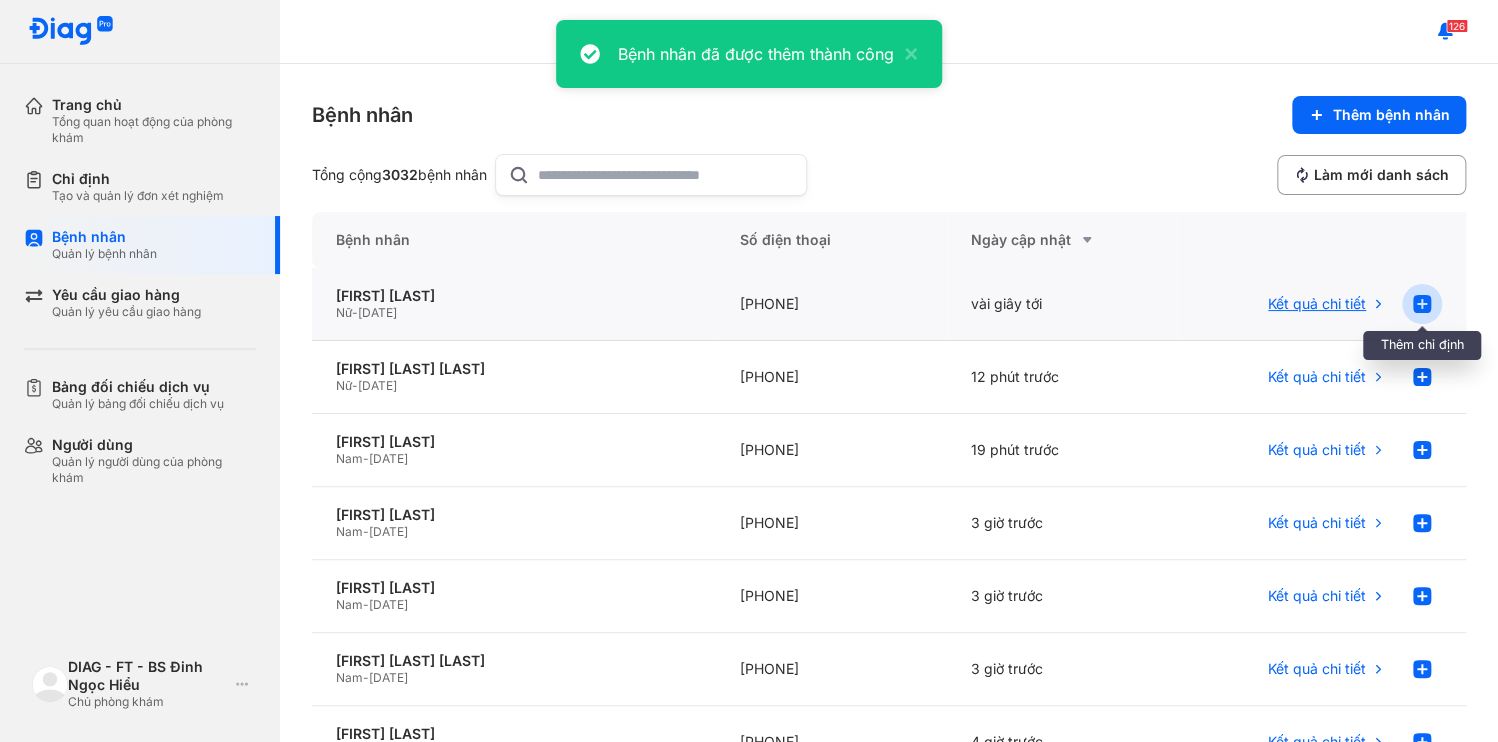 click 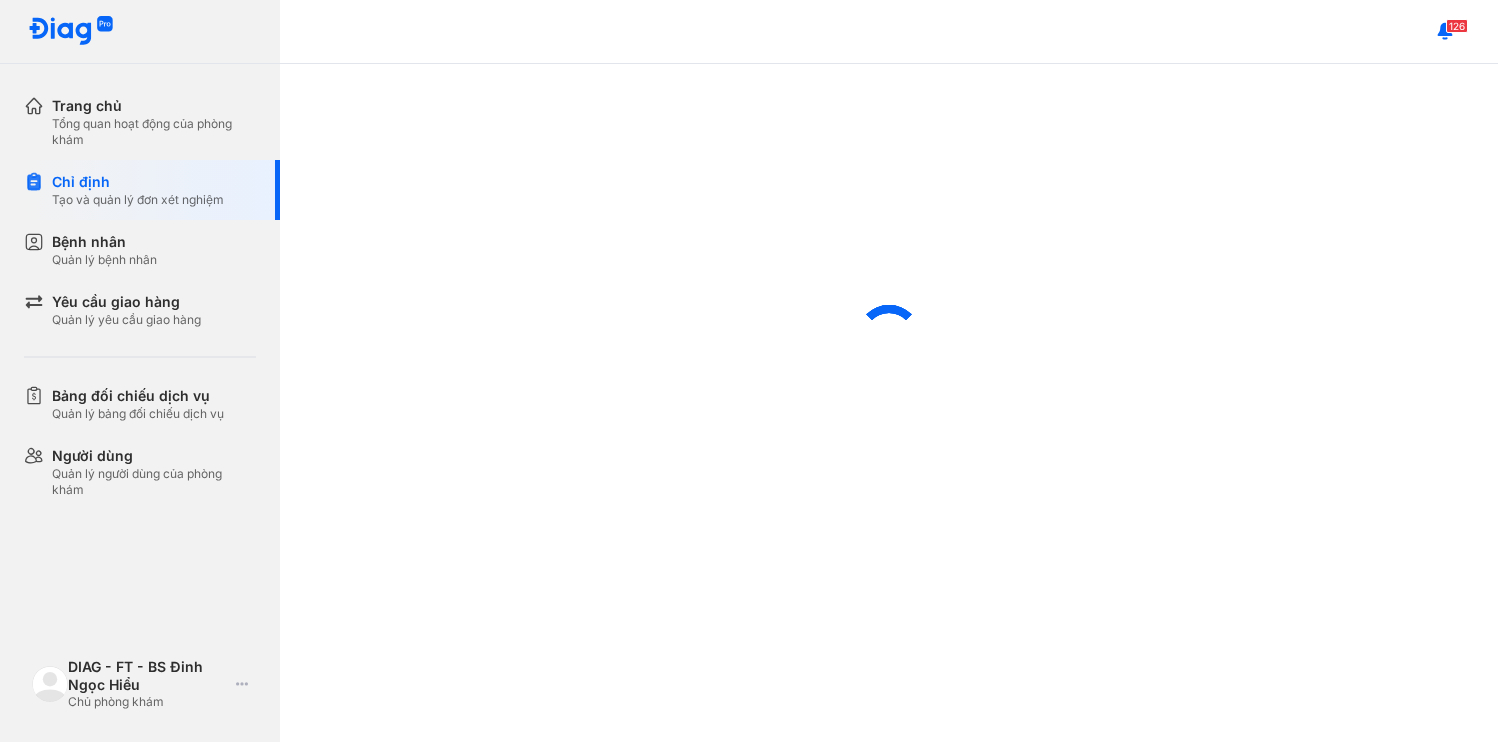scroll, scrollTop: 0, scrollLeft: 0, axis: both 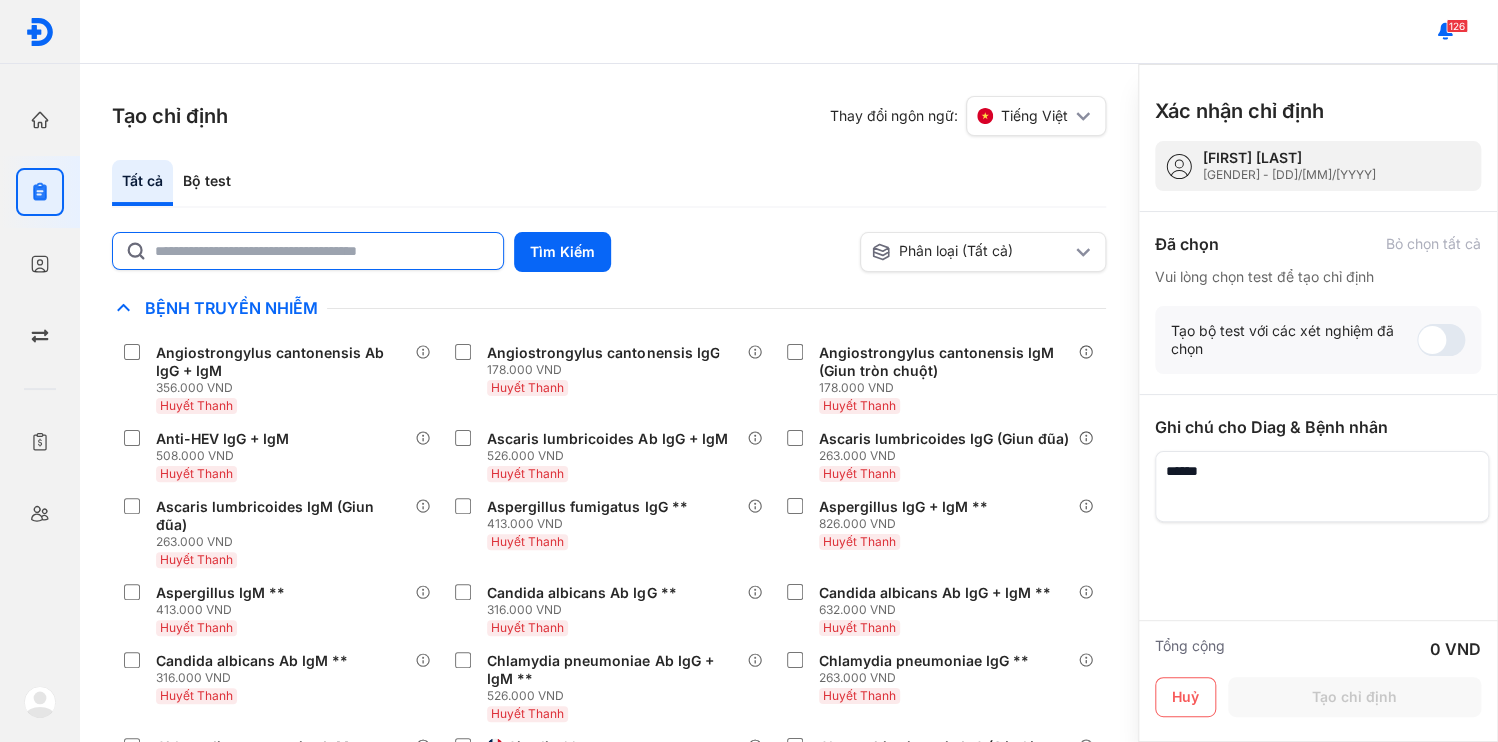 click 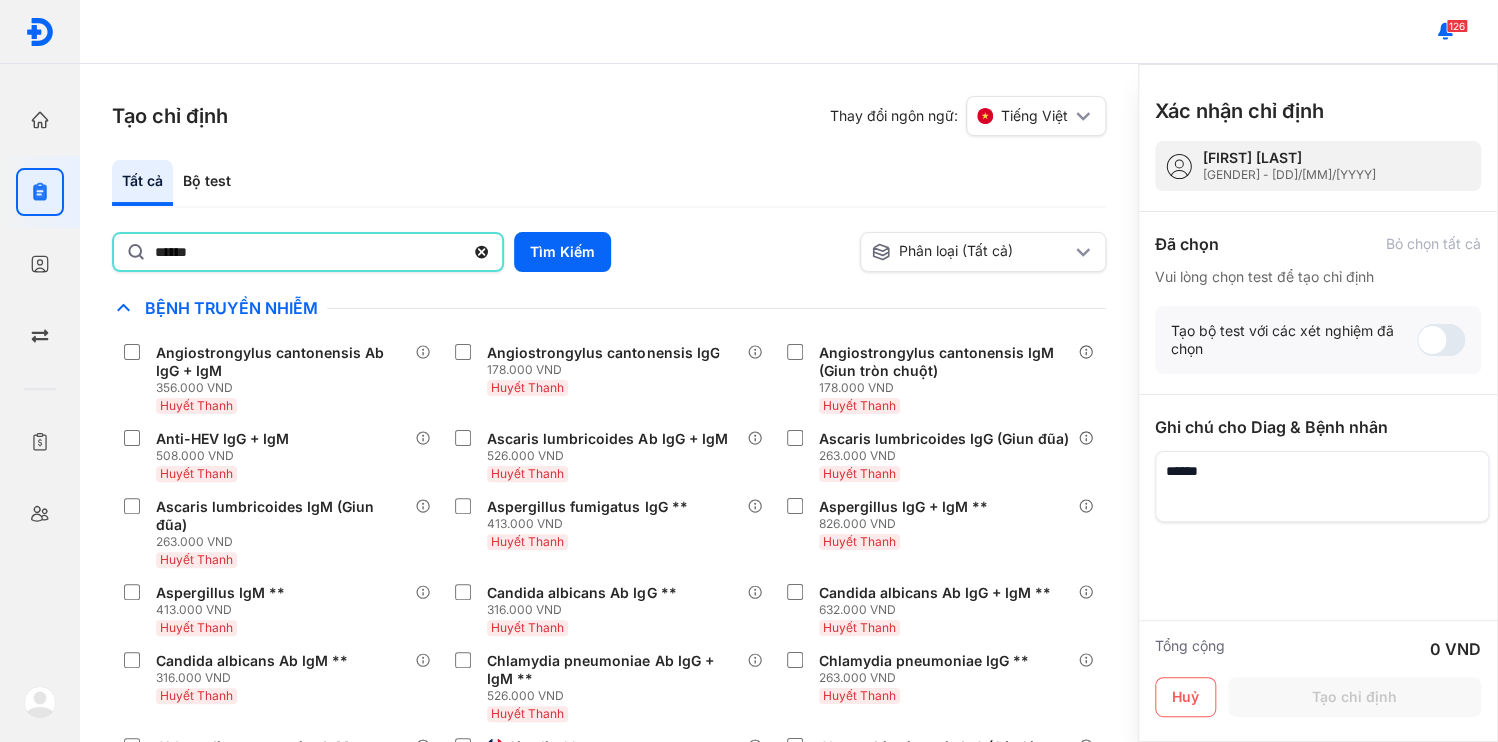 type on "******" 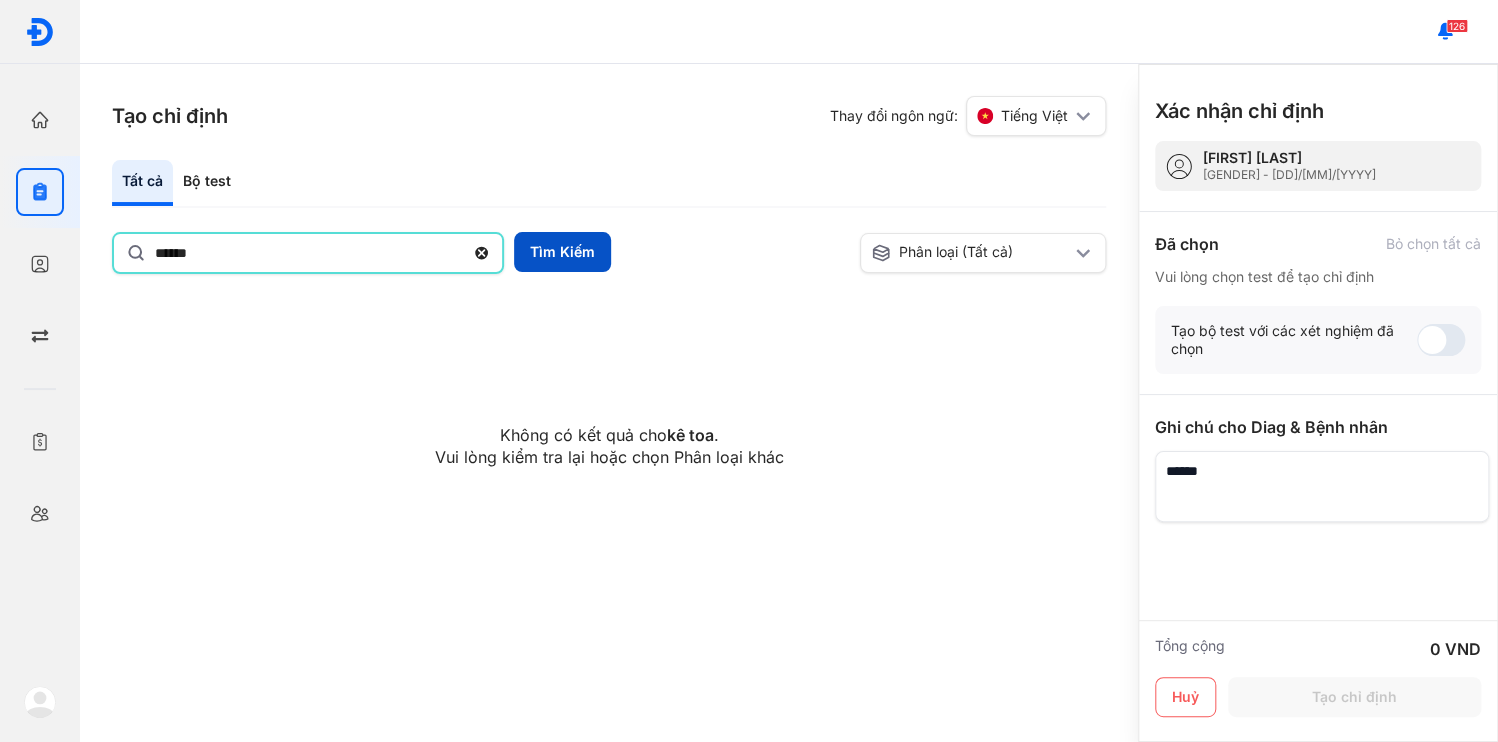 click on "Tìm Kiếm" at bounding box center (562, 252) 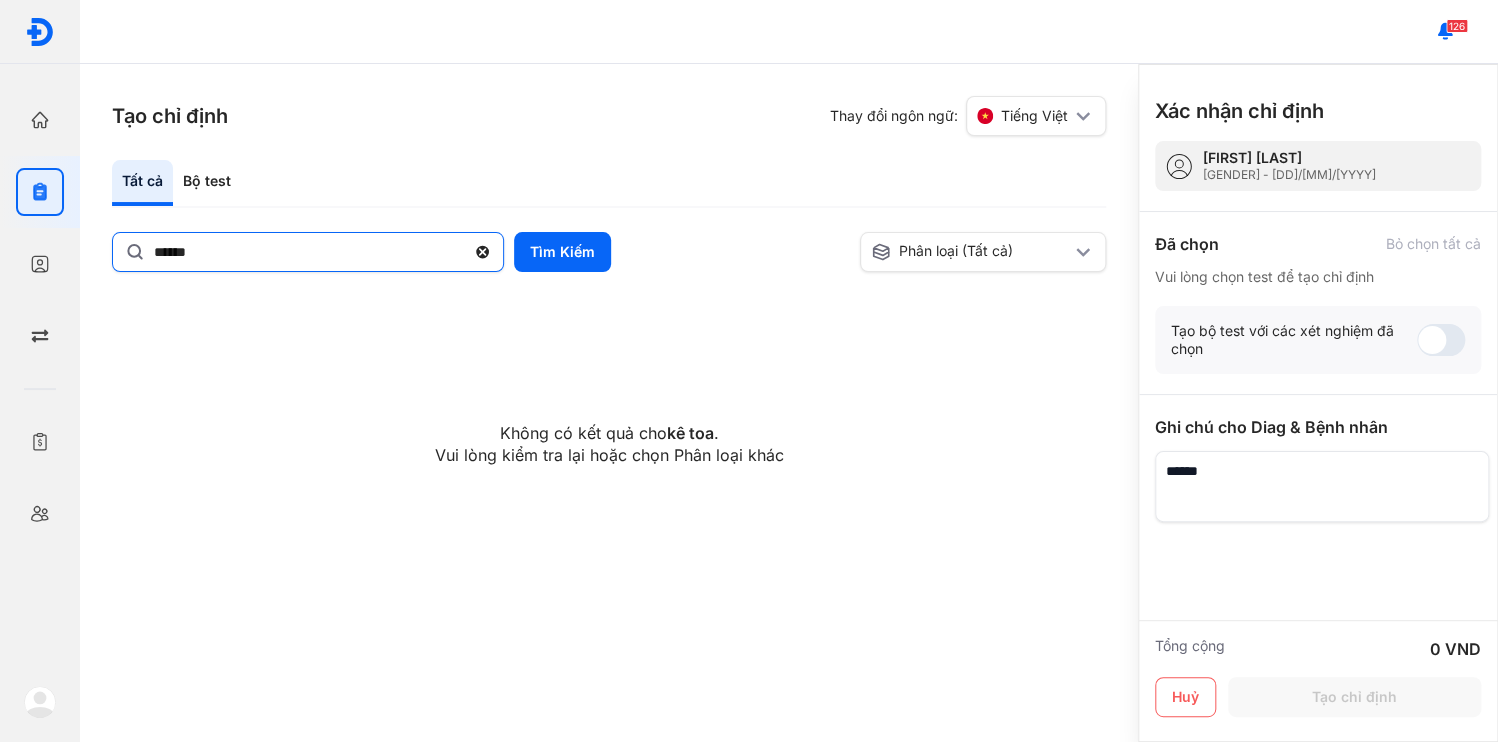 click 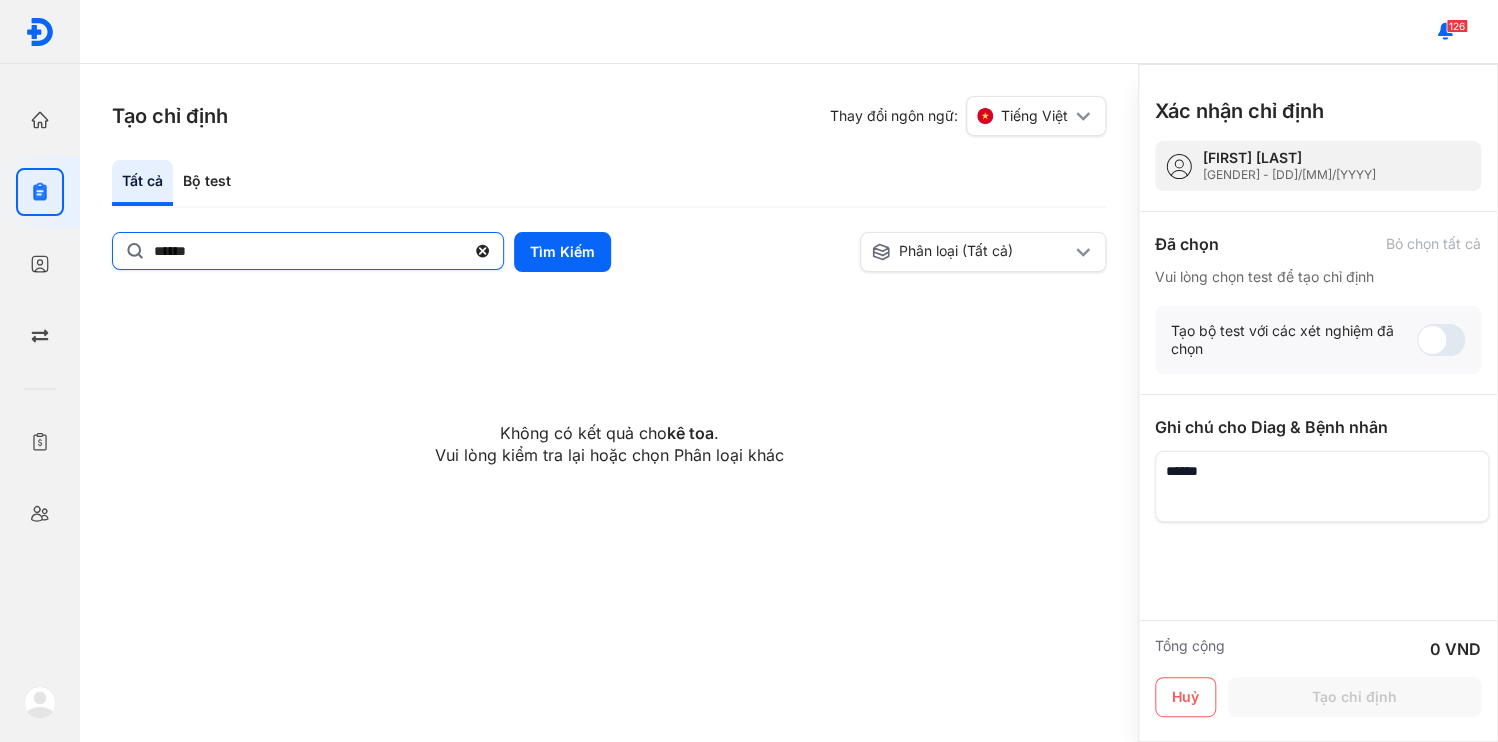 click on "******" 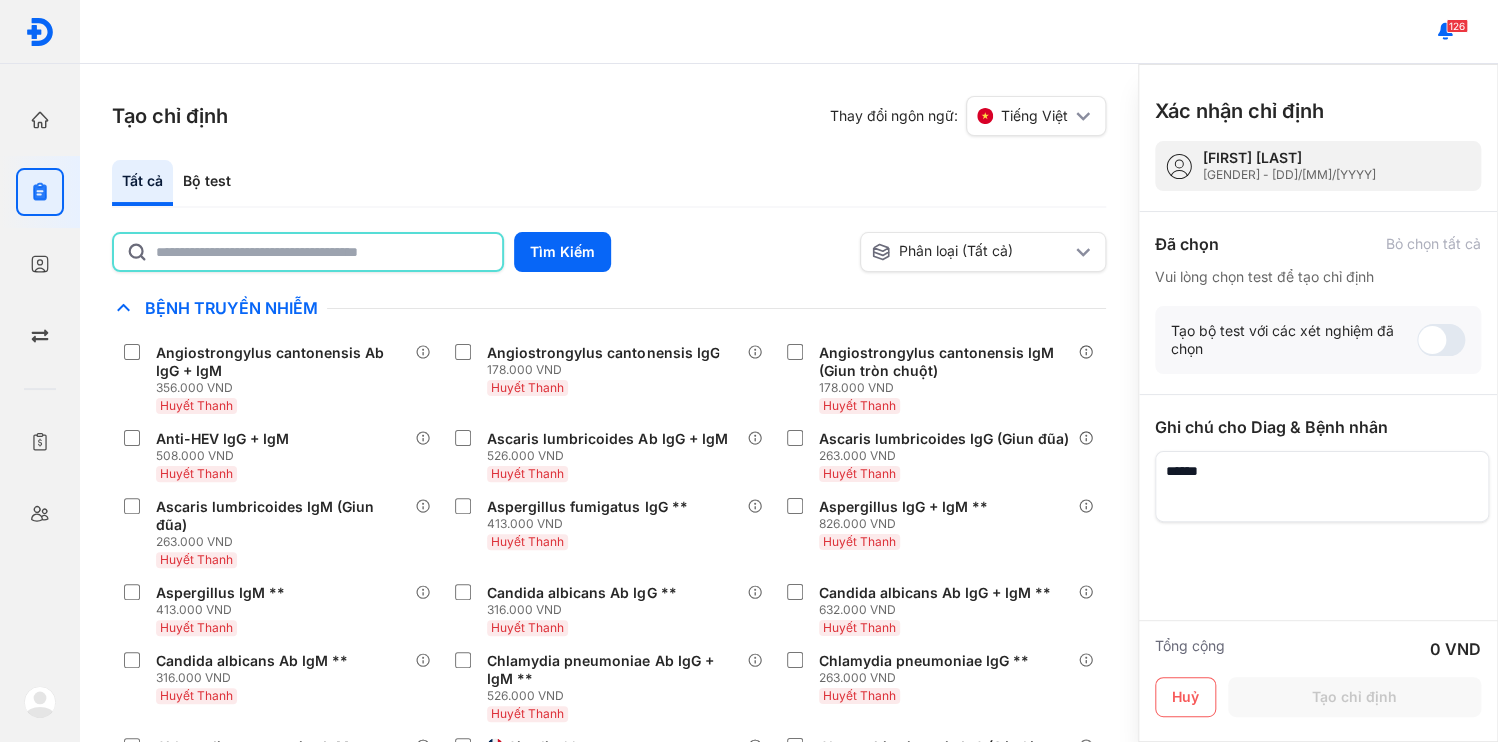 click 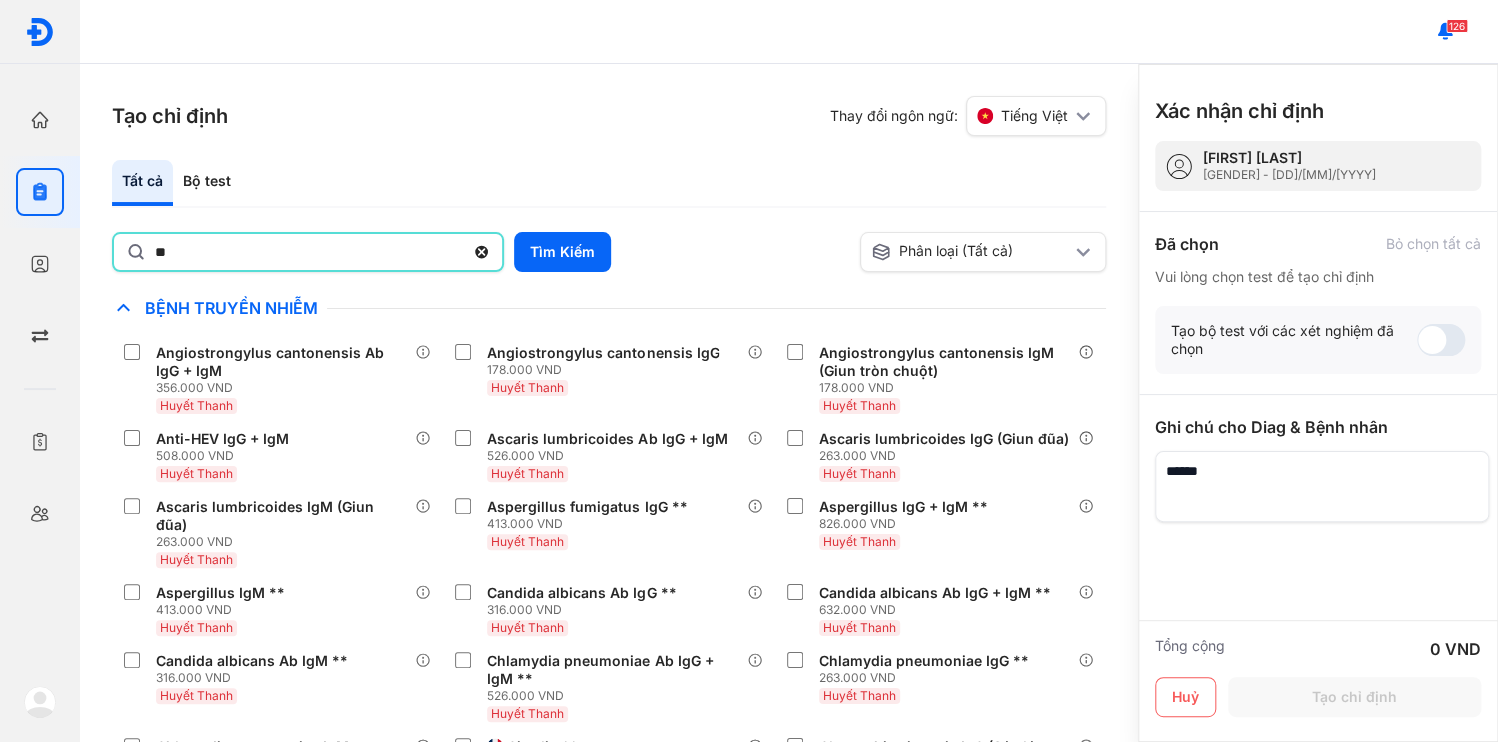 type on "******" 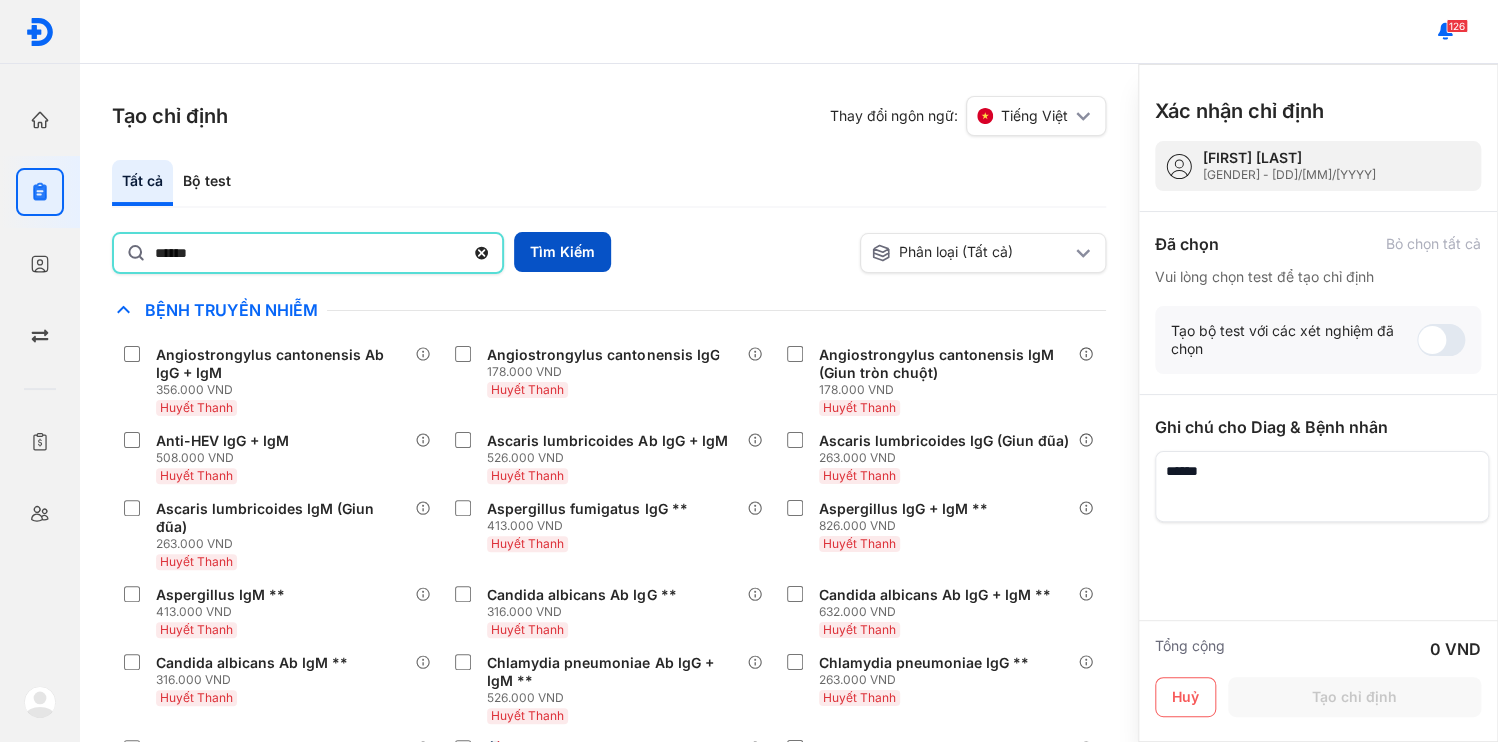 click on "Tìm Kiếm" at bounding box center [562, 252] 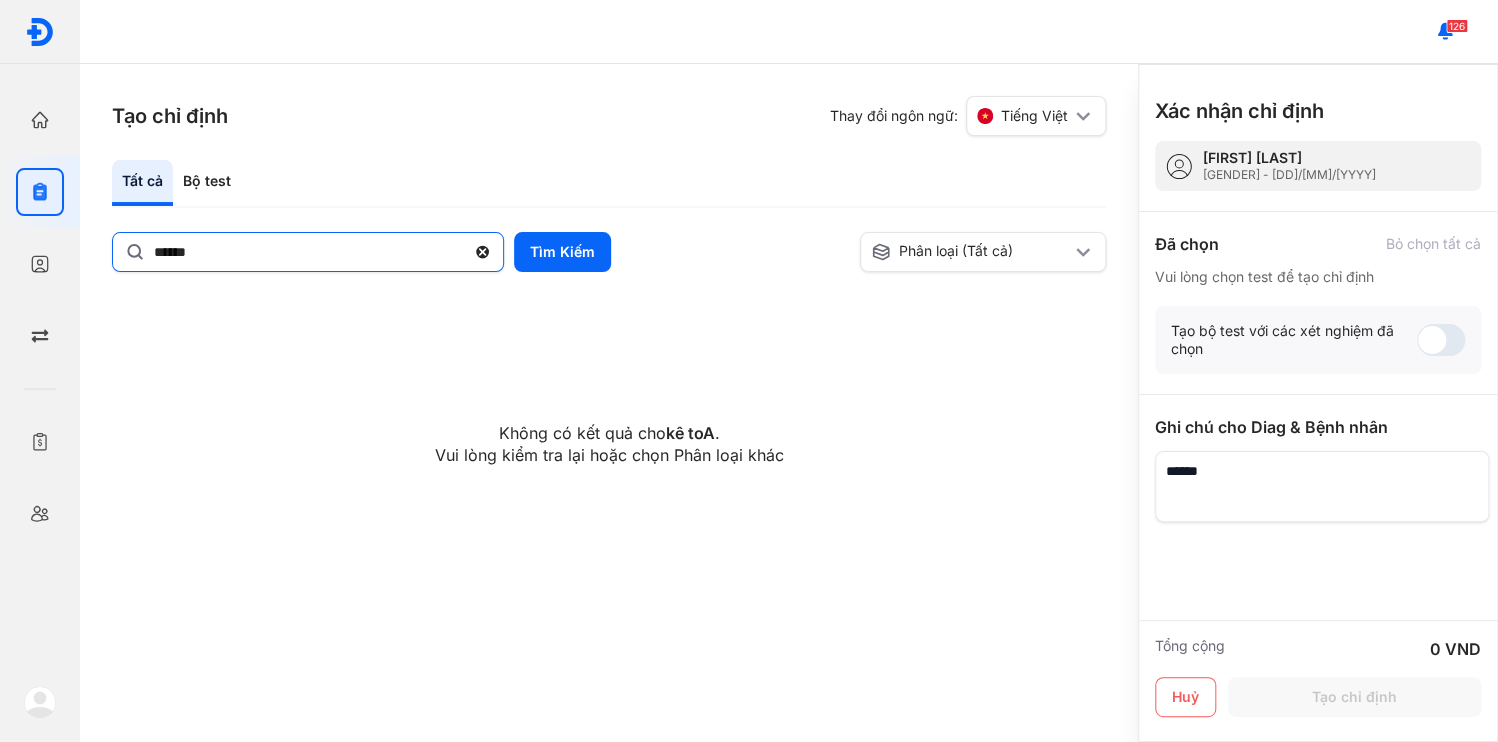 click 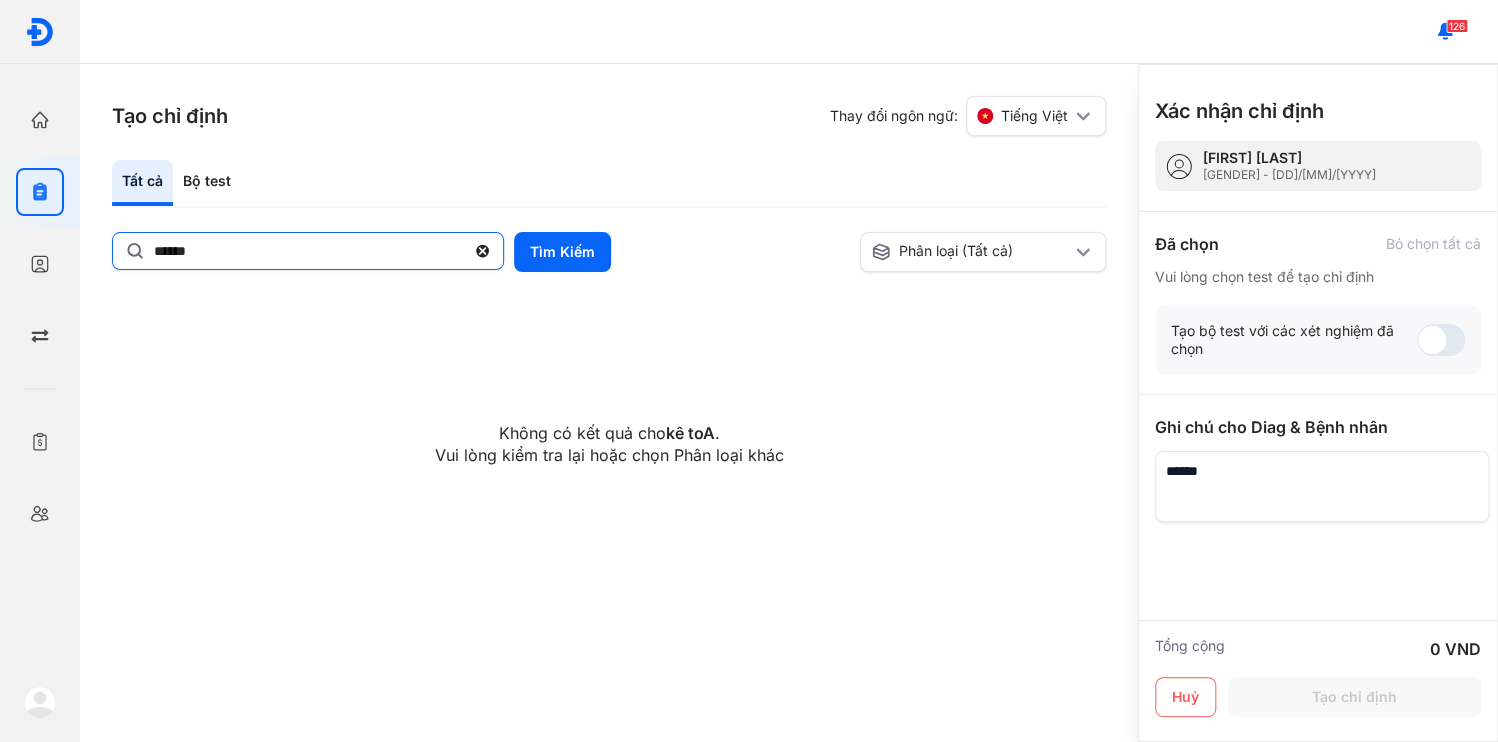 click on "******" 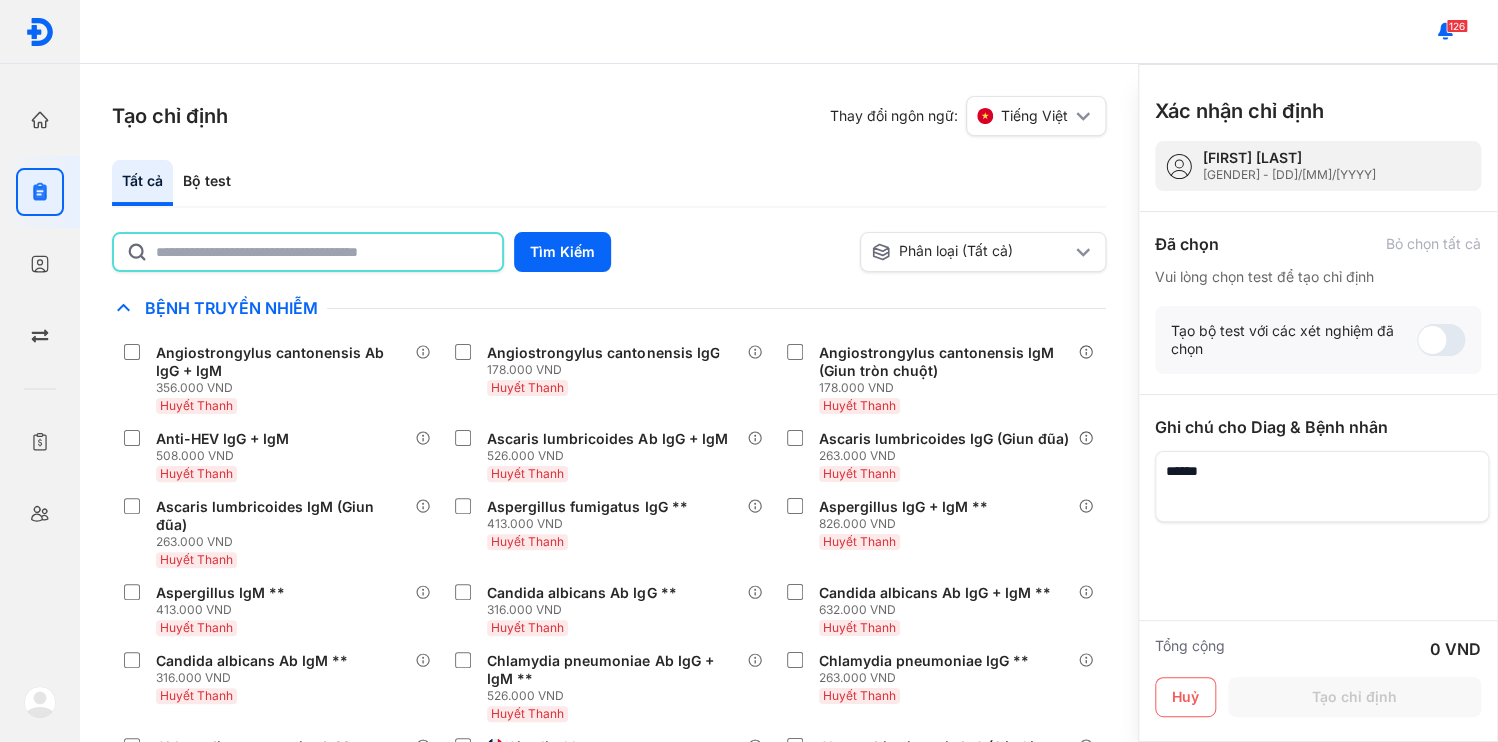 click 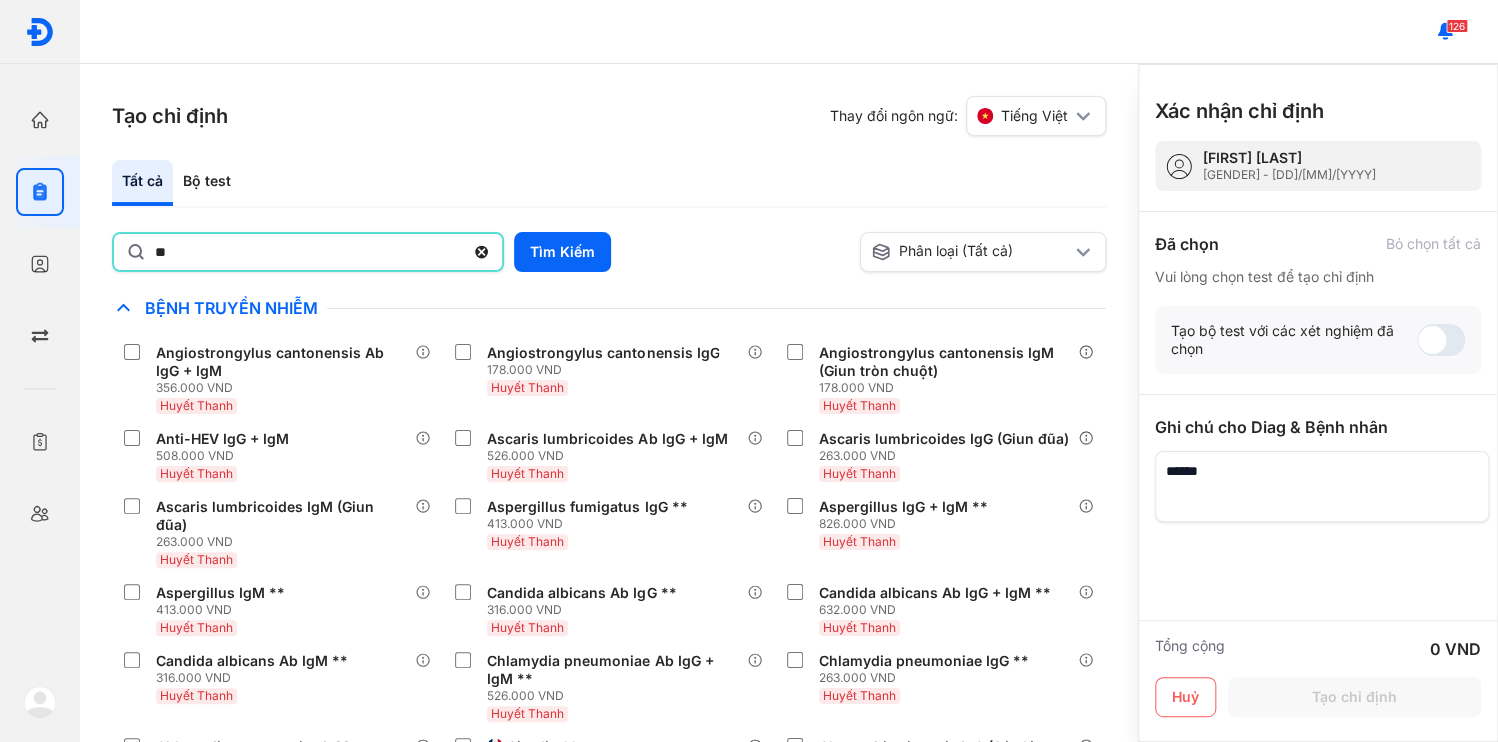 type on "**" 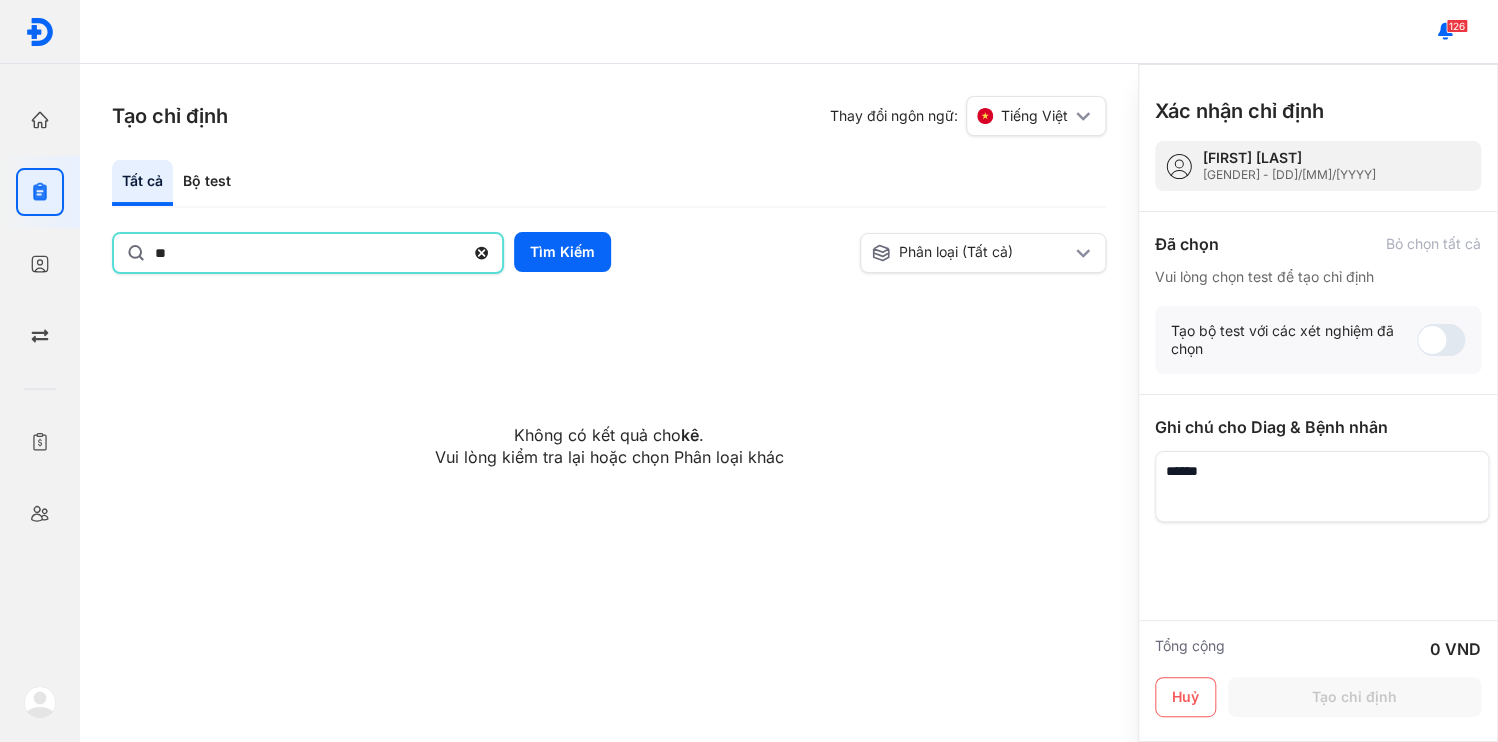 click 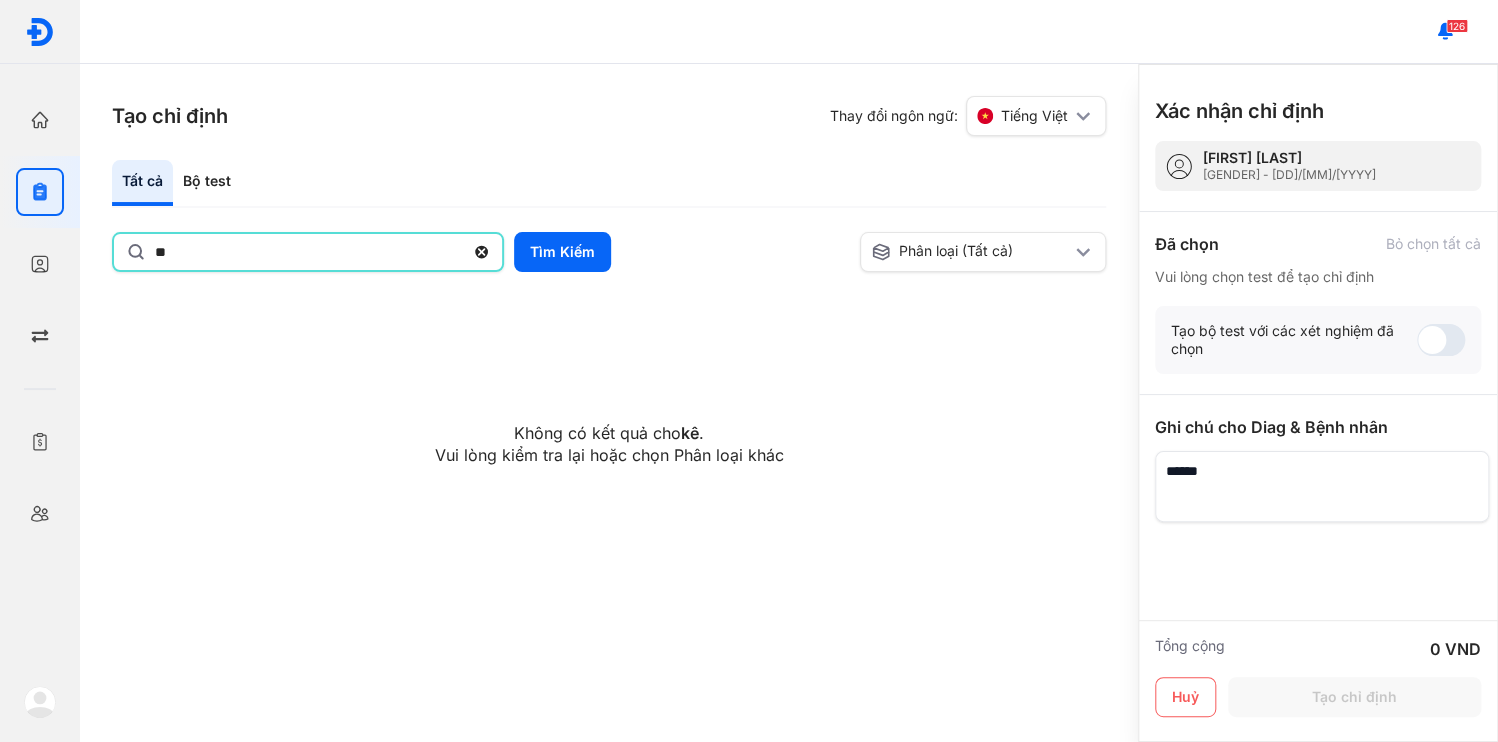 click on "**" 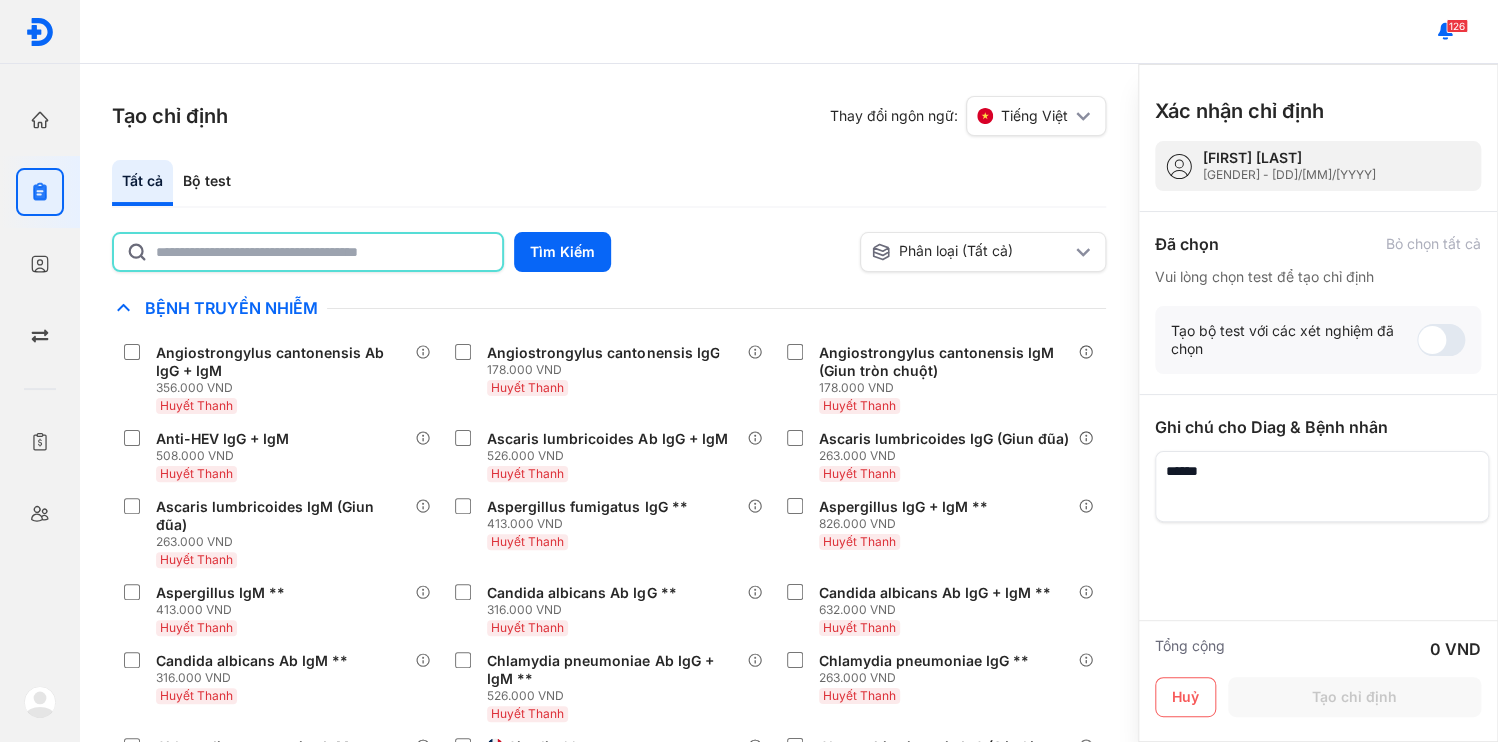 click 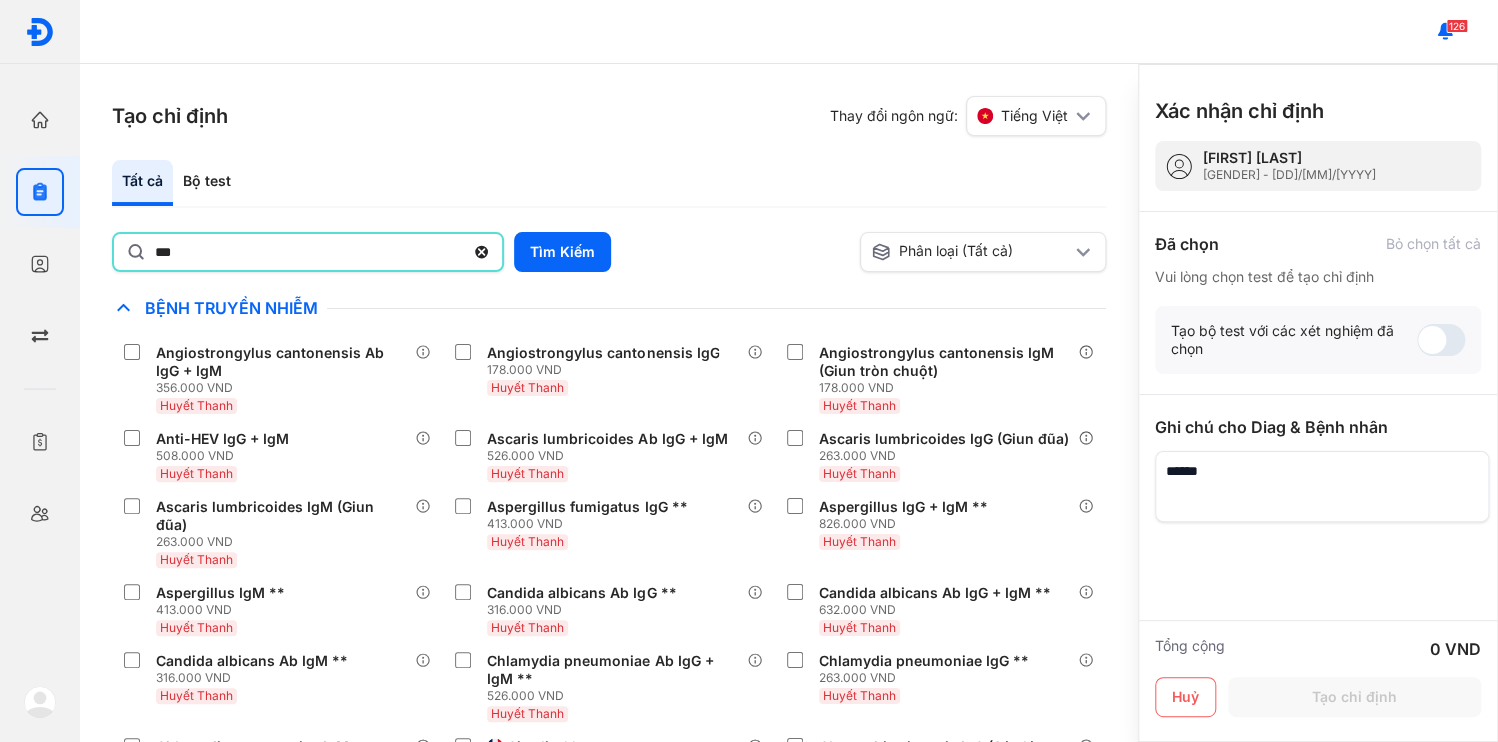 type on "***" 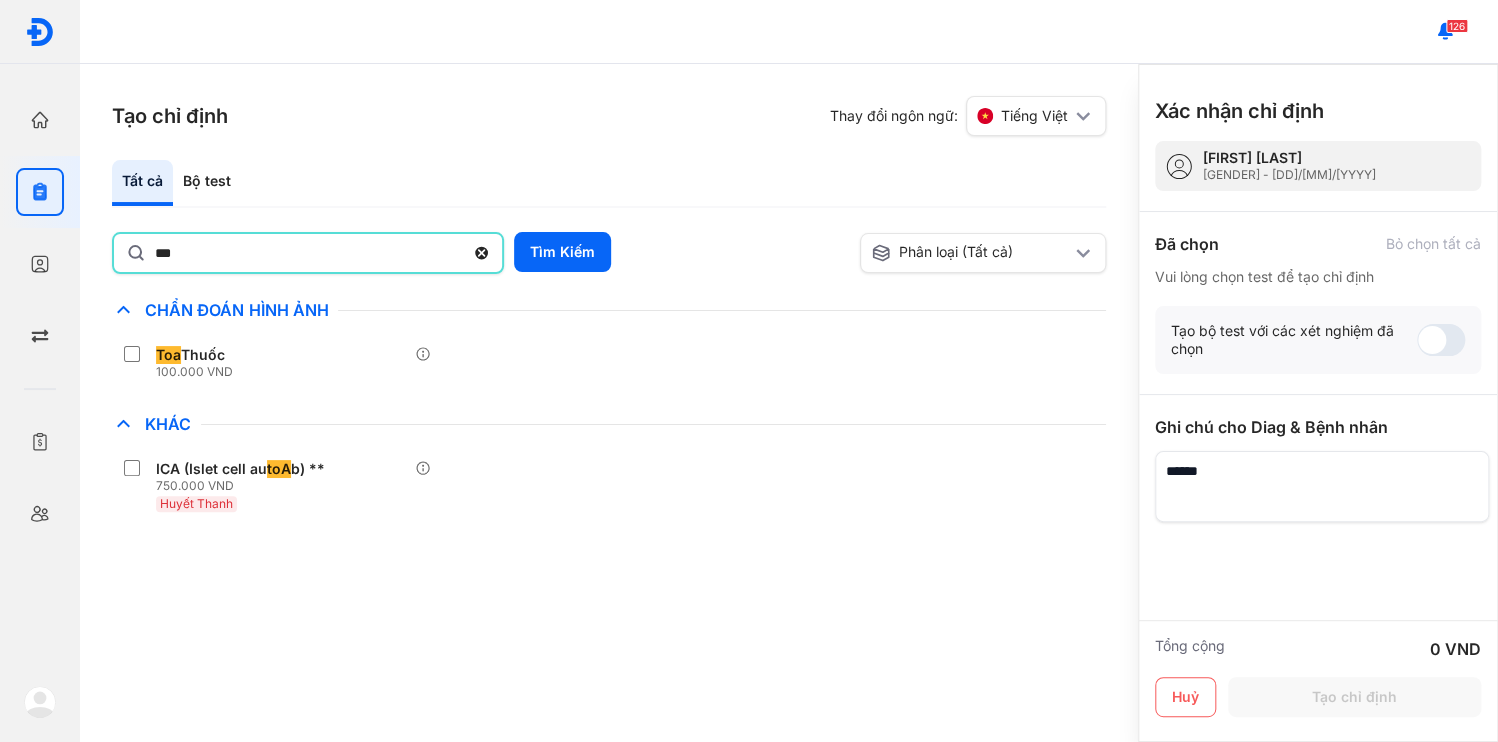 click on "Tạo chỉ định Thay đổi ngôn ngữ:  Tiếng Việt Tất cả Bộ test *** Tìm Kiếm  Phân loại (Tất cả) Lưu làm chế độ xem mặc định Chỉ định nhiều nhất Bệnh Truyền Nhiễm Chẩn Đoán Hình Ảnh Toa  Thuốc 100.000 VND Chất Gây Nghiện COVID Di Truyền Dị Ứng Điện Di Độc Chất Đông Máu Gan Hô Hấp Huyết Học Khác ICA (Islet cell au toA b) ** 750.000 VND Huyết Thanh Ký Sinh Trùng Nội Tiết Tố & Hóoc-môn Sản Phụ Khoa Sàng Lọc Tiền Sinh STIs Sức Khỏe Nam Giới Thận Tiểu Đường Tim Mạch Tổng Quát Tự Miễn Tuyến Giáp Ung Thư Vi Chất Vi Sinh Viêm Gan Yếu Tố Viêm VGB1 2 Xét nghiệm, 1 Gói xét nghiệm Gói Xét Nghiệm Gan - Cơ Bản (6), HbeAg miễn dịch tự động, HBV DNA Realtime PCR (Định Lượng - CE-IVD) Thêm vào chỉ định test1 6 Xét nghiệm Thêm vào chỉ định ký sinh trùng 6 Xét nghiệm Thêm vào chỉ định VGB2 6 Xét nghiệm KST" at bounding box center [609, 403] 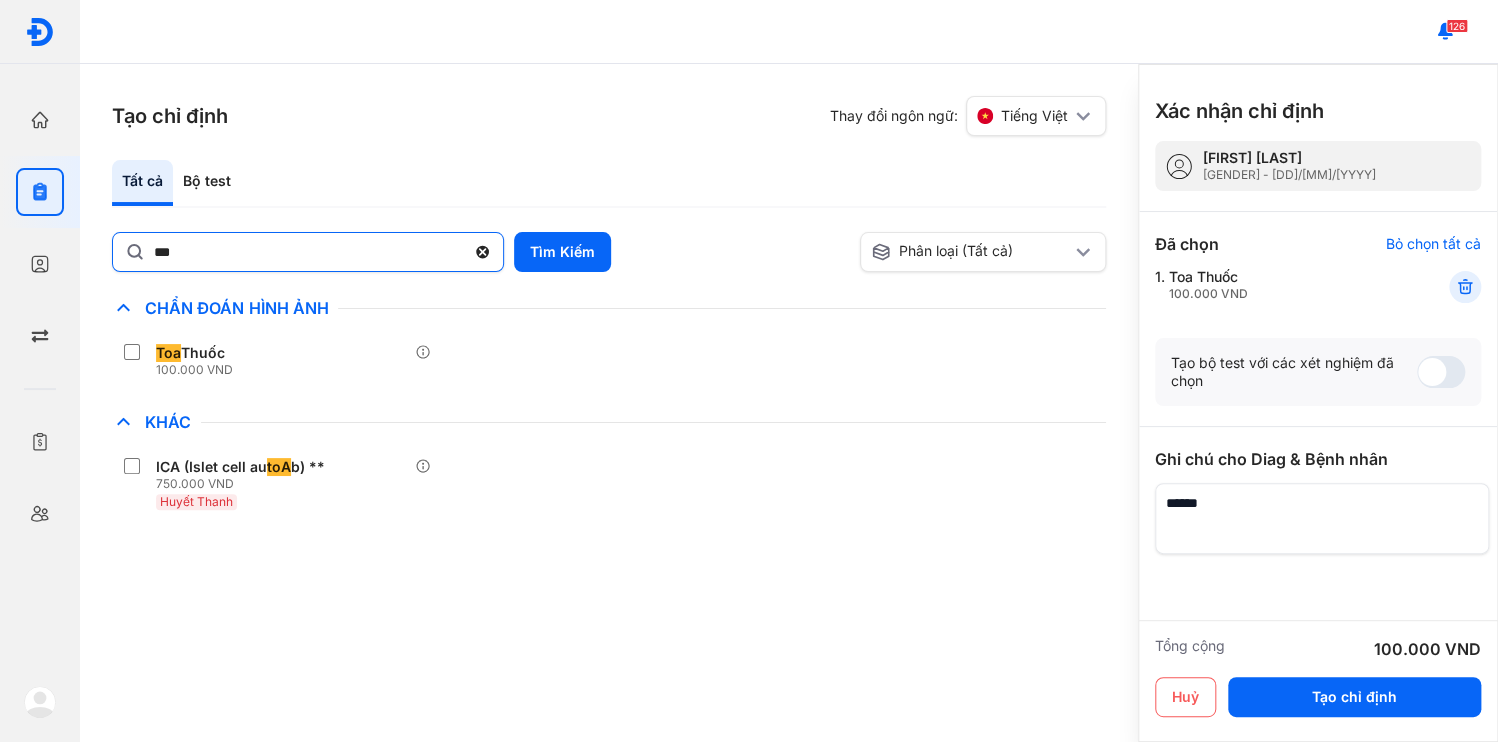 click 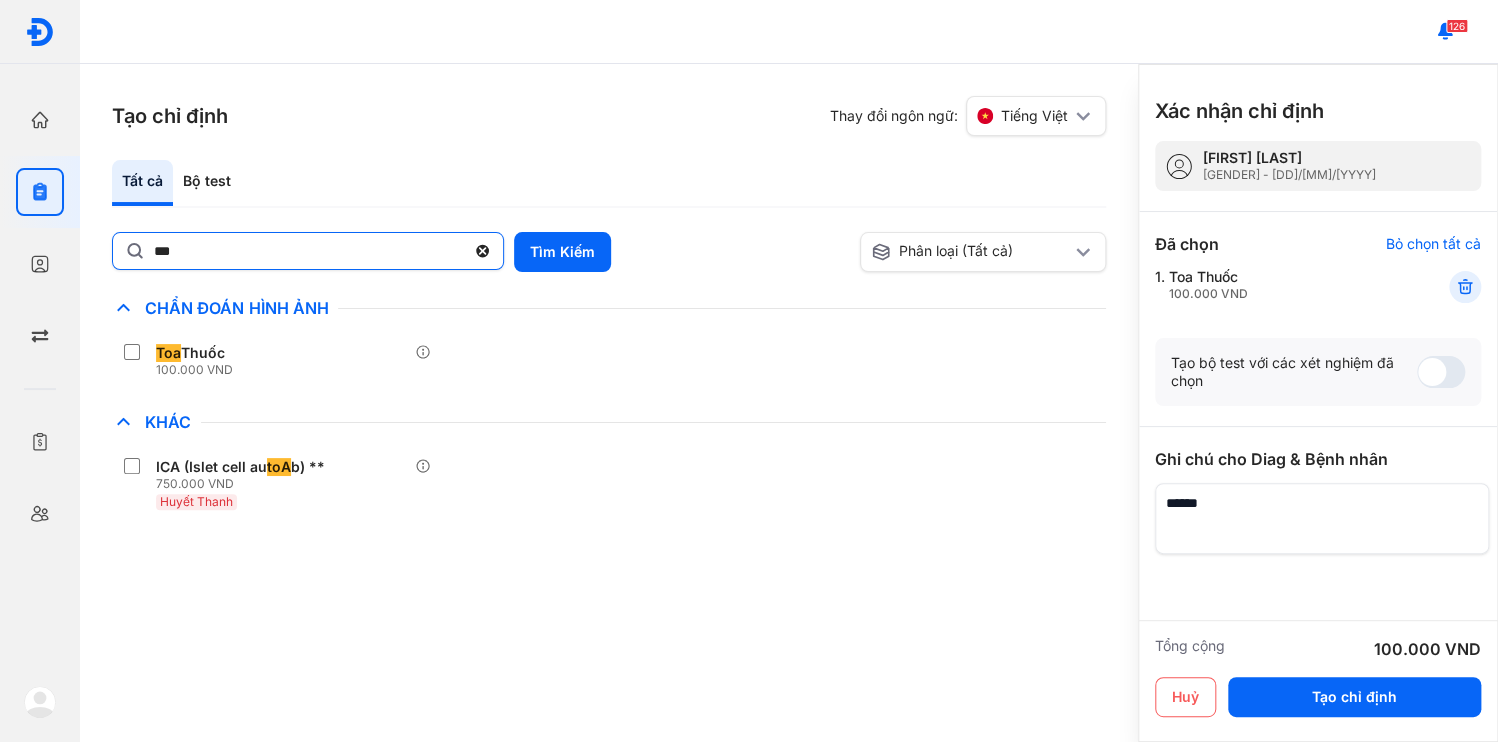 click on "***" 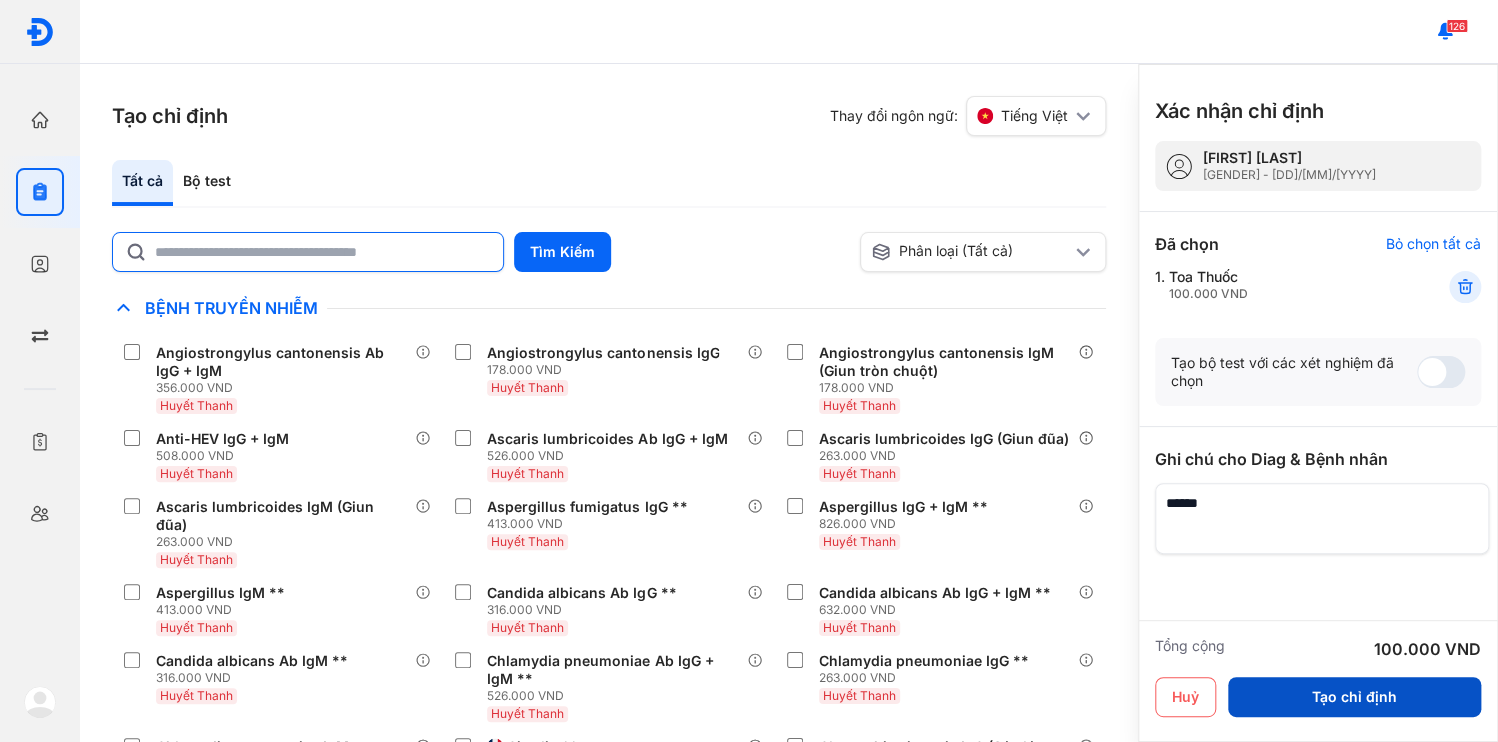 click on "Tạo chỉ định" at bounding box center (1354, 697) 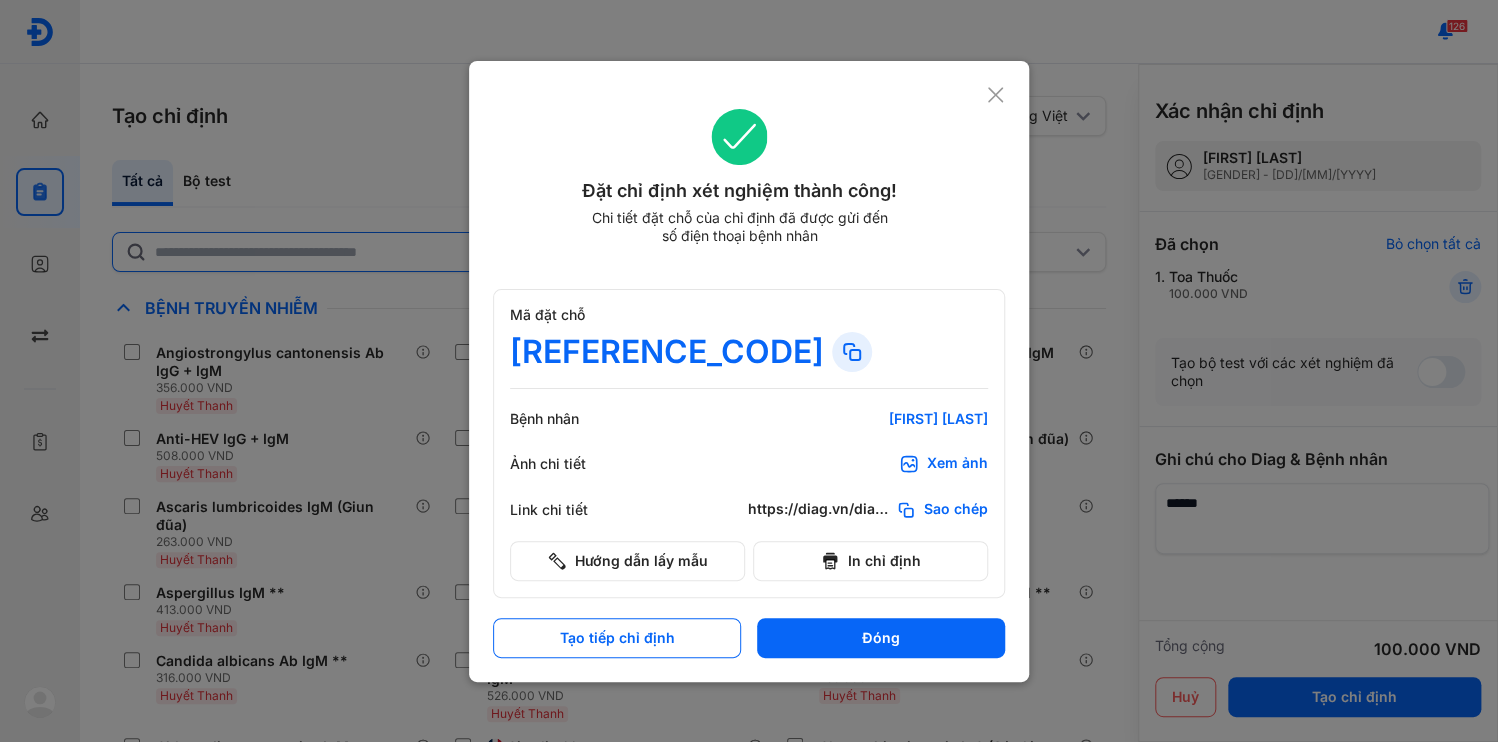 click 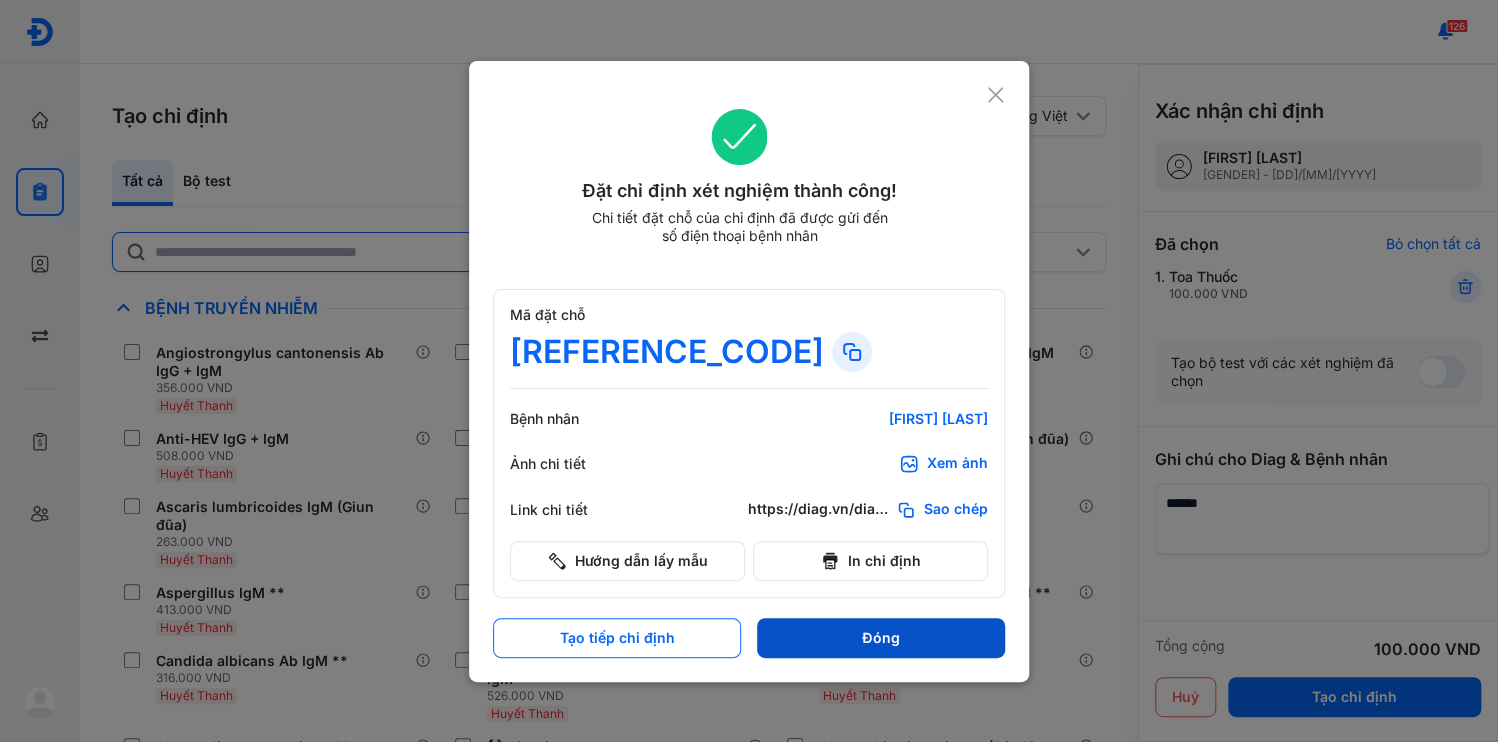 click on "Đóng" at bounding box center (881, 638) 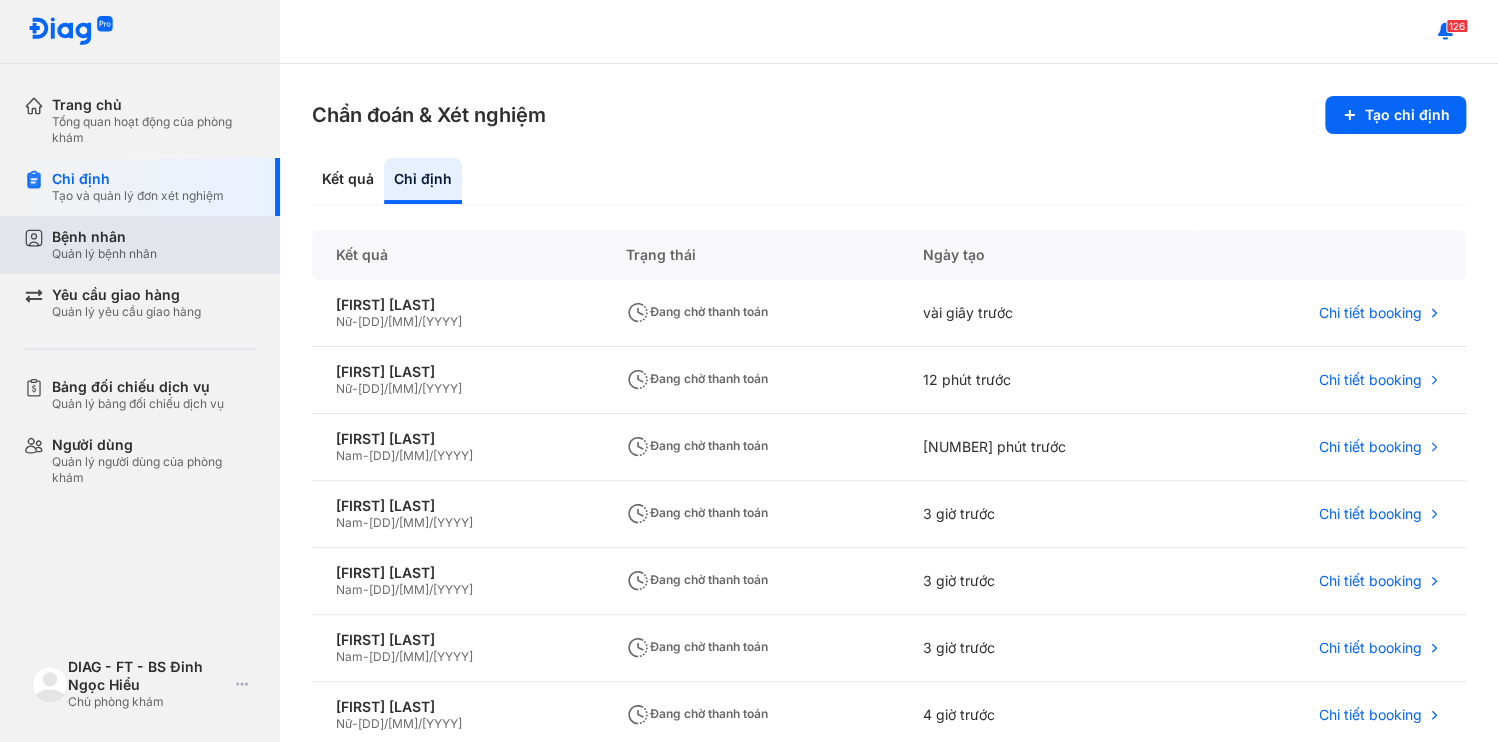 click on "Quản lý bệnh nhân" at bounding box center [104, 254] 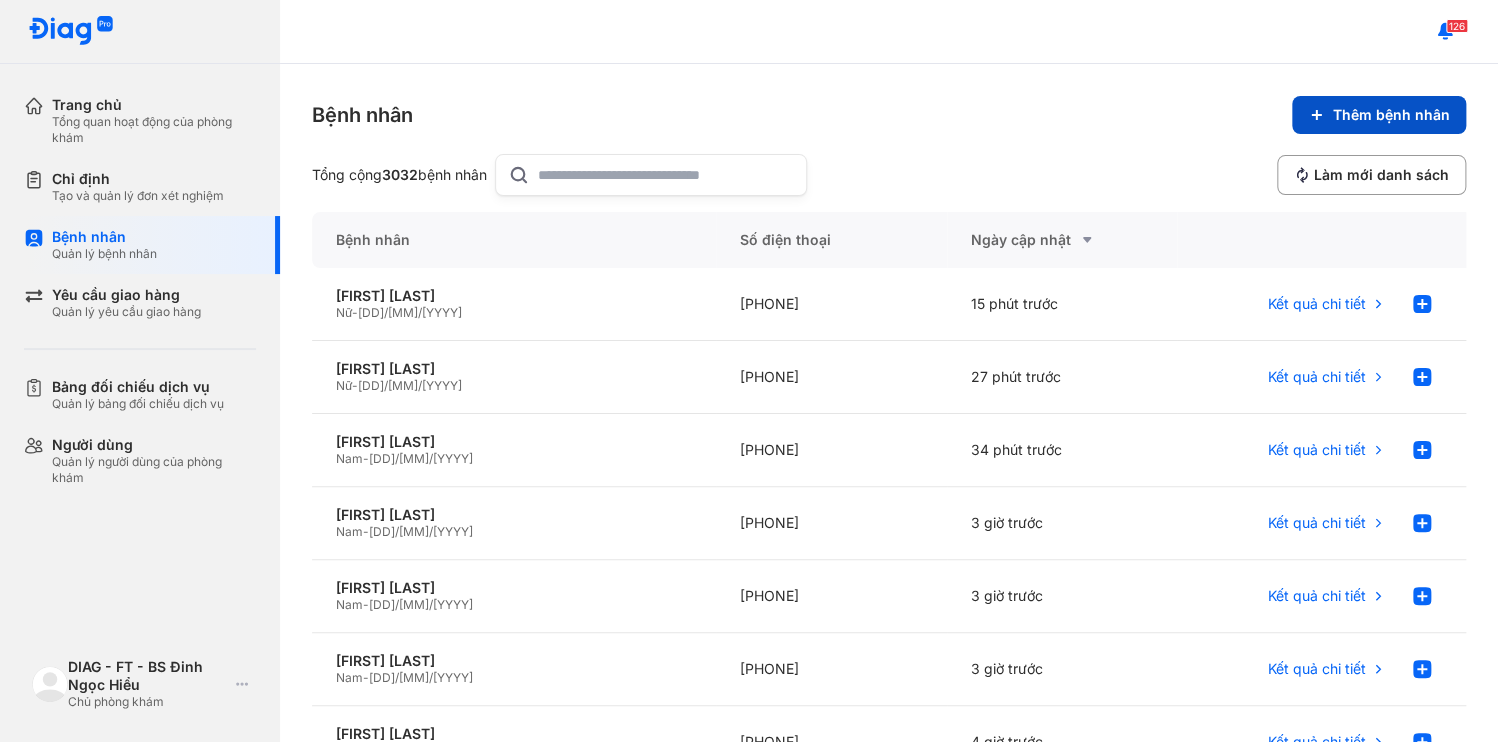 click 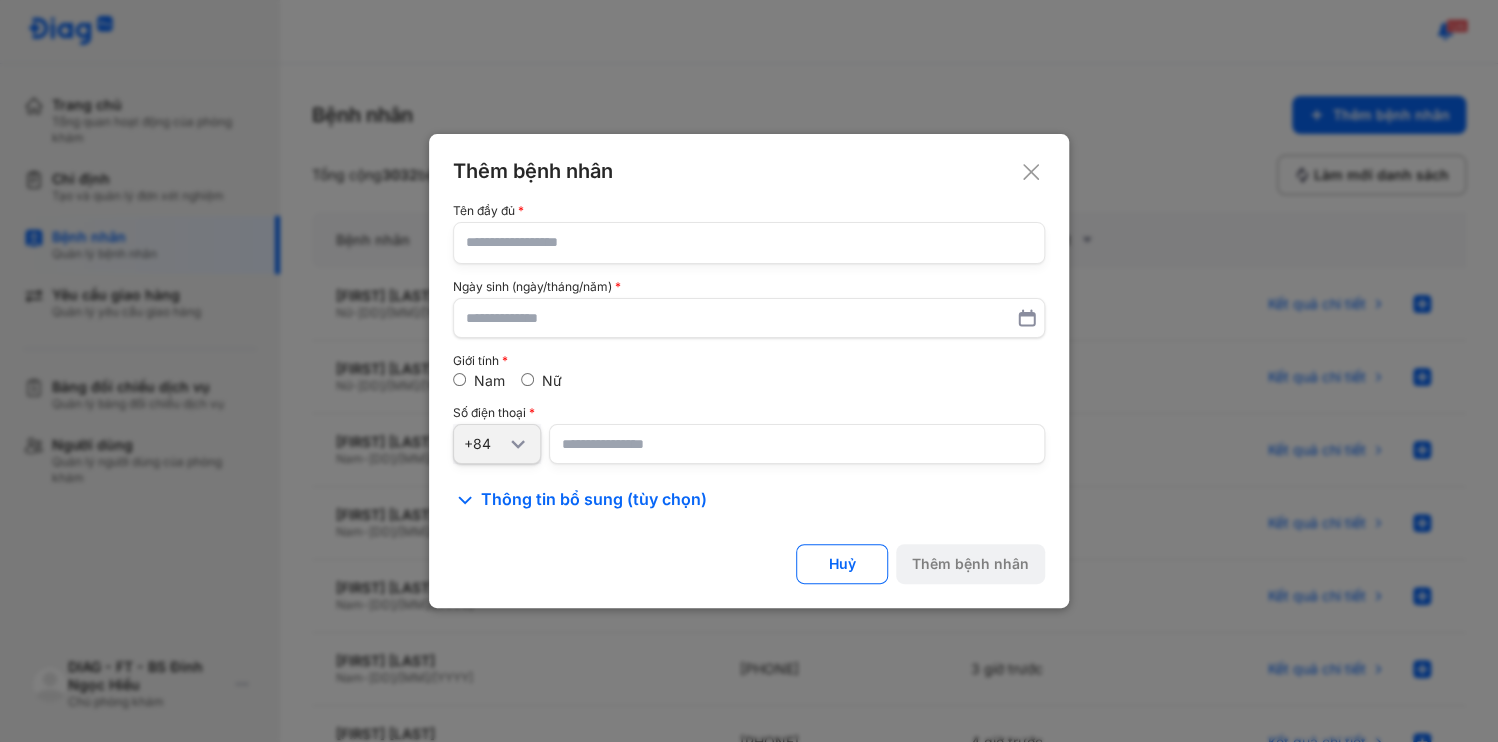 click 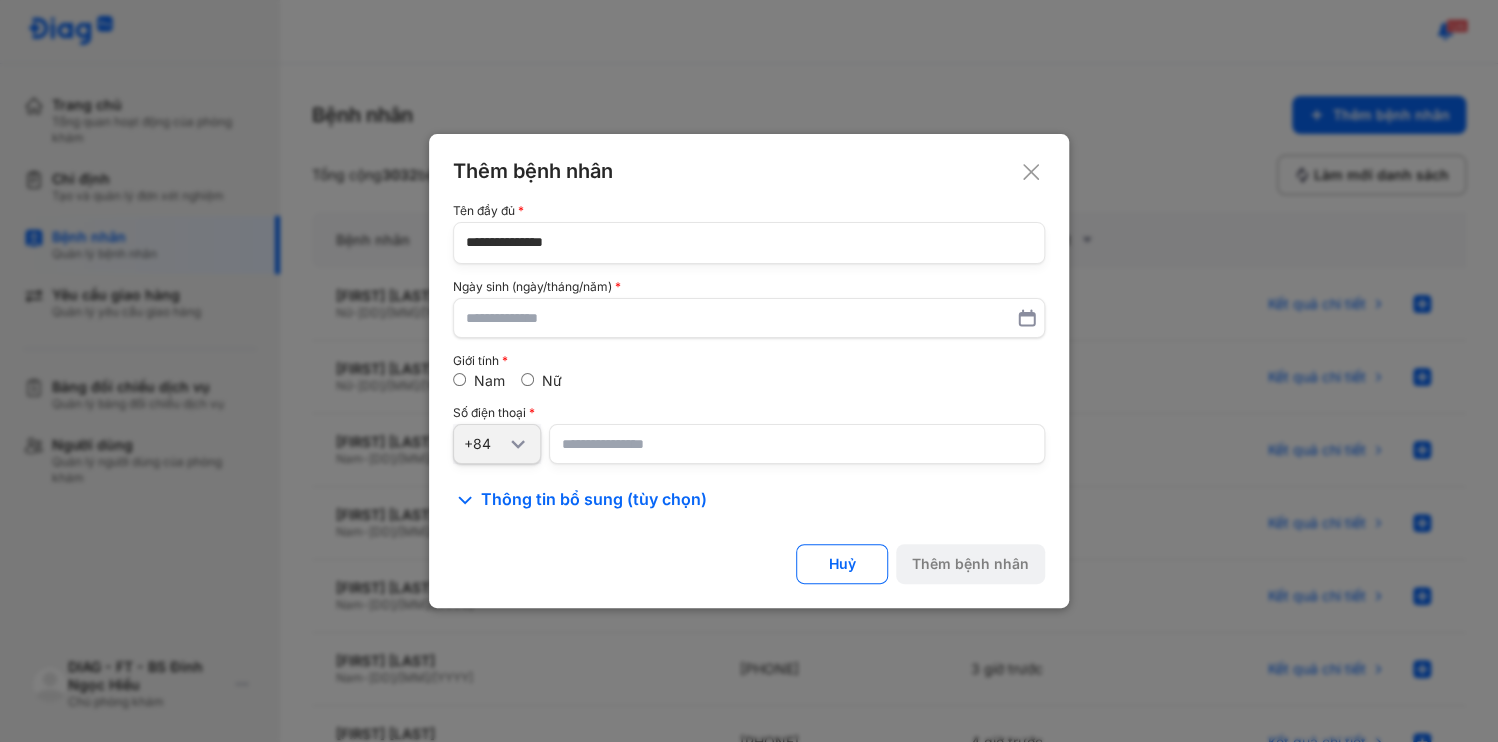 type on "**********" 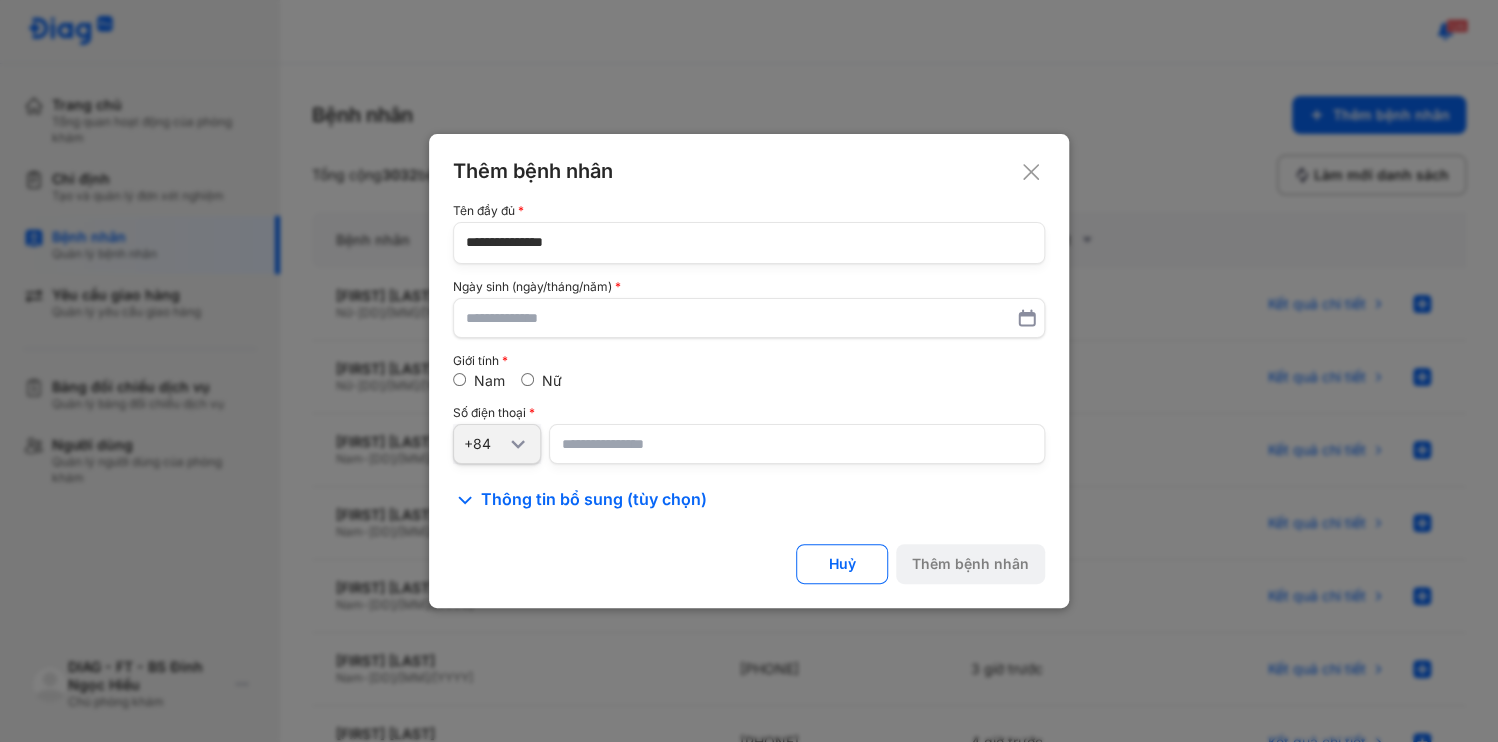 click at bounding box center (797, 444) 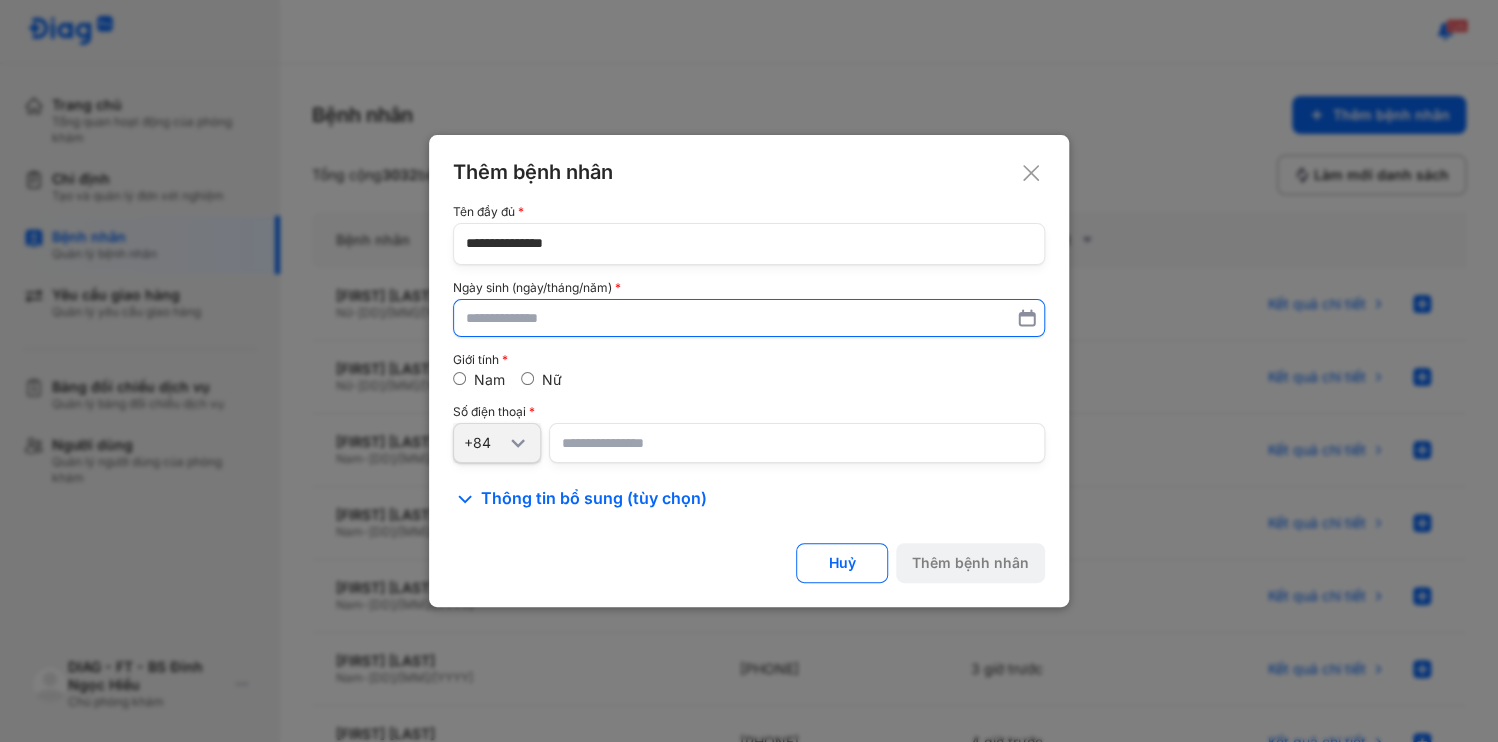 click at bounding box center [749, 318] 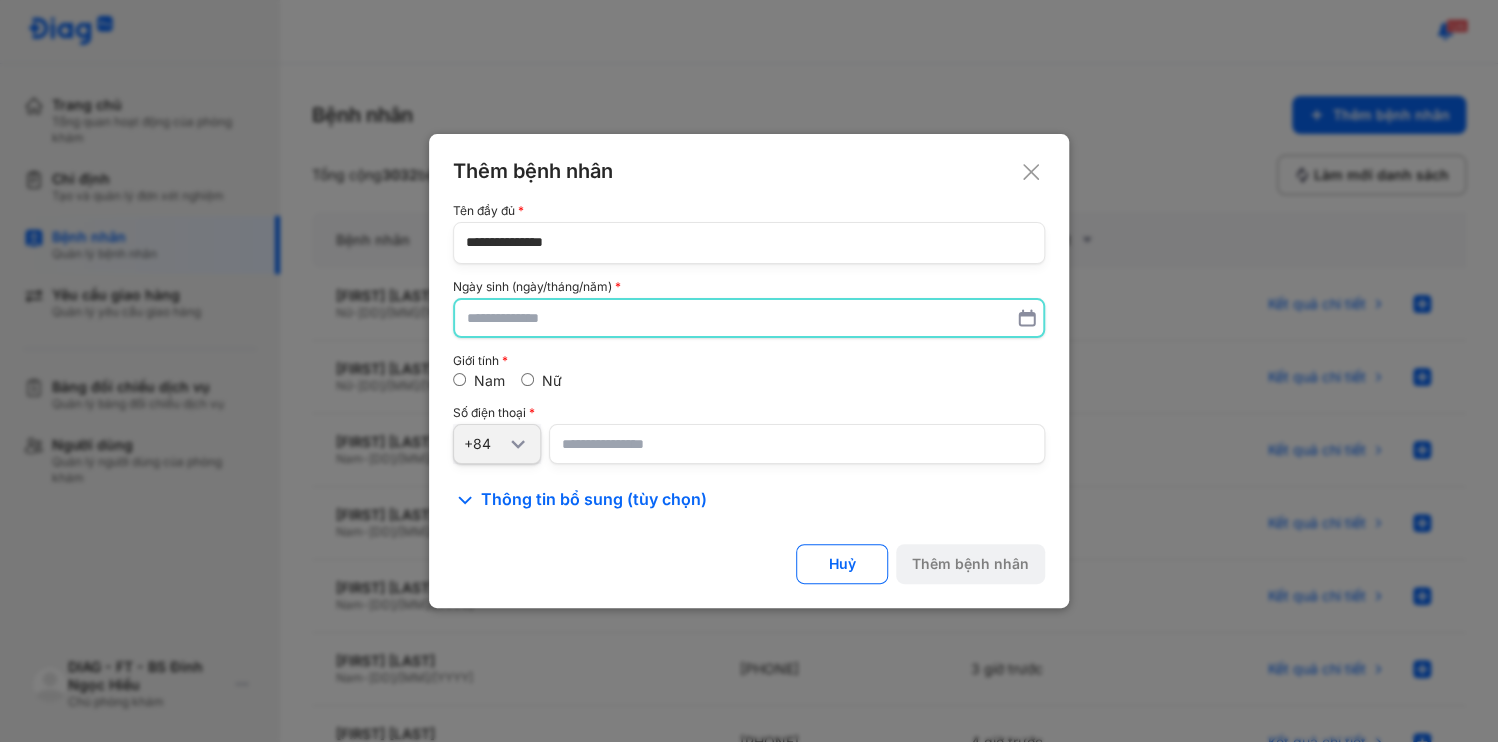 paste on "**********" 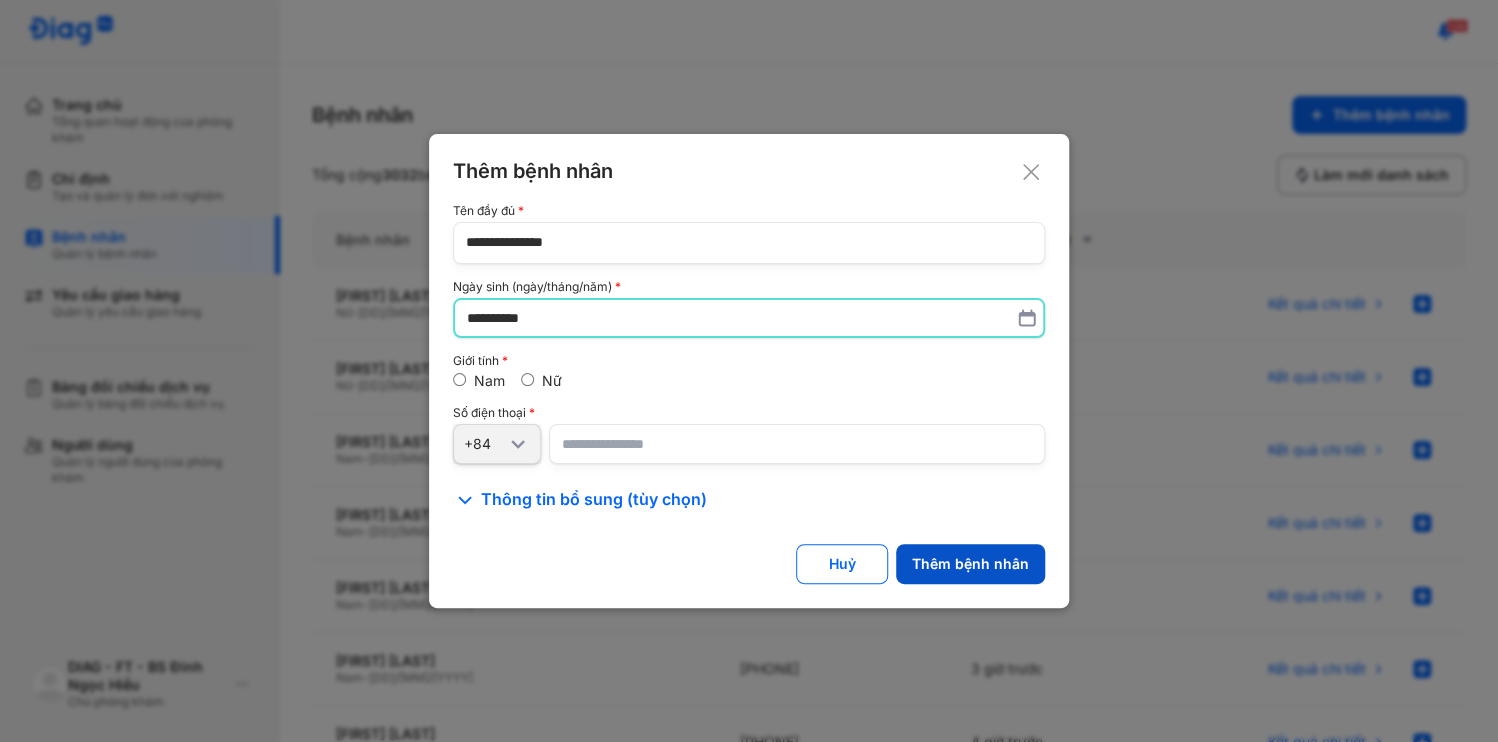 type on "**********" 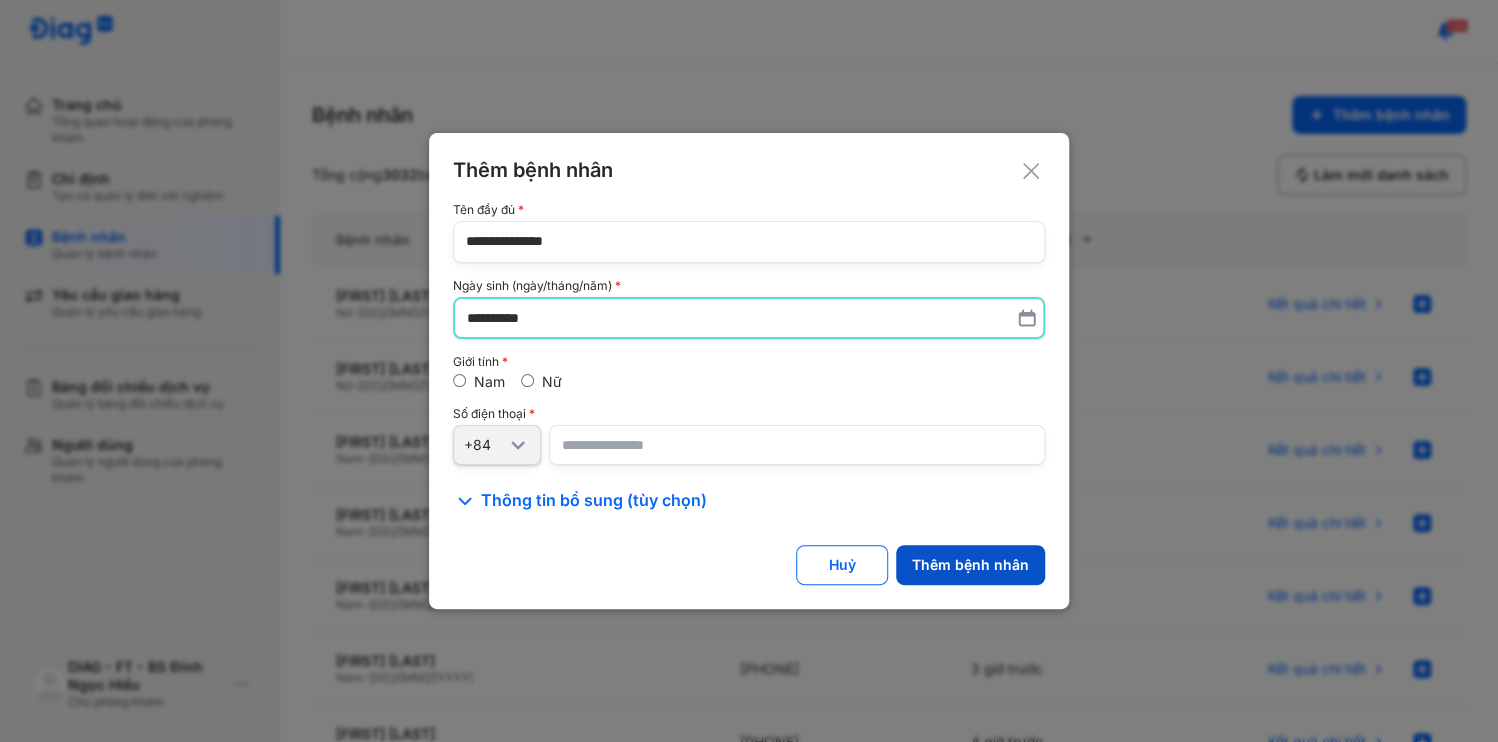 click on "Thêm bệnh nhân" 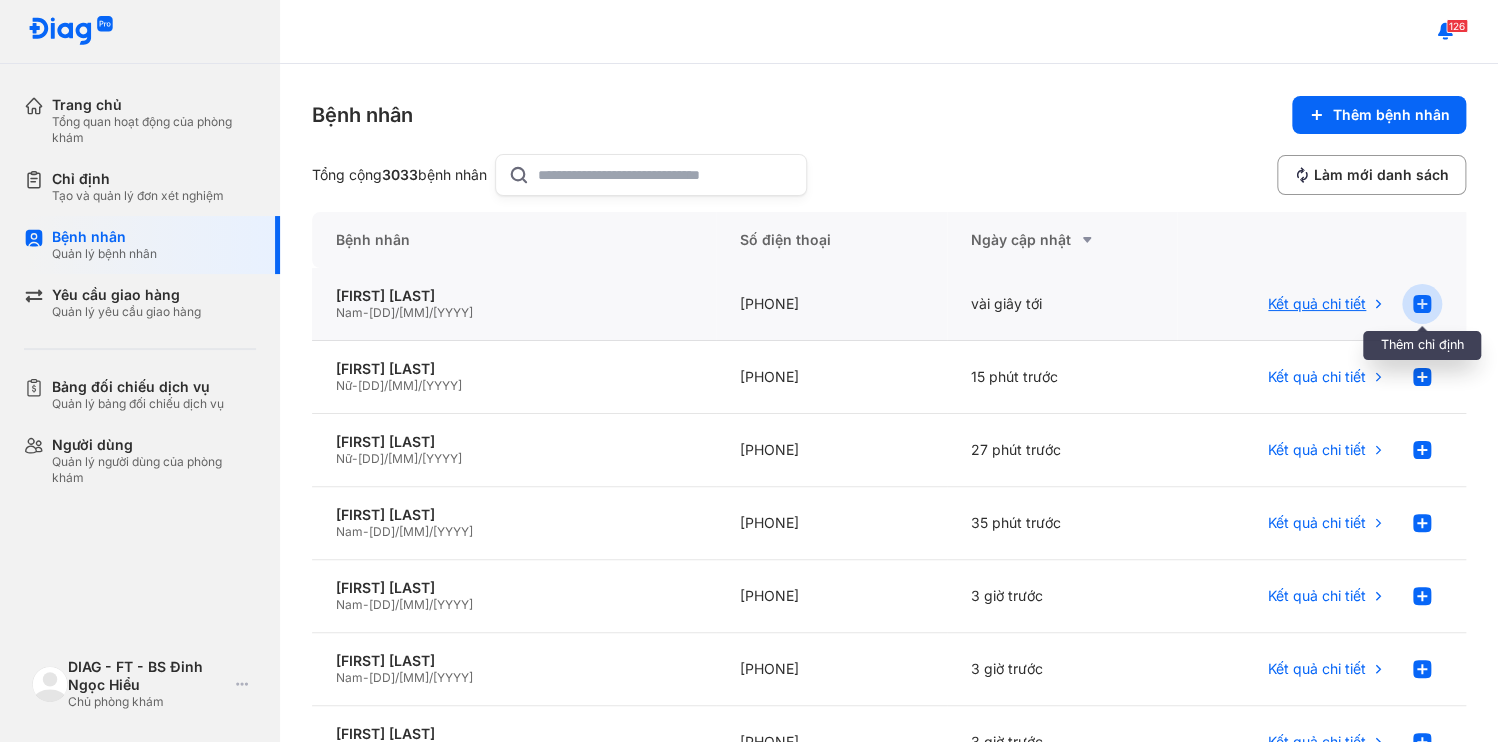 click 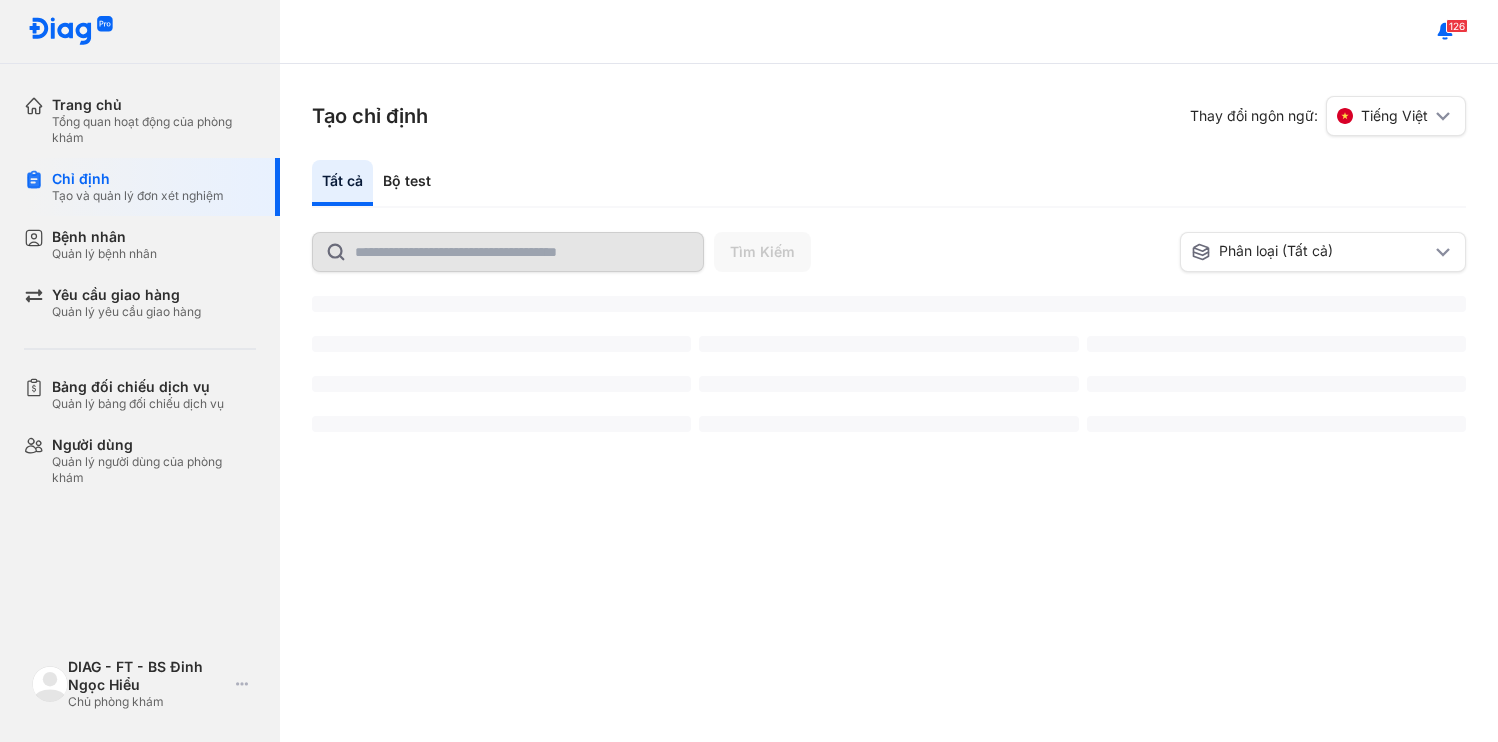 scroll, scrollTop: 0, scrollLeft: 0, axis: both 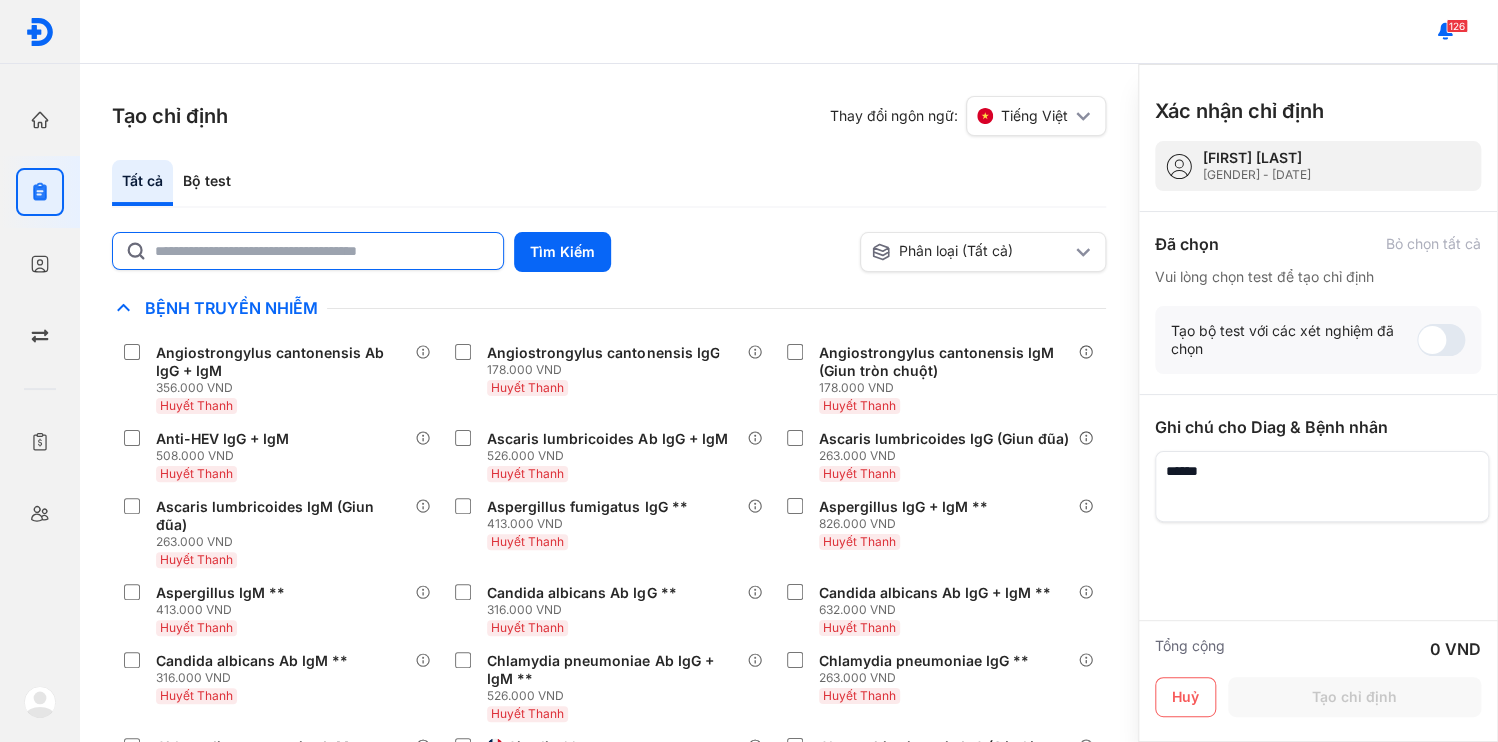 click 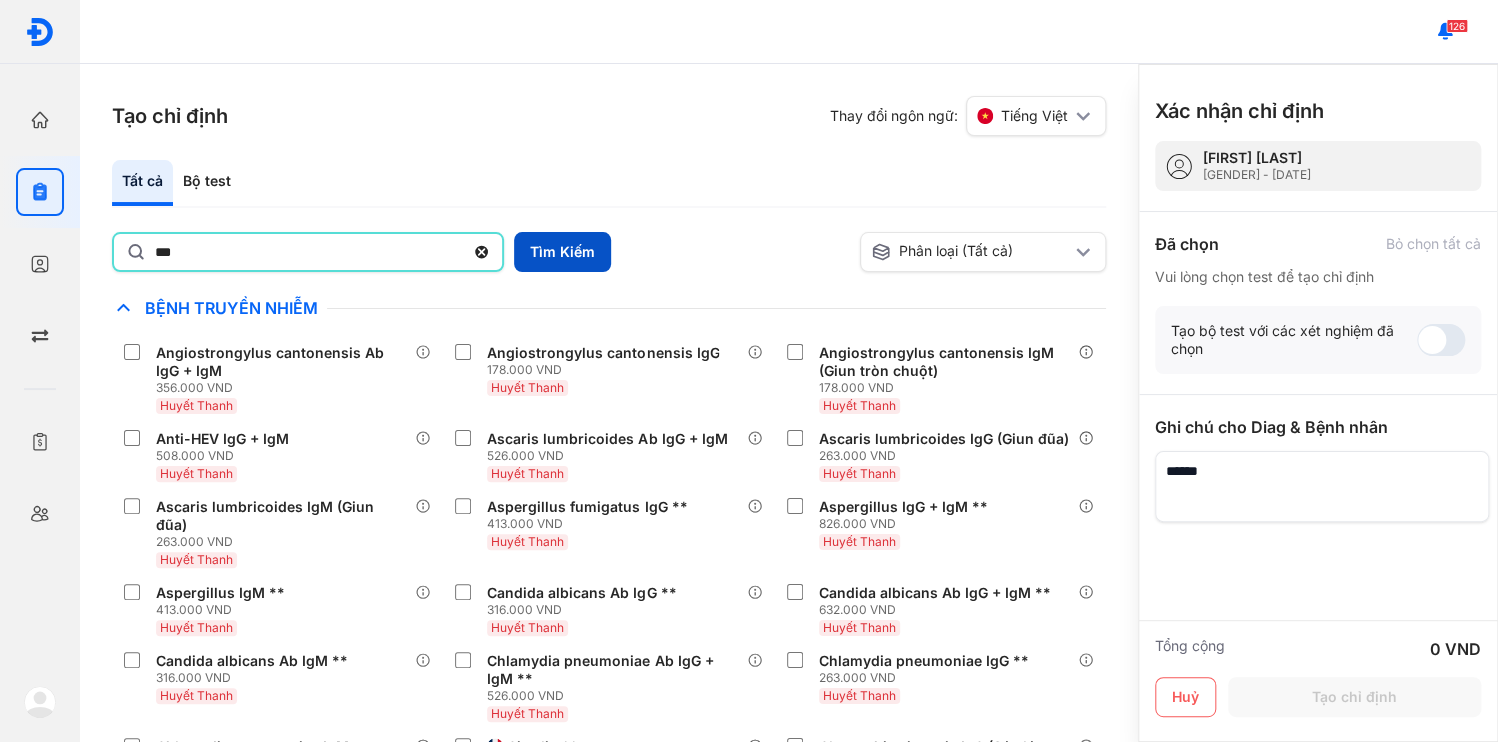 type on "***" 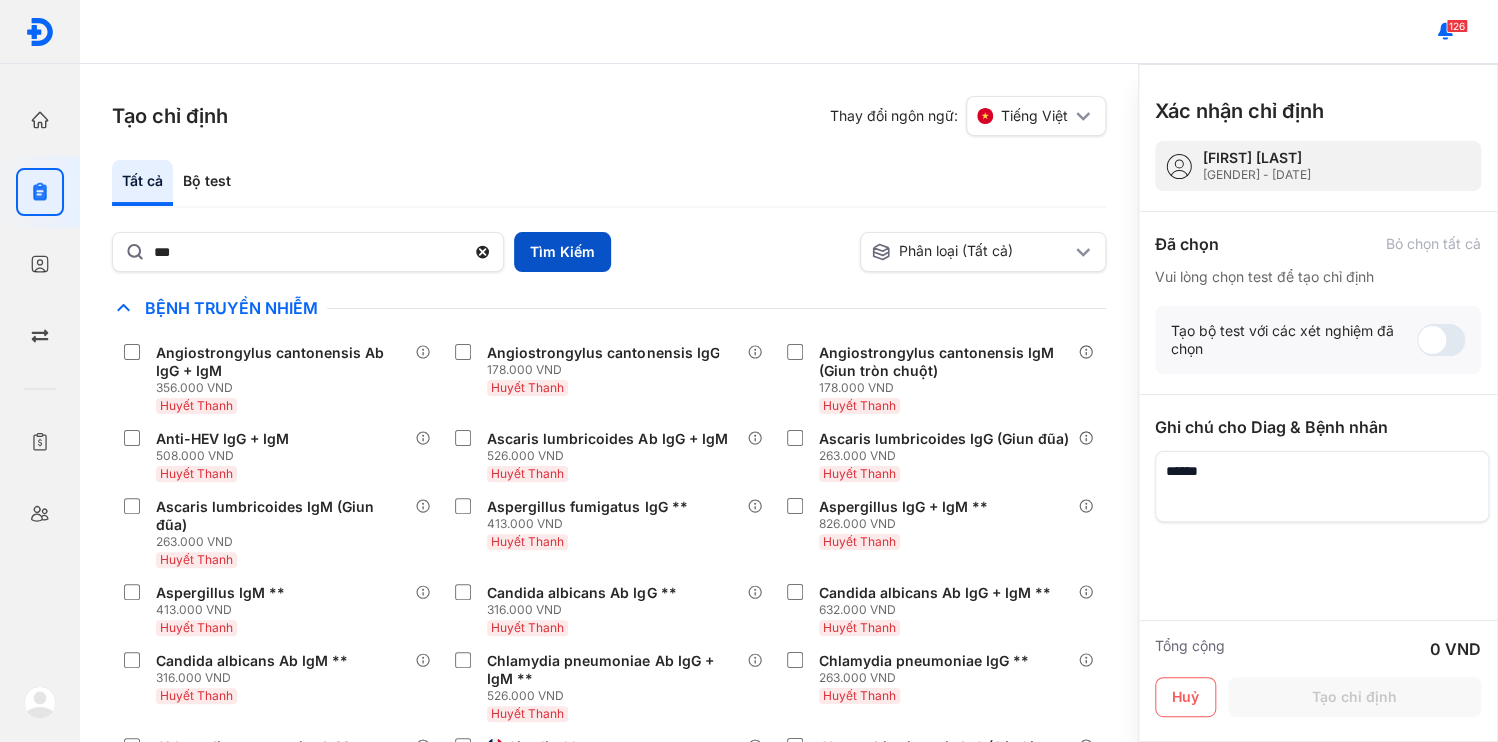 click on "Tìm Kiếm" at bounding box center [562, 252] 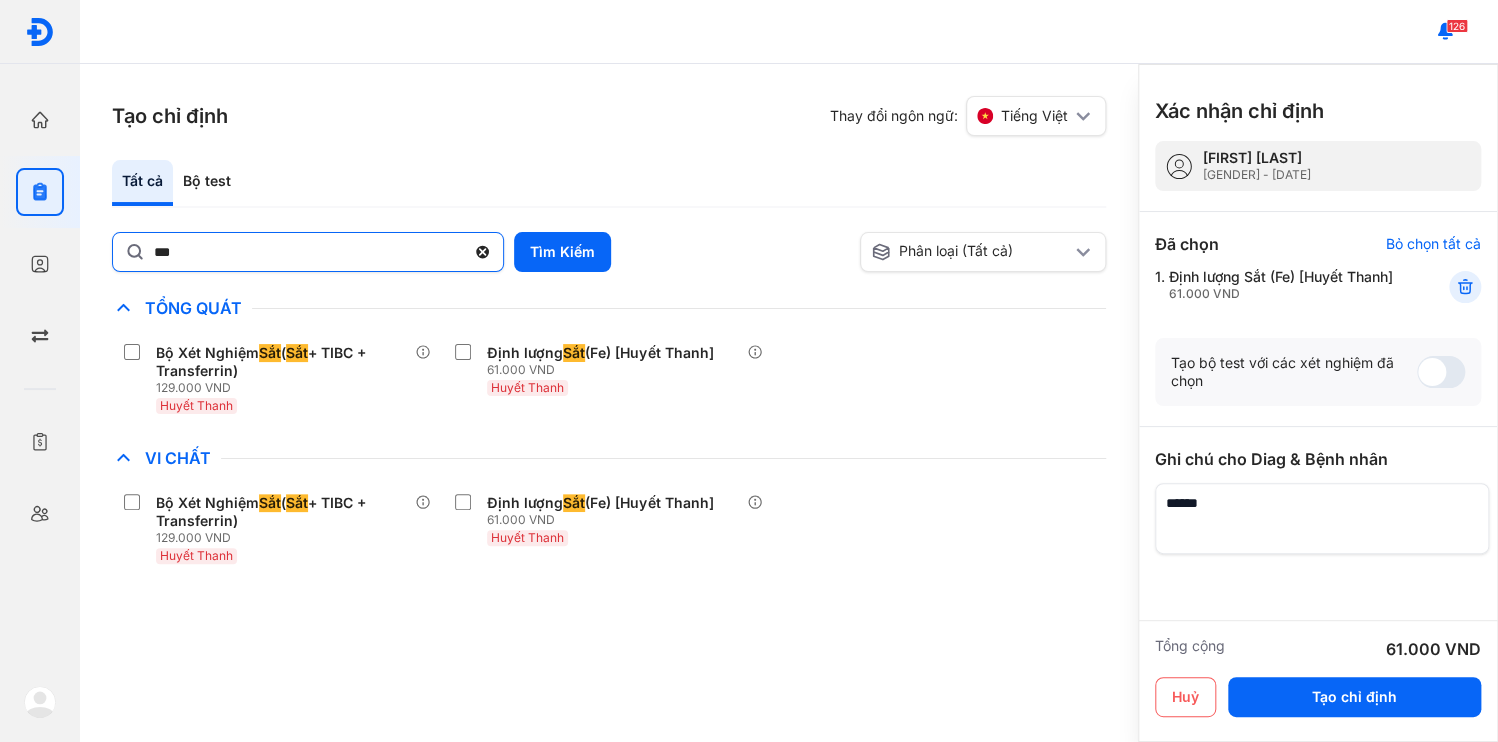click 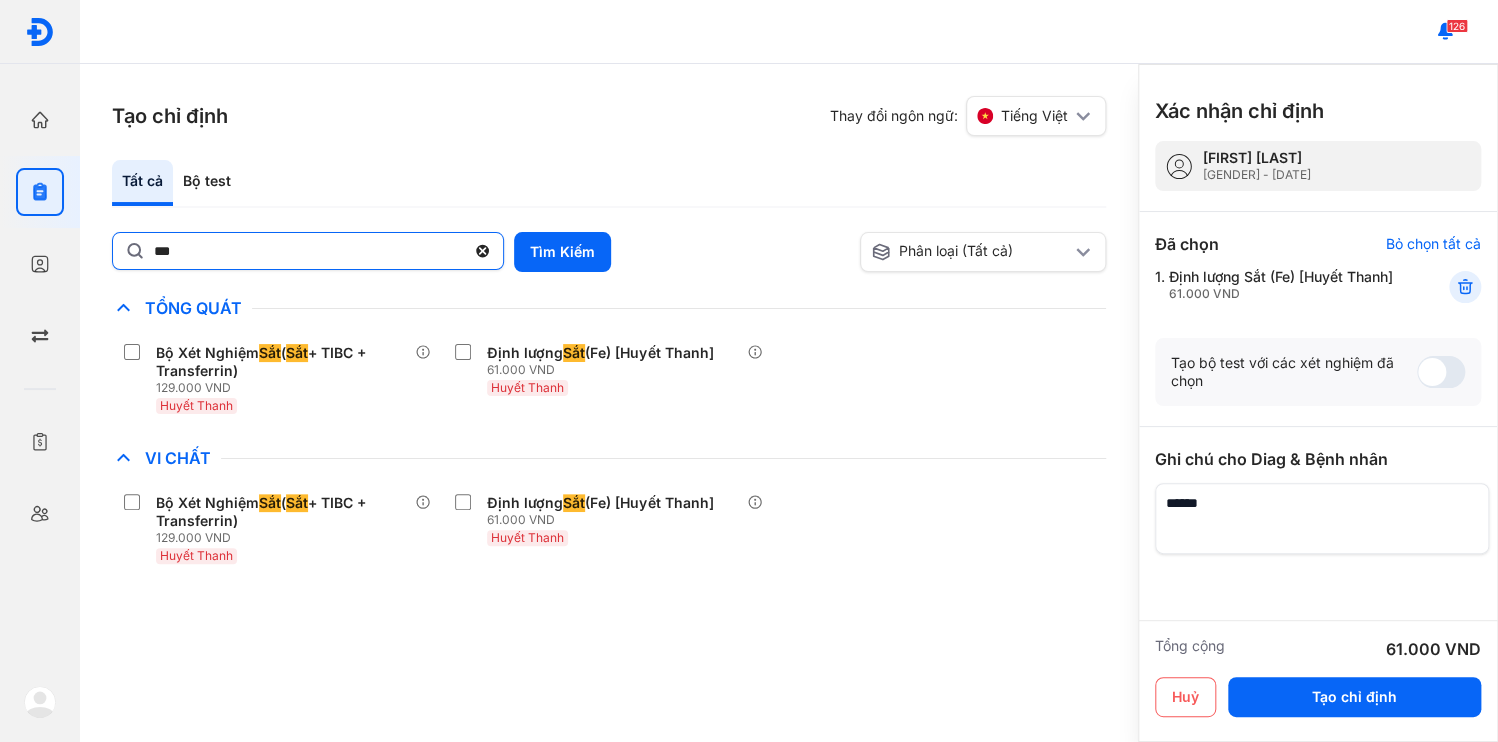 click on "***" 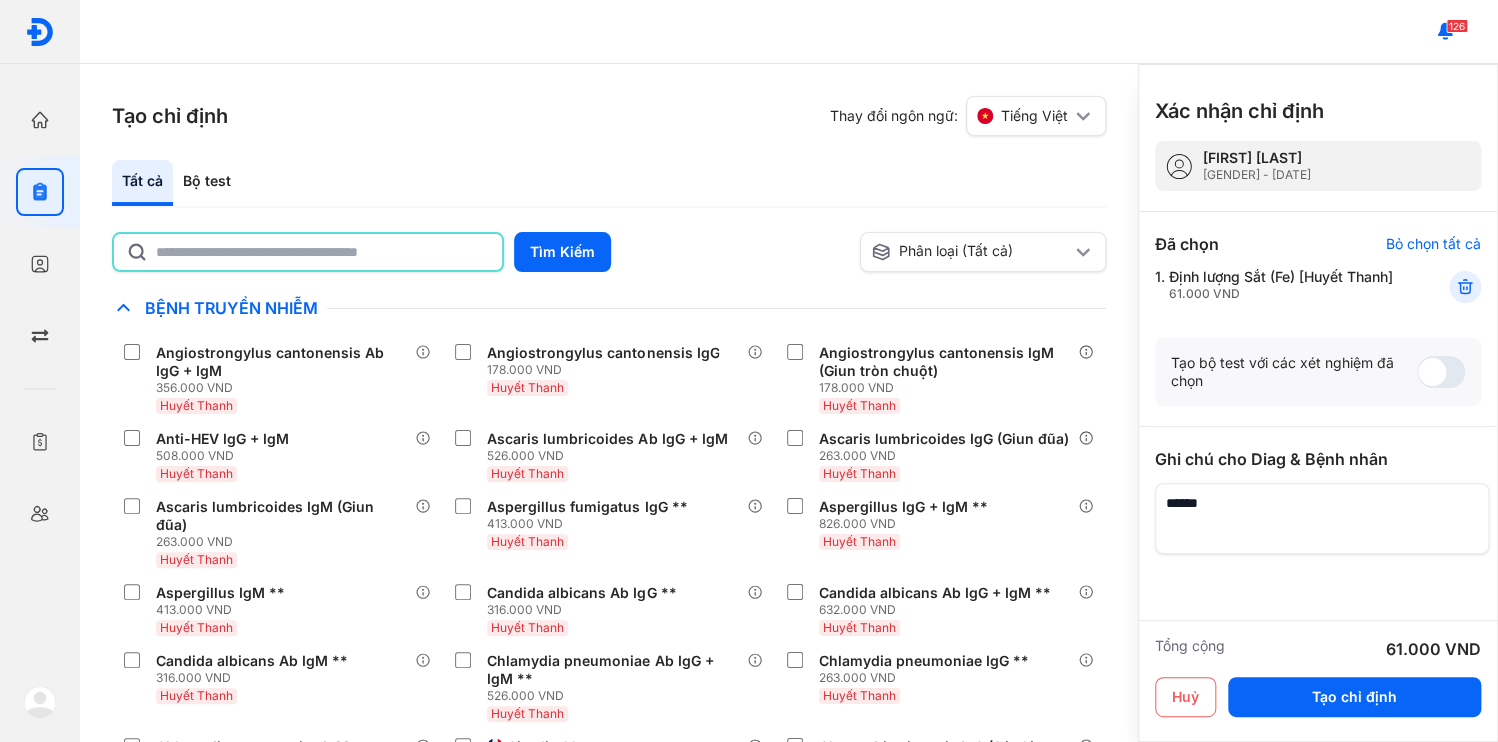 click 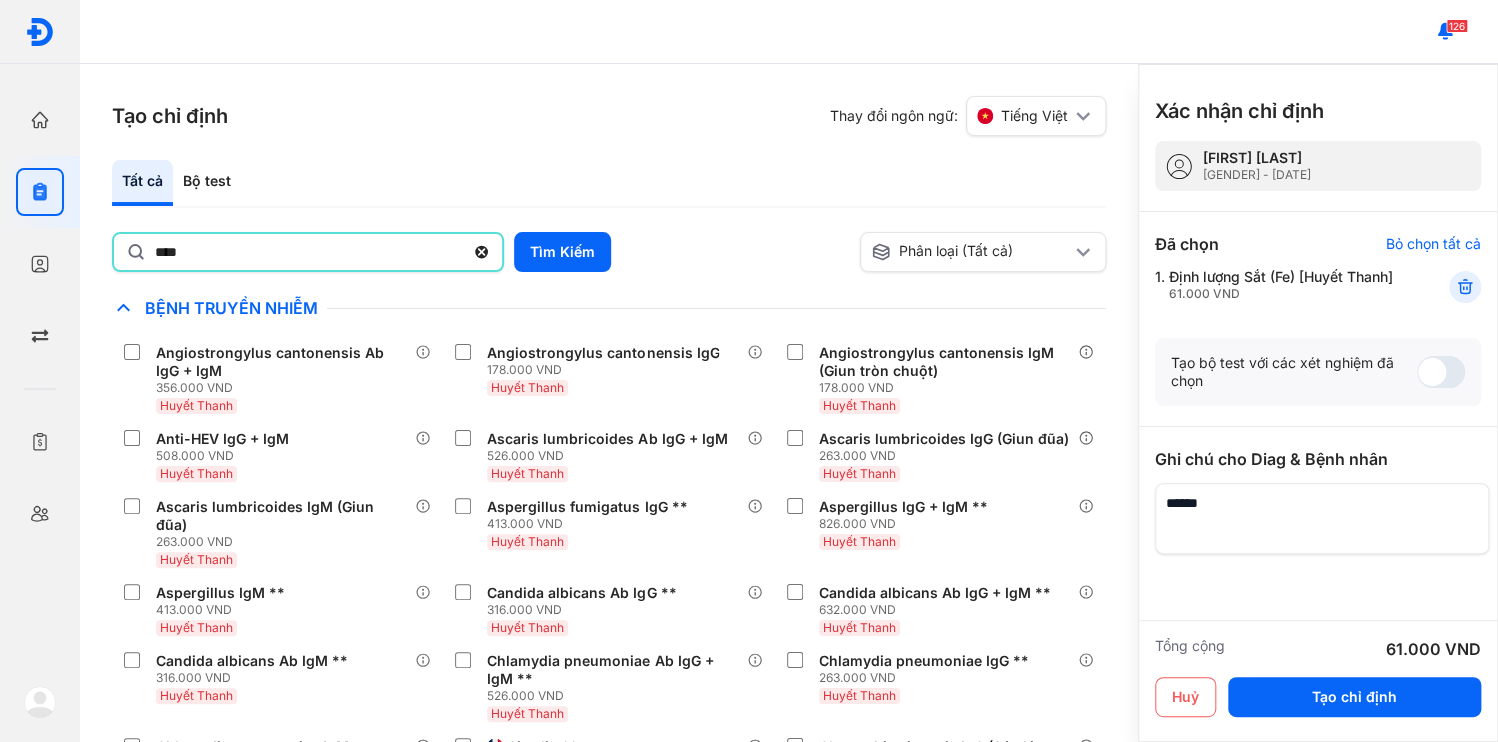 type on "********" 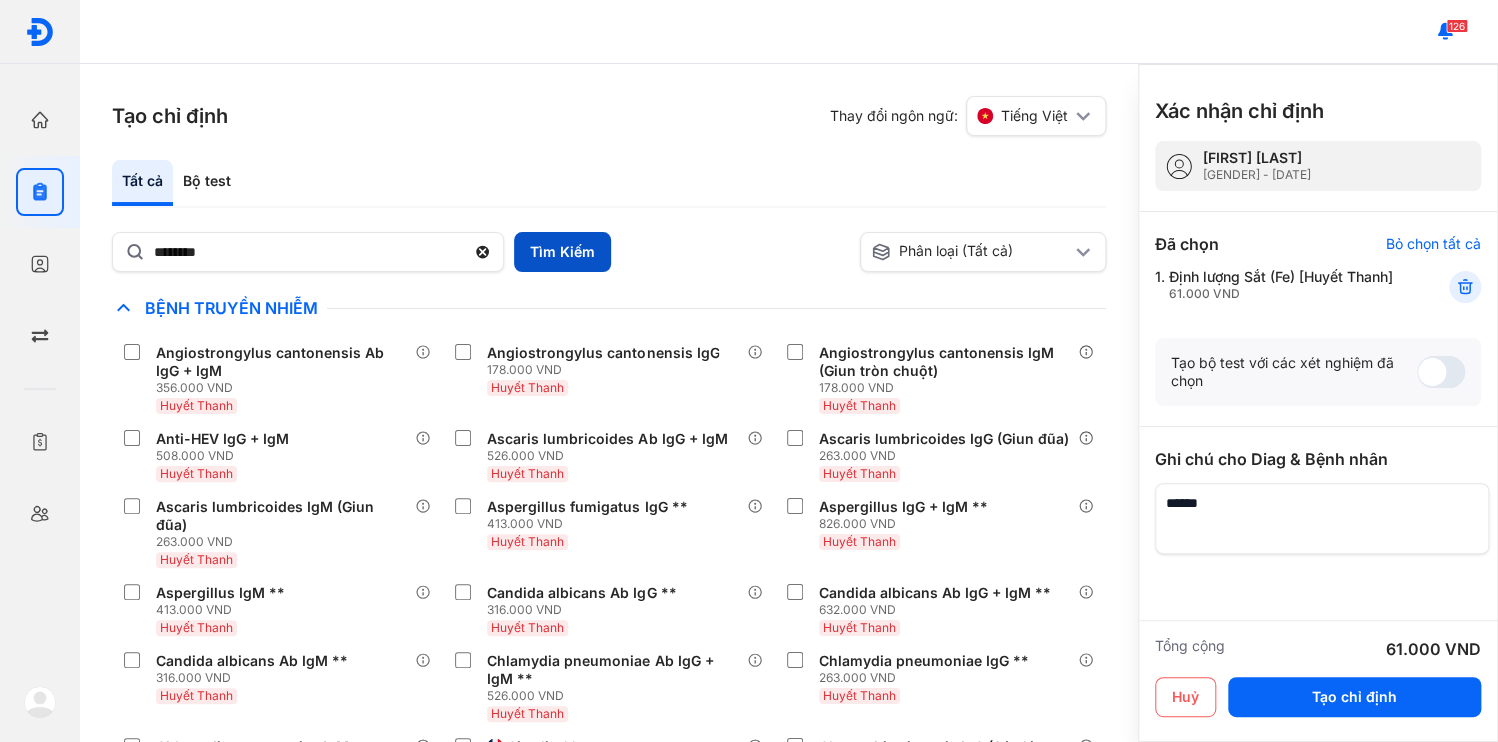 click on "Tìm Kiếm" at bounding box center (562, 252) 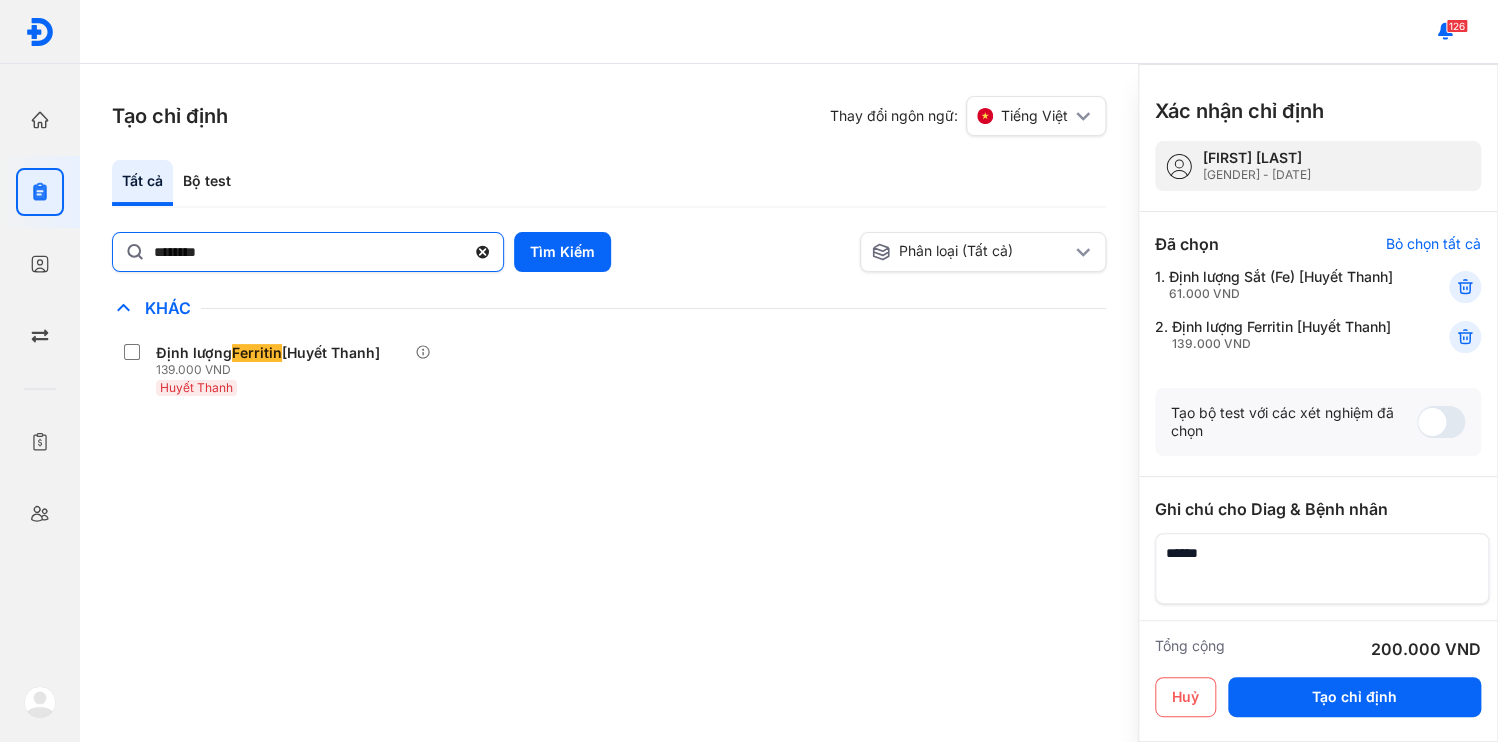 click 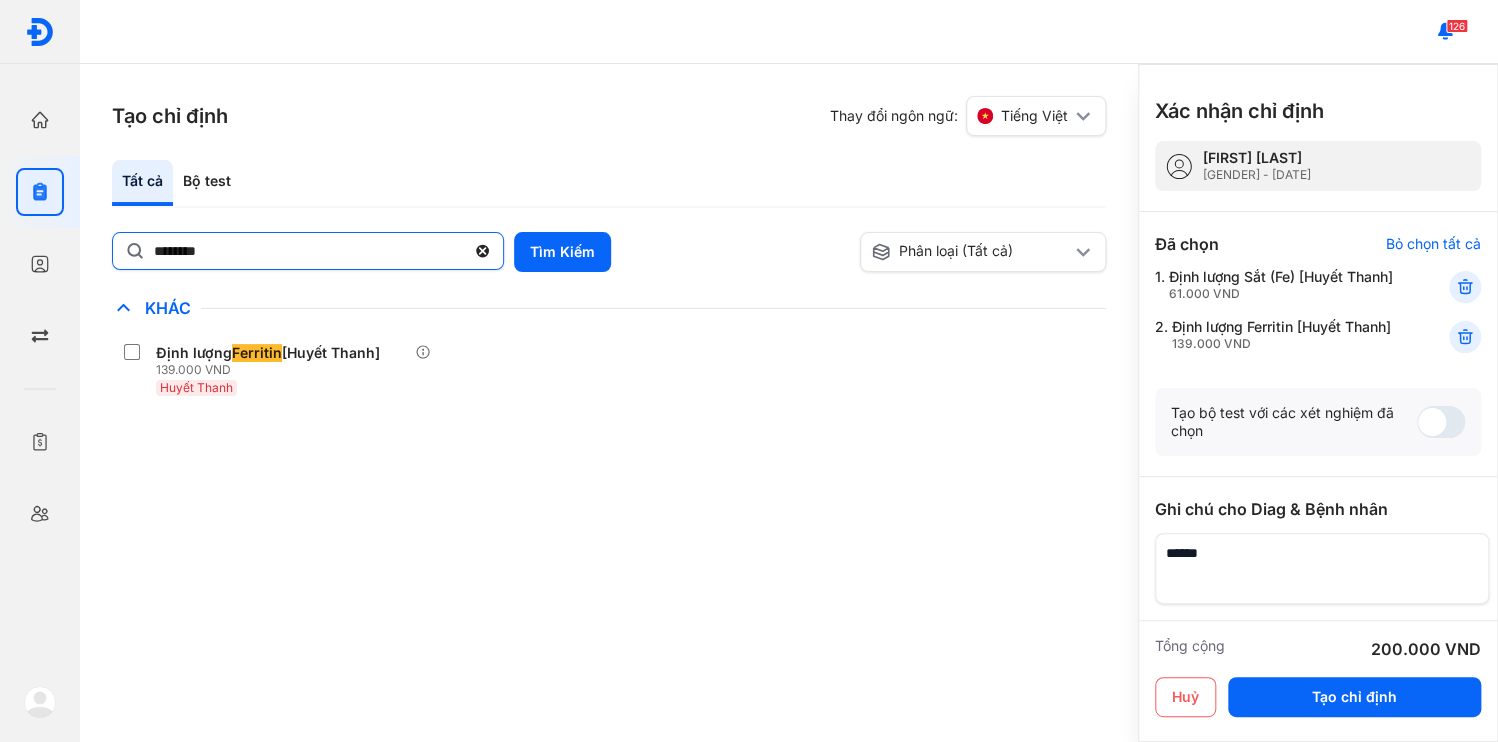 click on "********" 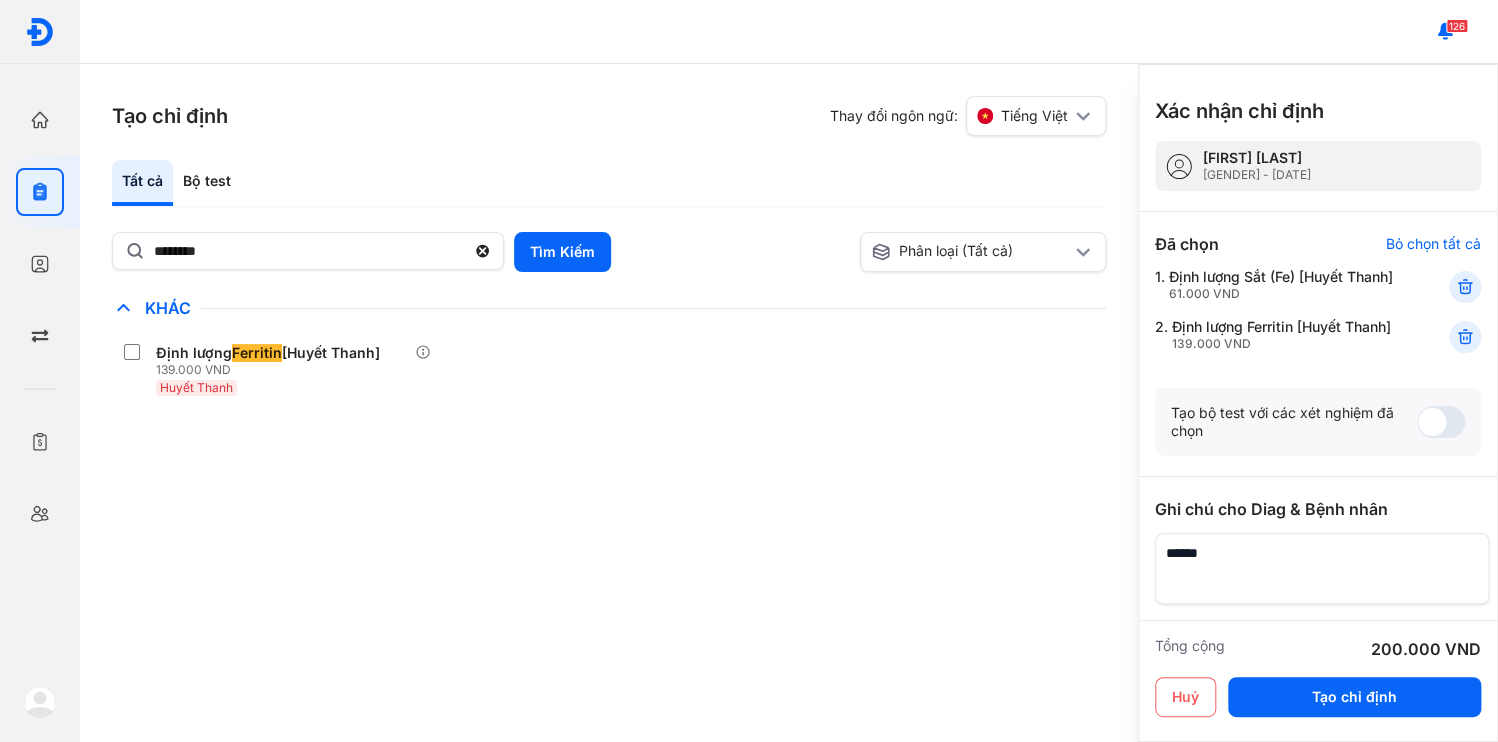 type 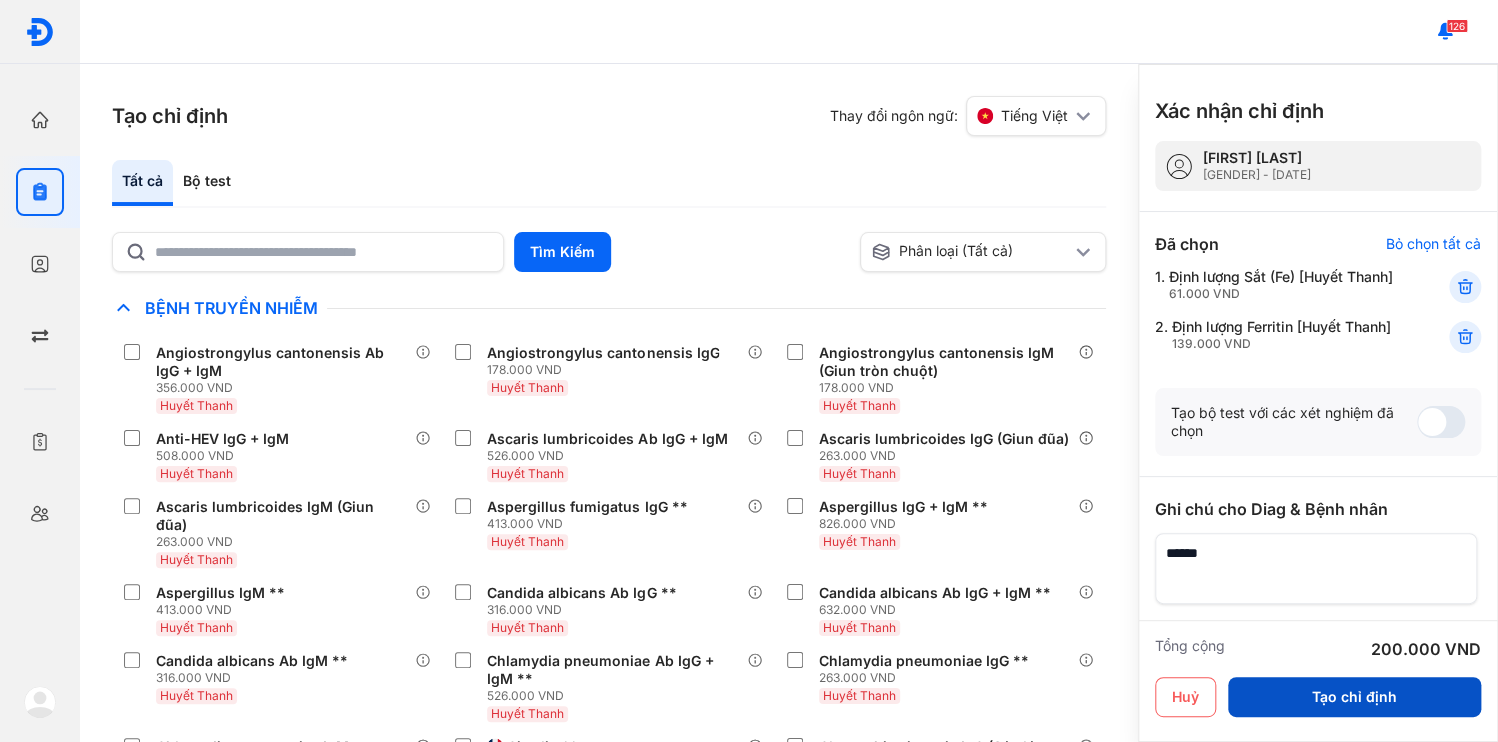 click on "Tạo chỉ định" at bounding box center (1354, 697) 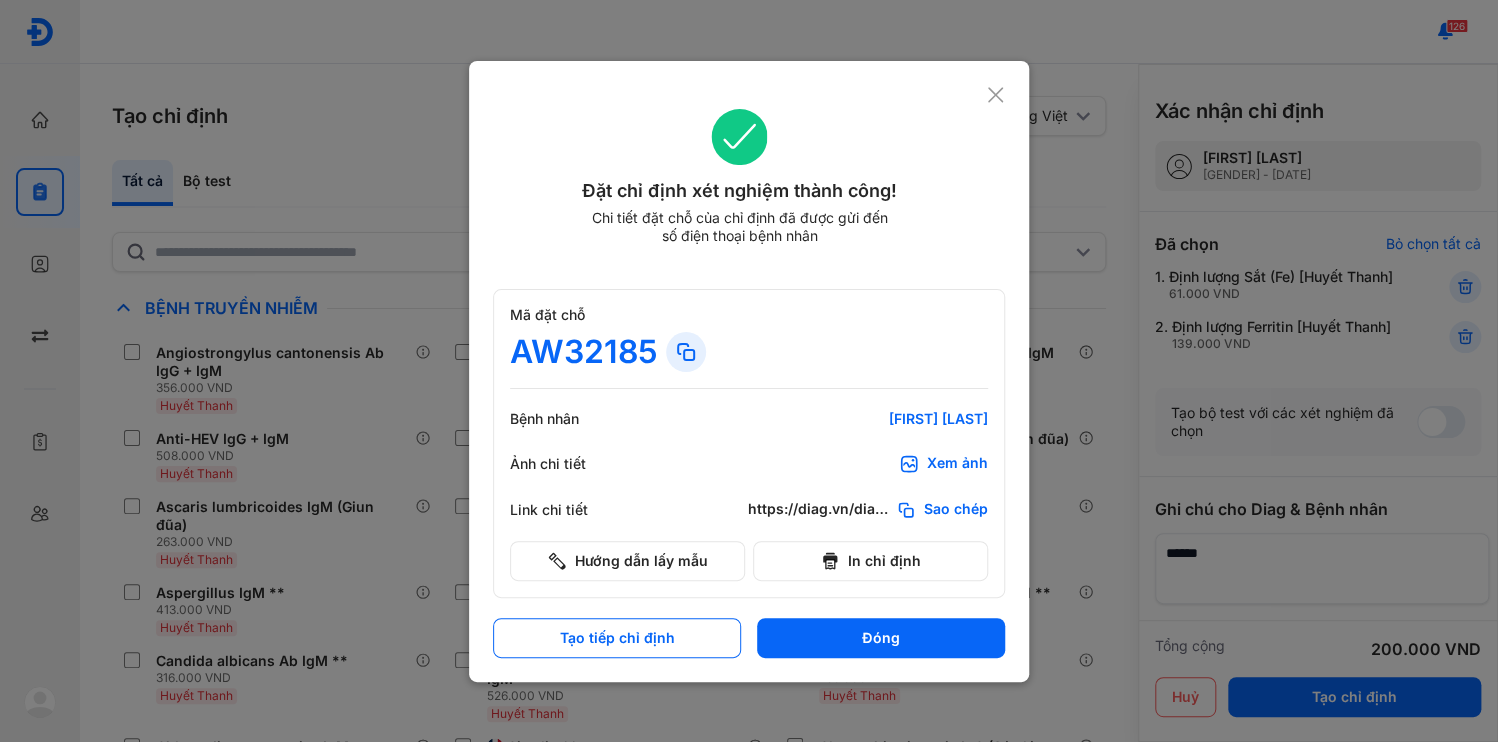 click 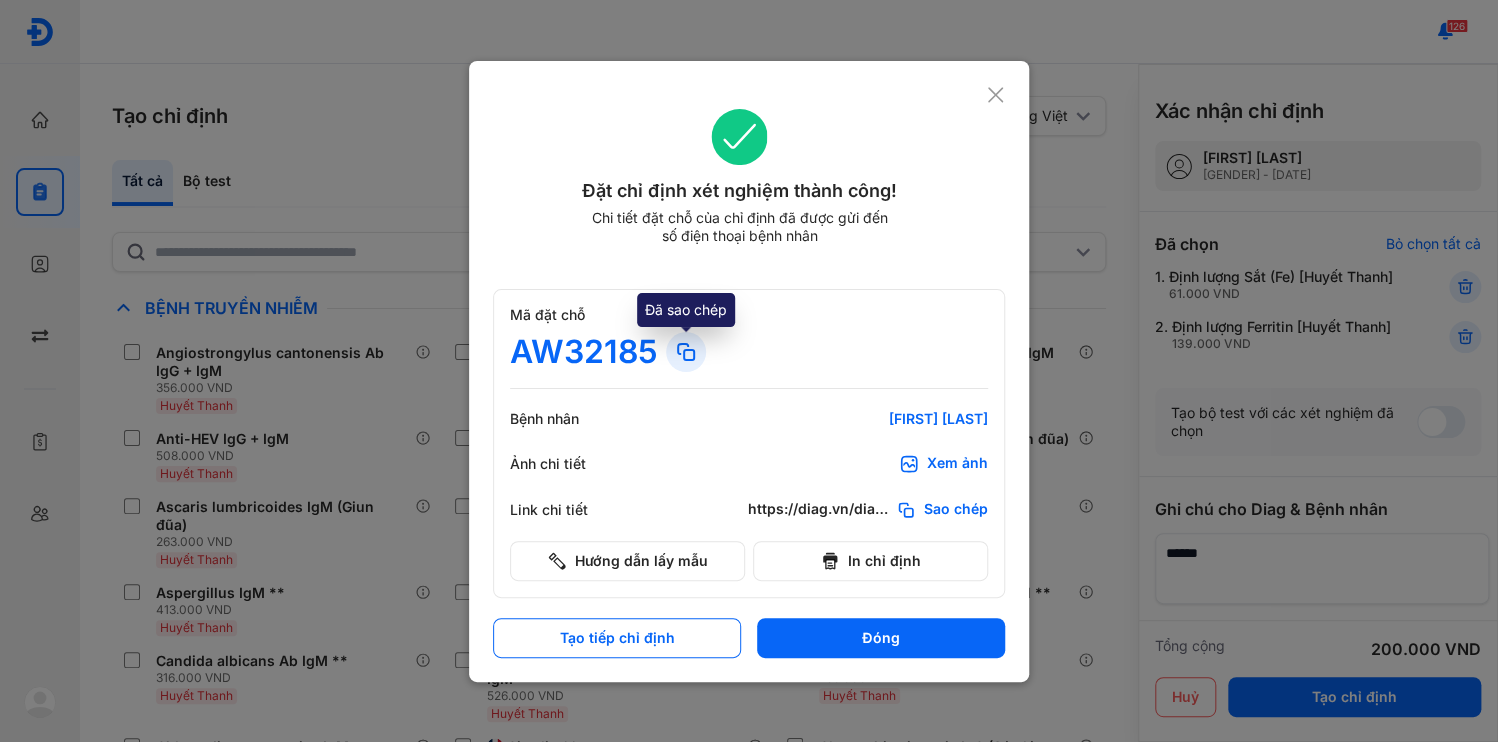 click 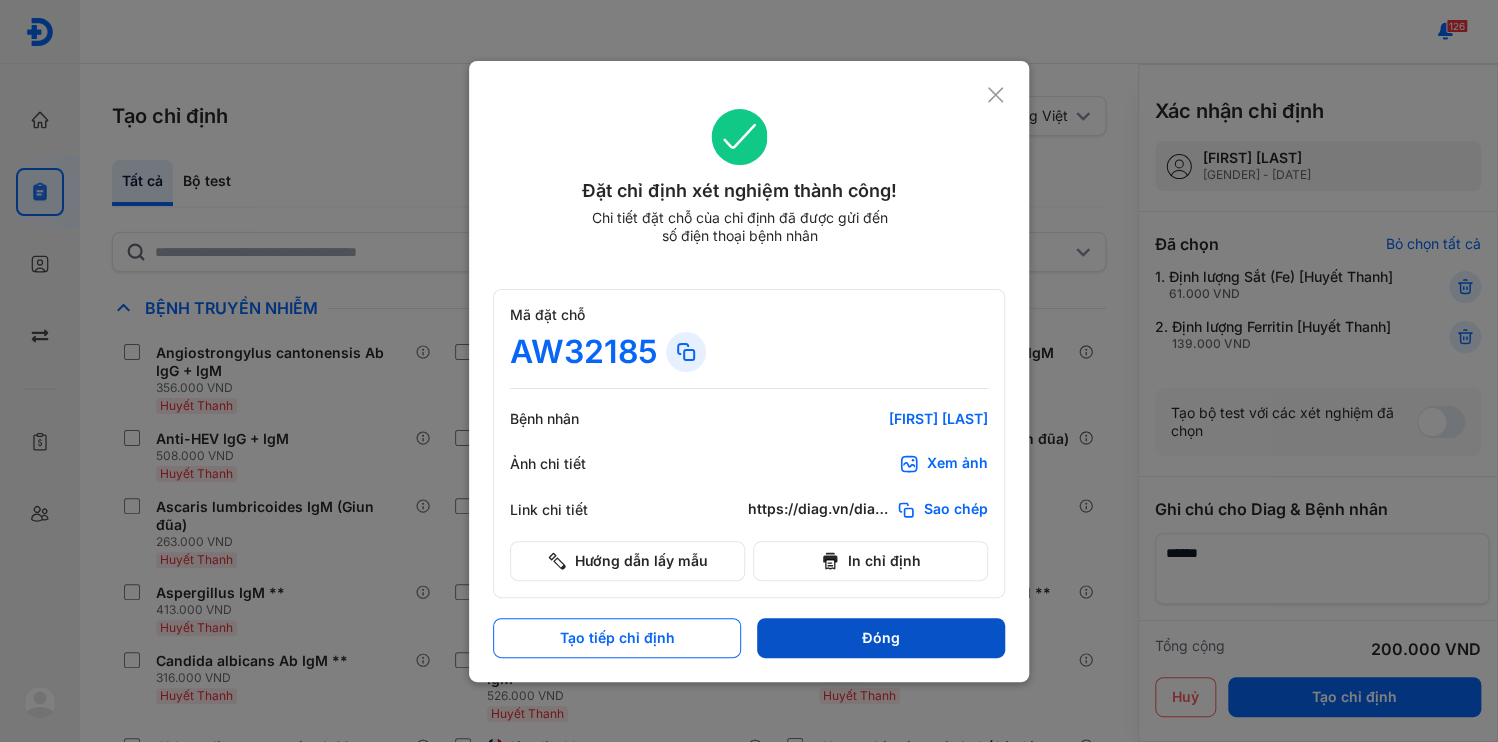 click on "Đóng" at bounding box center [881, 638] 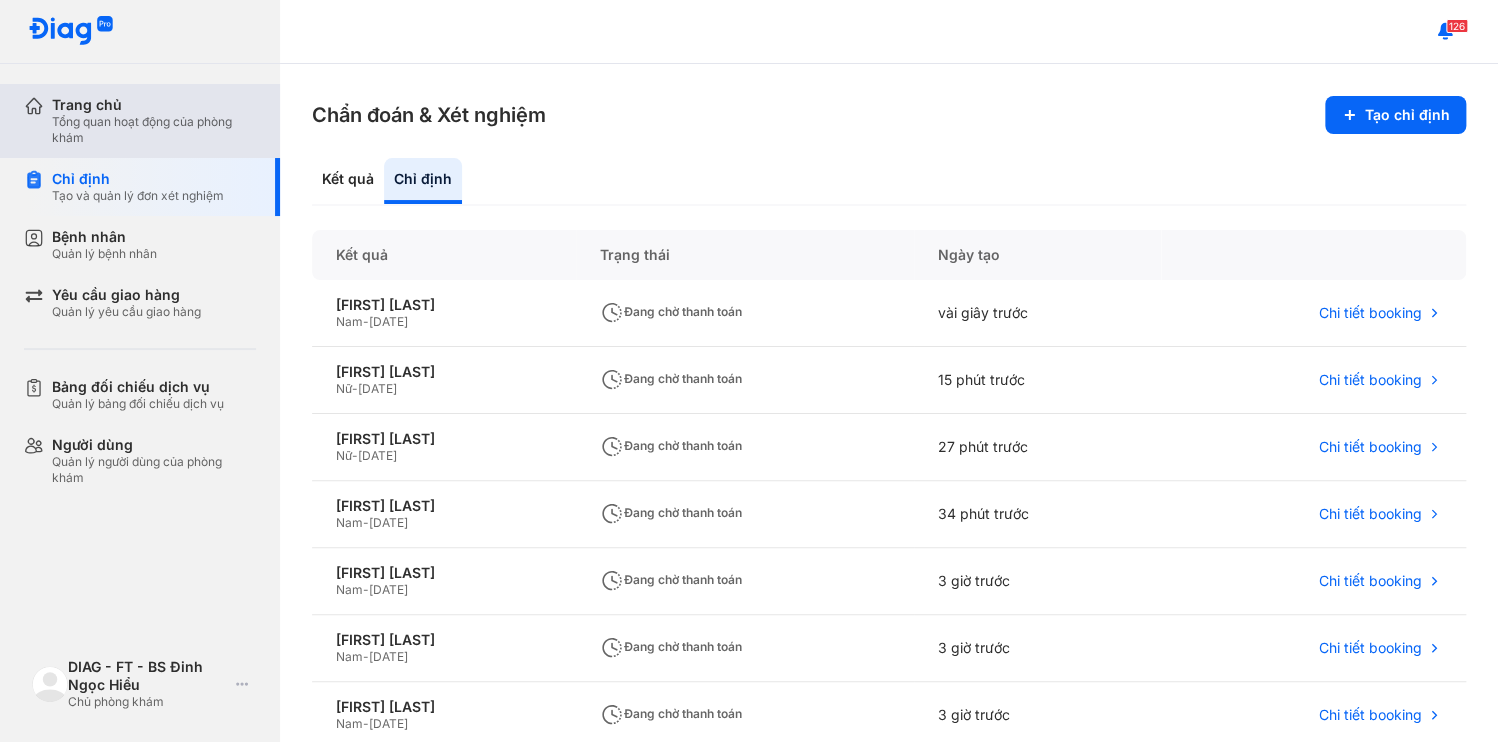 click on "Tổng quan hoạt động của phòng khám" at bounding box center (154, 130) 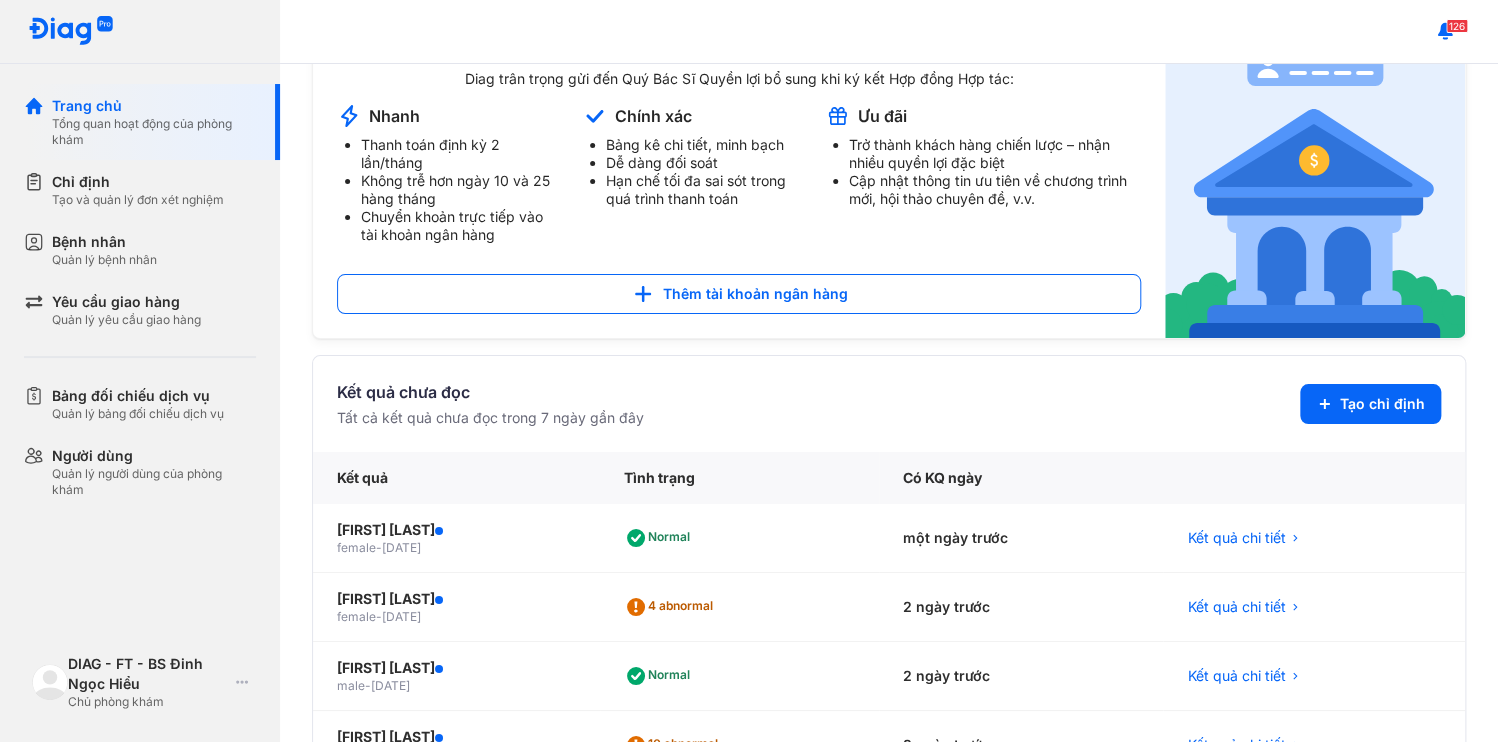 scroll, scrollTop: 116, scrollLeft: 0, axis: vertical 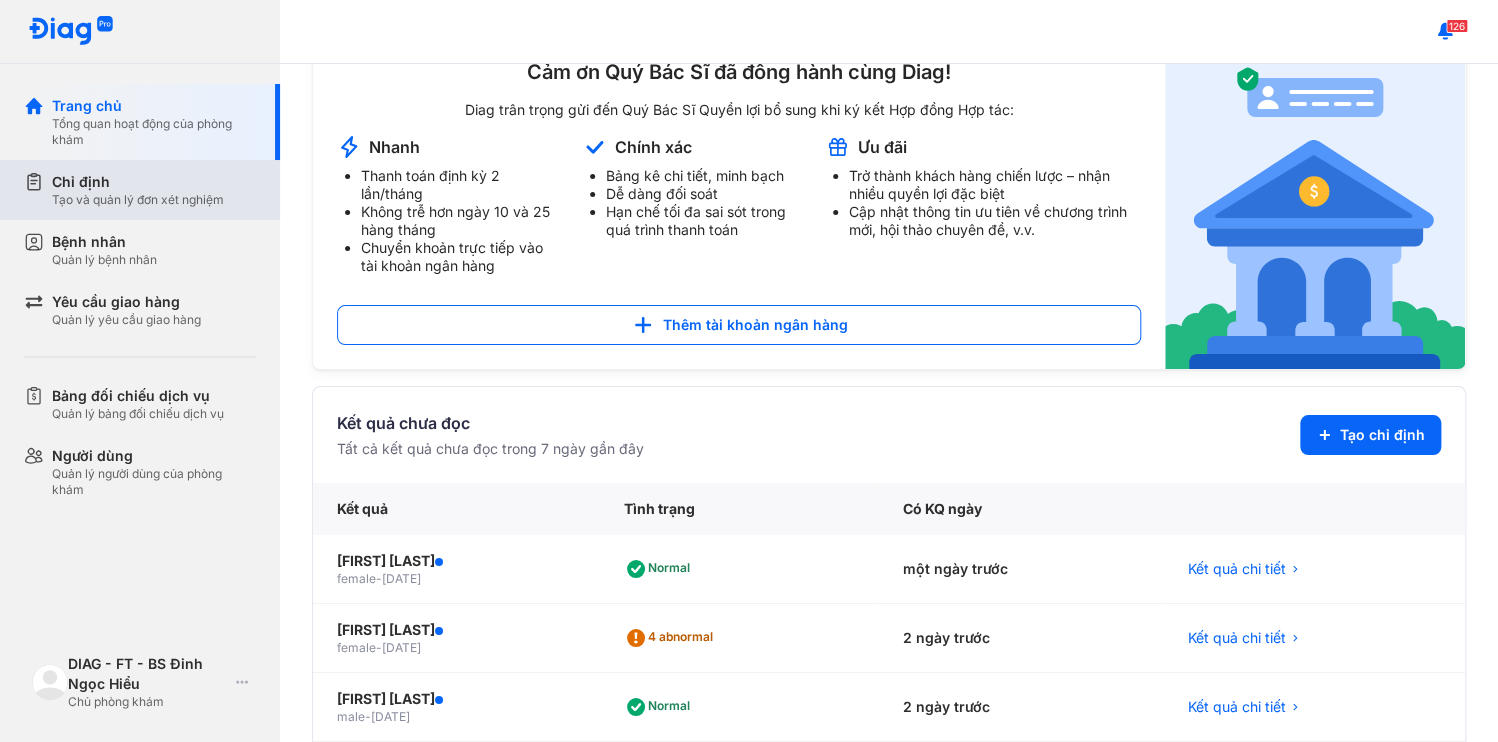 click on "Tạo và quản lý đơn xét nghiệm" at bounding box center (138, 200) 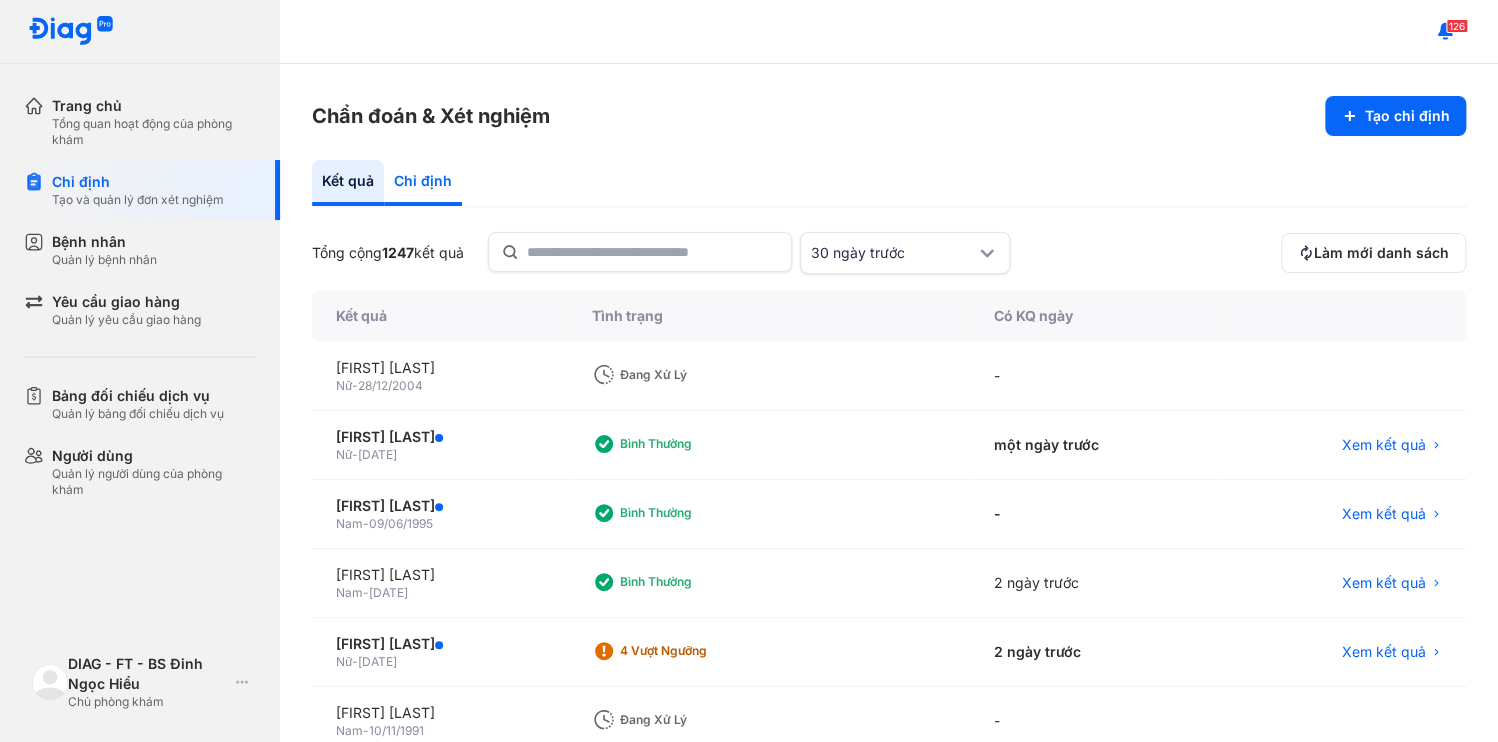 click on "Chỉ định" 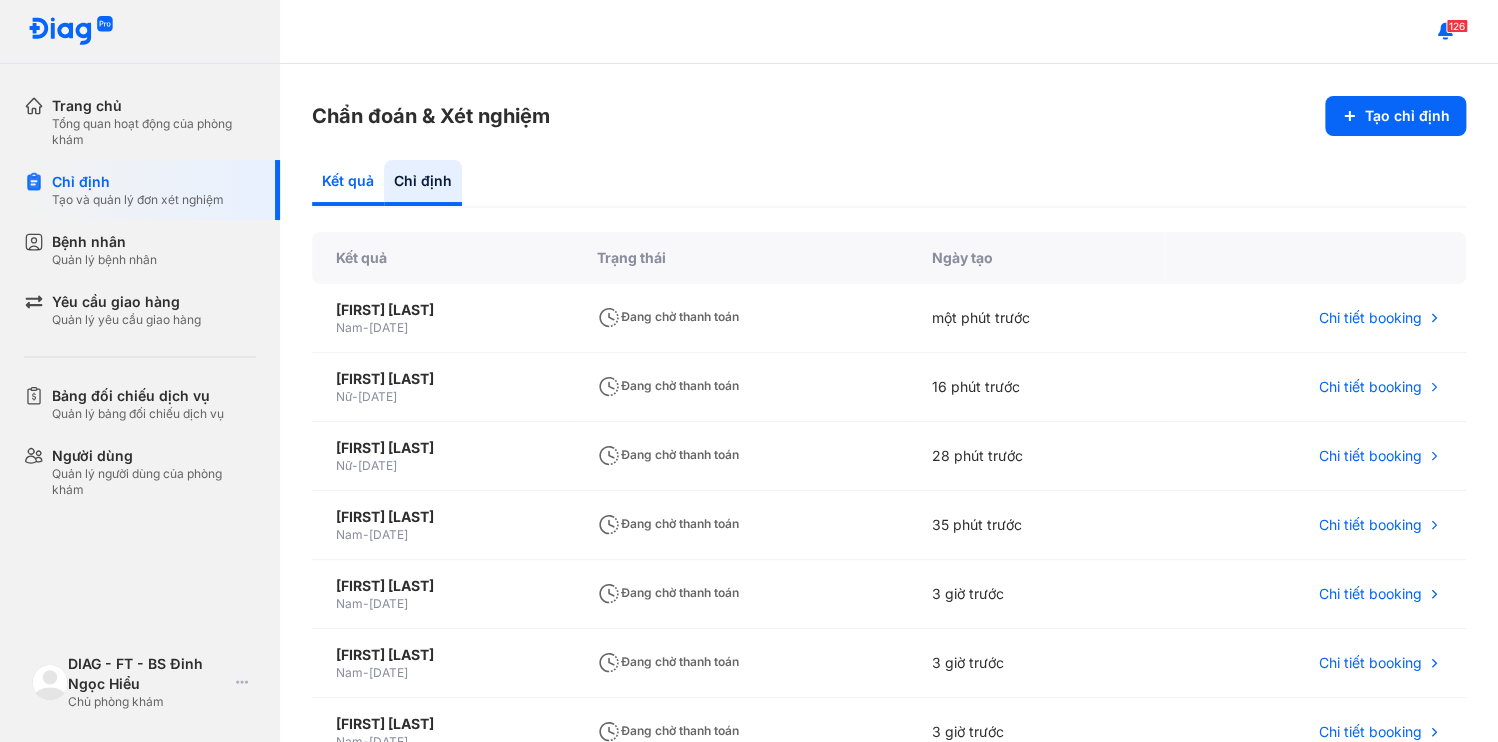 click on "Kết quả" 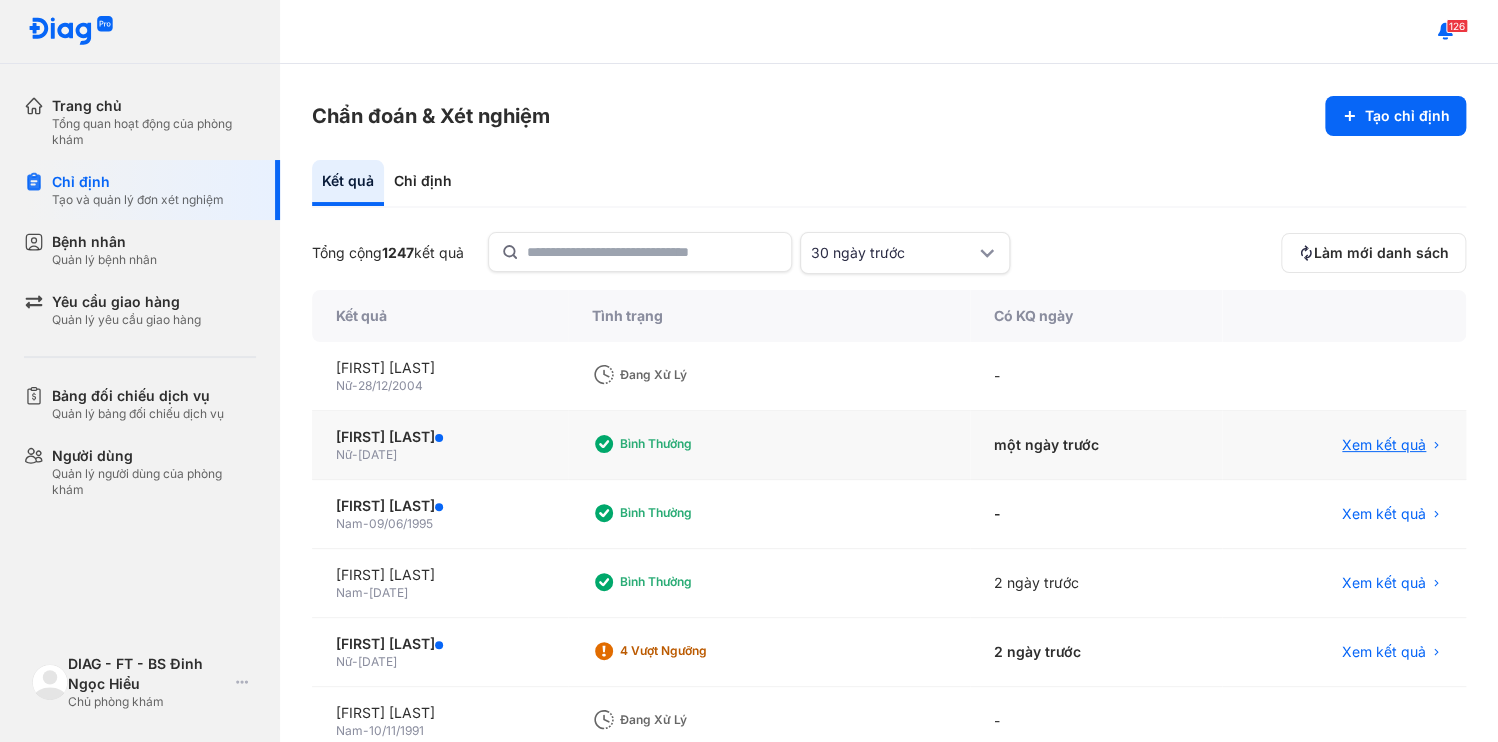 click on "Xem kết quả" at bounding box center (1384, 445) 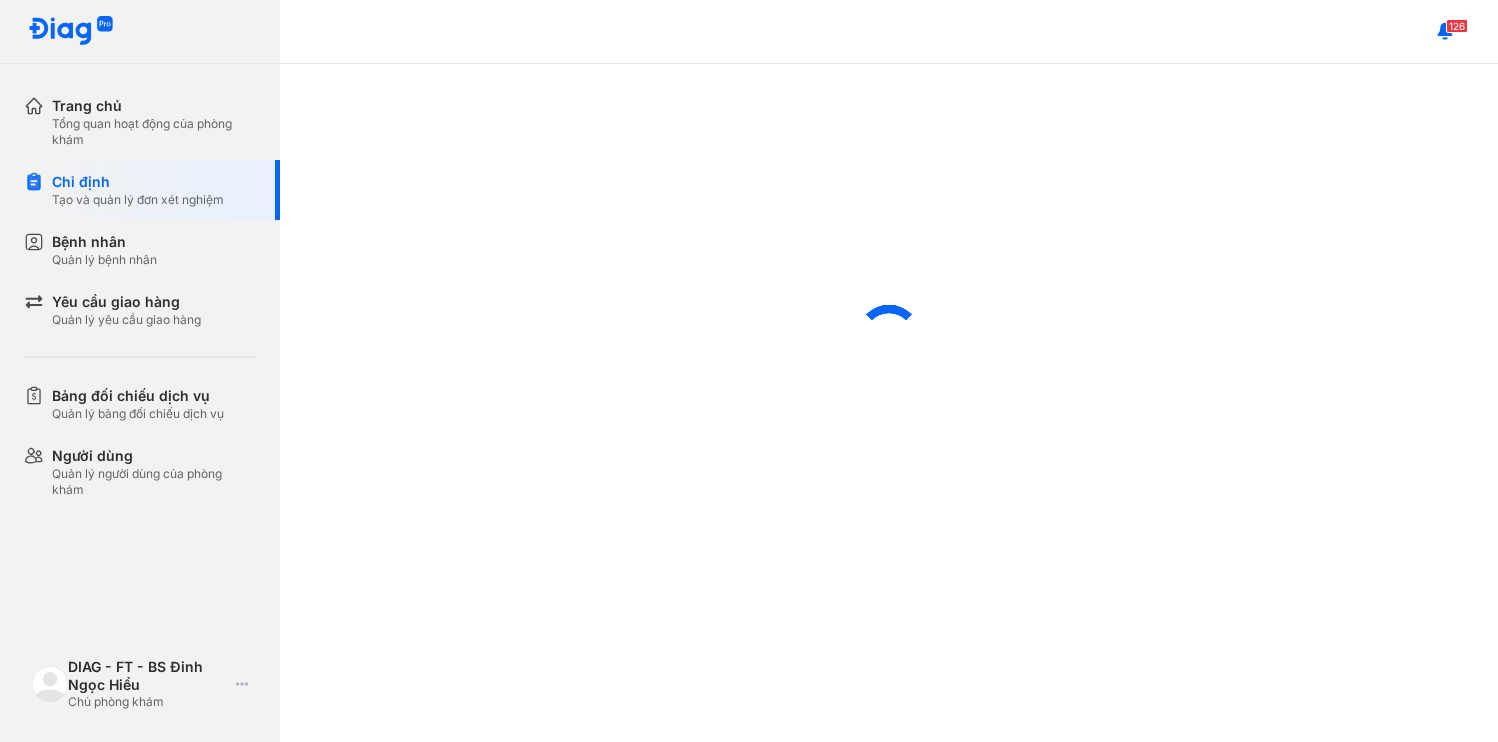 scroll, scrollTop: 0, scrollLeft: 0, axis: both 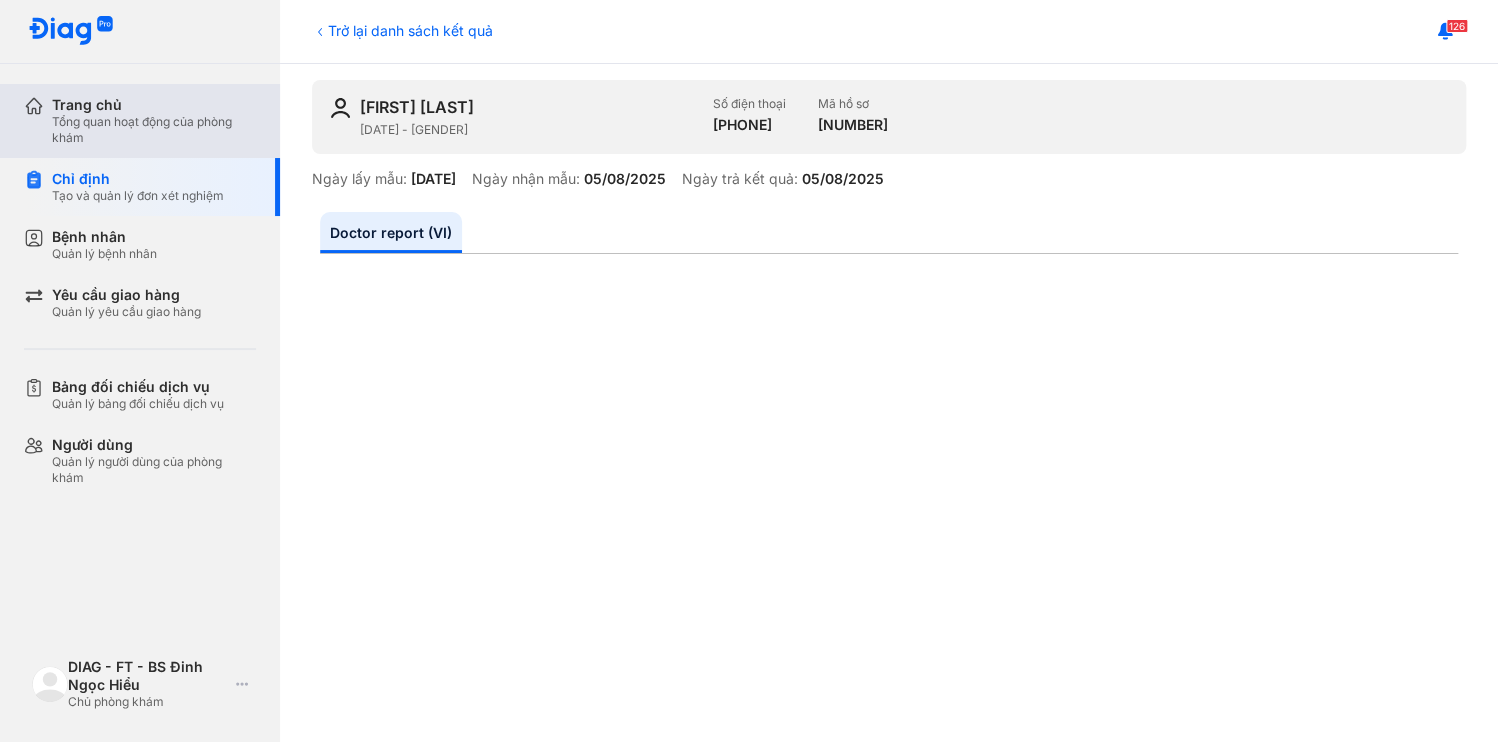 click on "Tổng quan hoạt động của phòng khám" at bounding box center (154, 130) 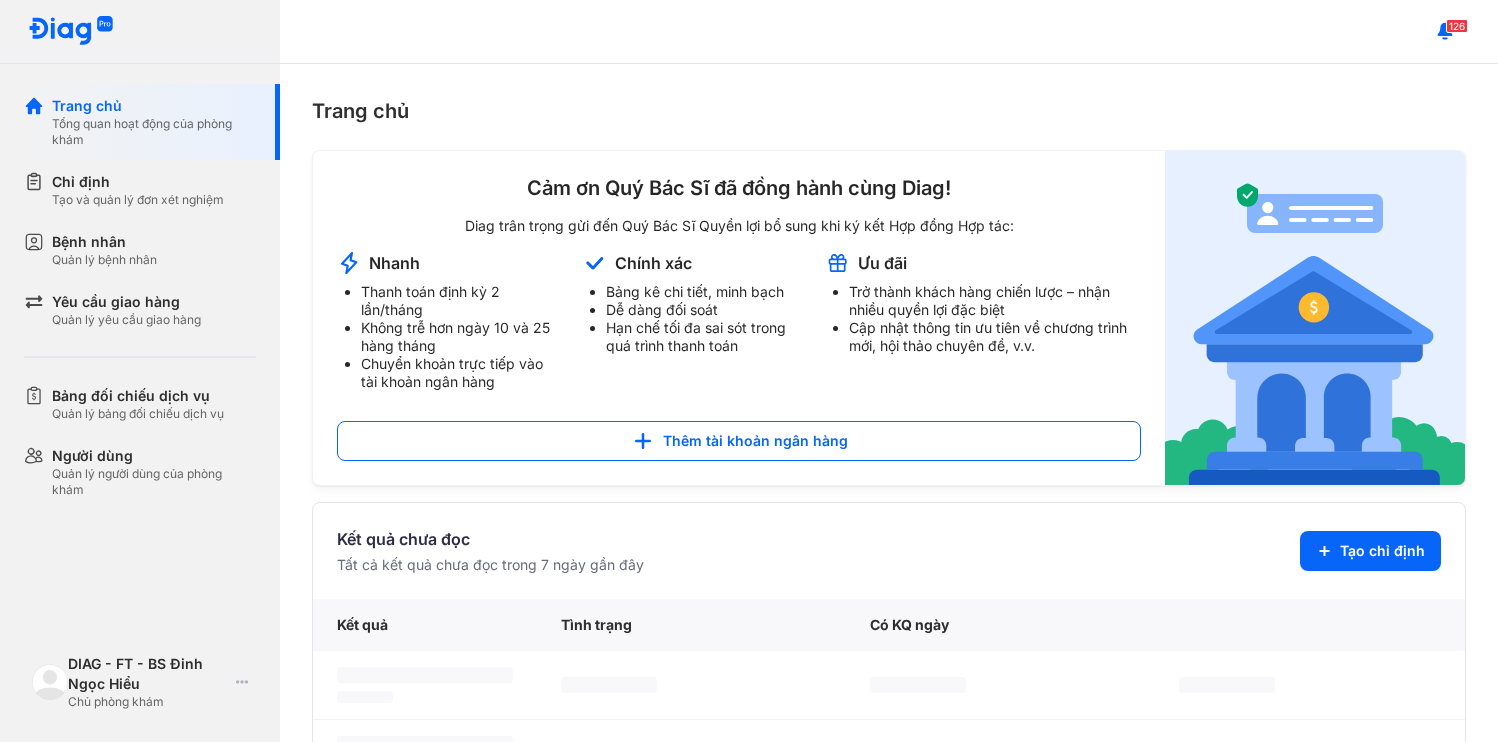 scroll, scrollTop: 0, scrollLeft: 0, axis: both 